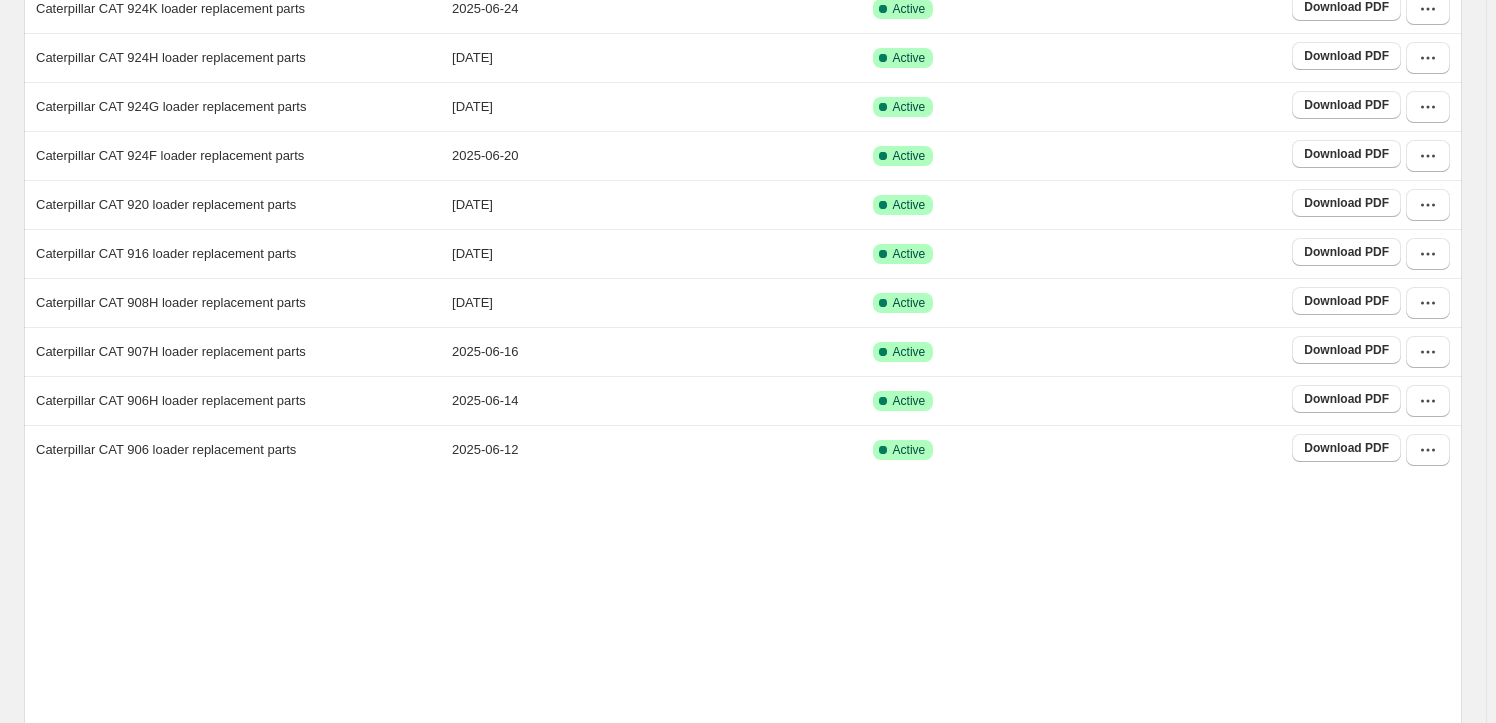 scroll, scrollTop: 363, scrollLeft: 0, axis: vertical 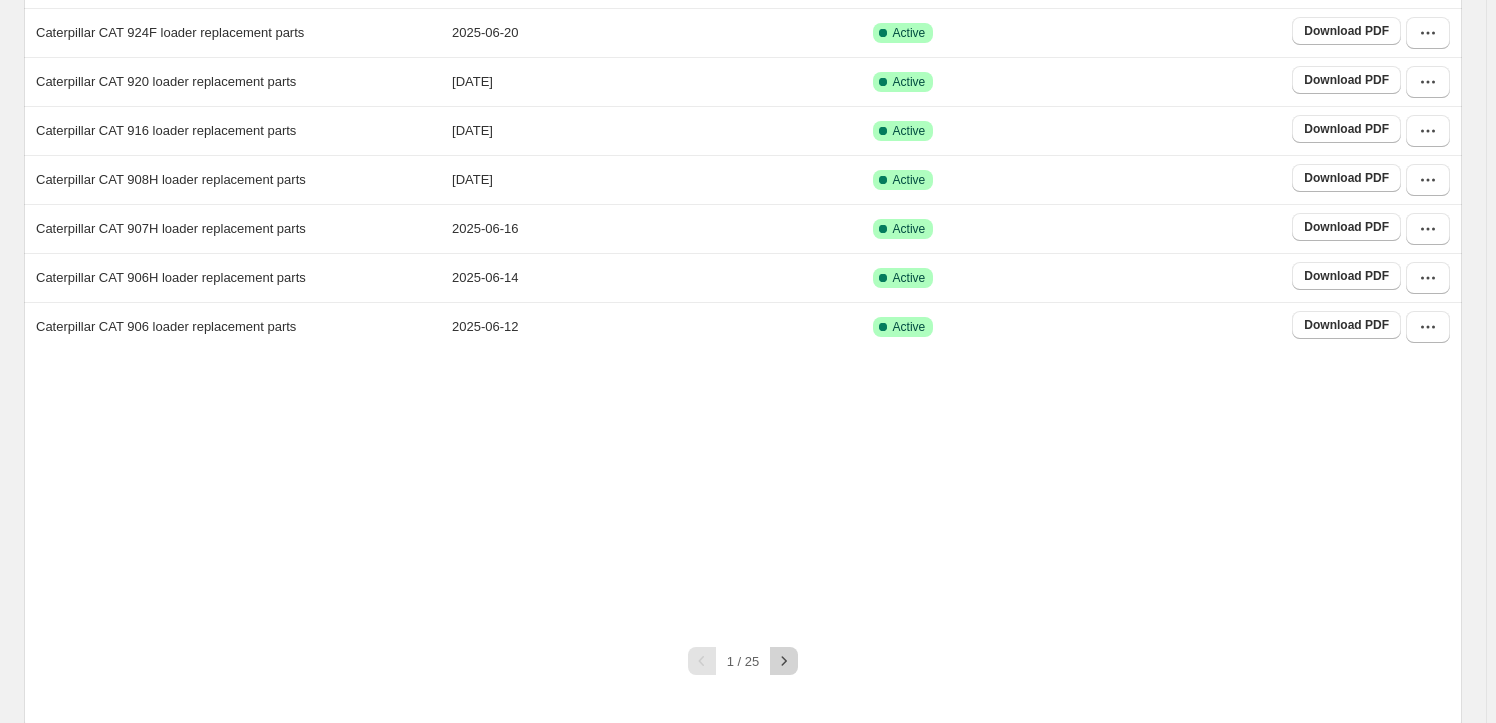 click 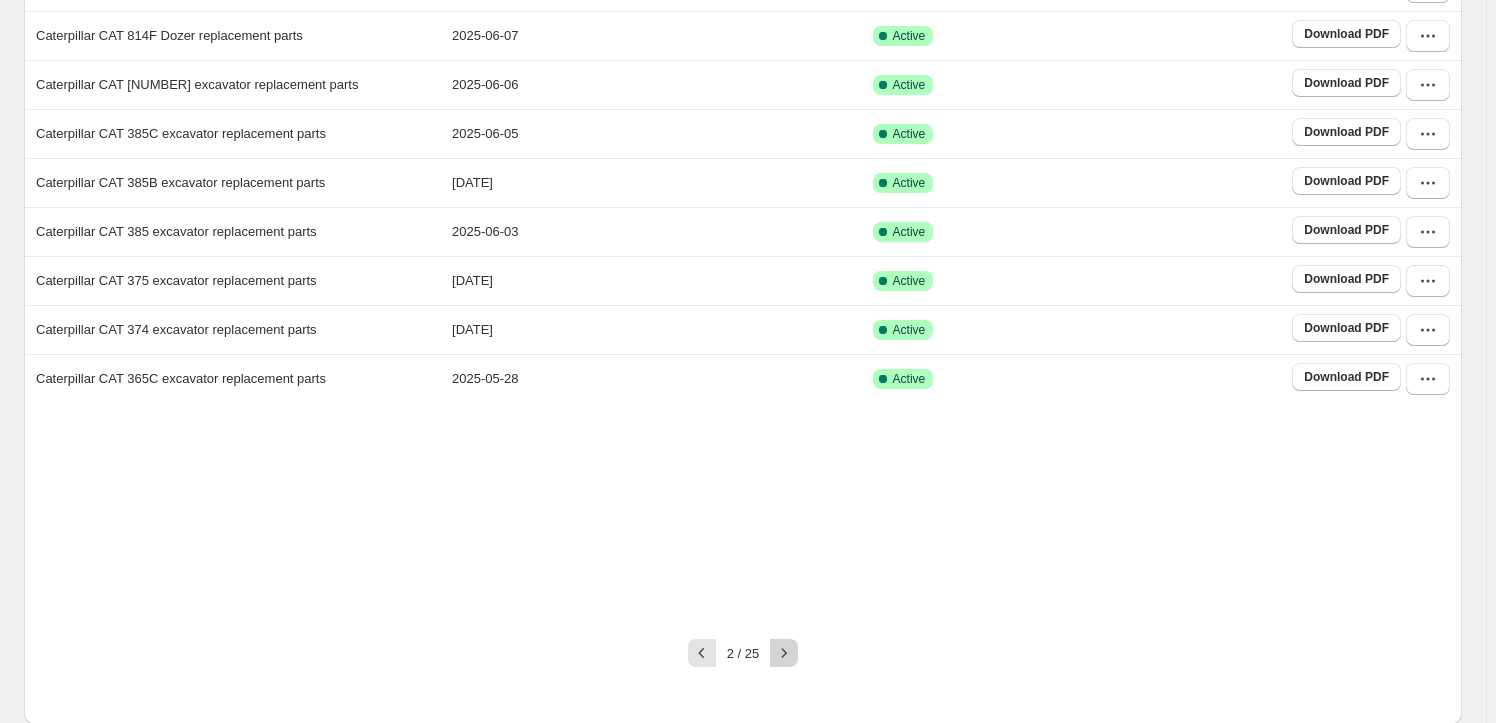 scroll, scrollTop: 312, scrollLeft: 0, axis: vertical 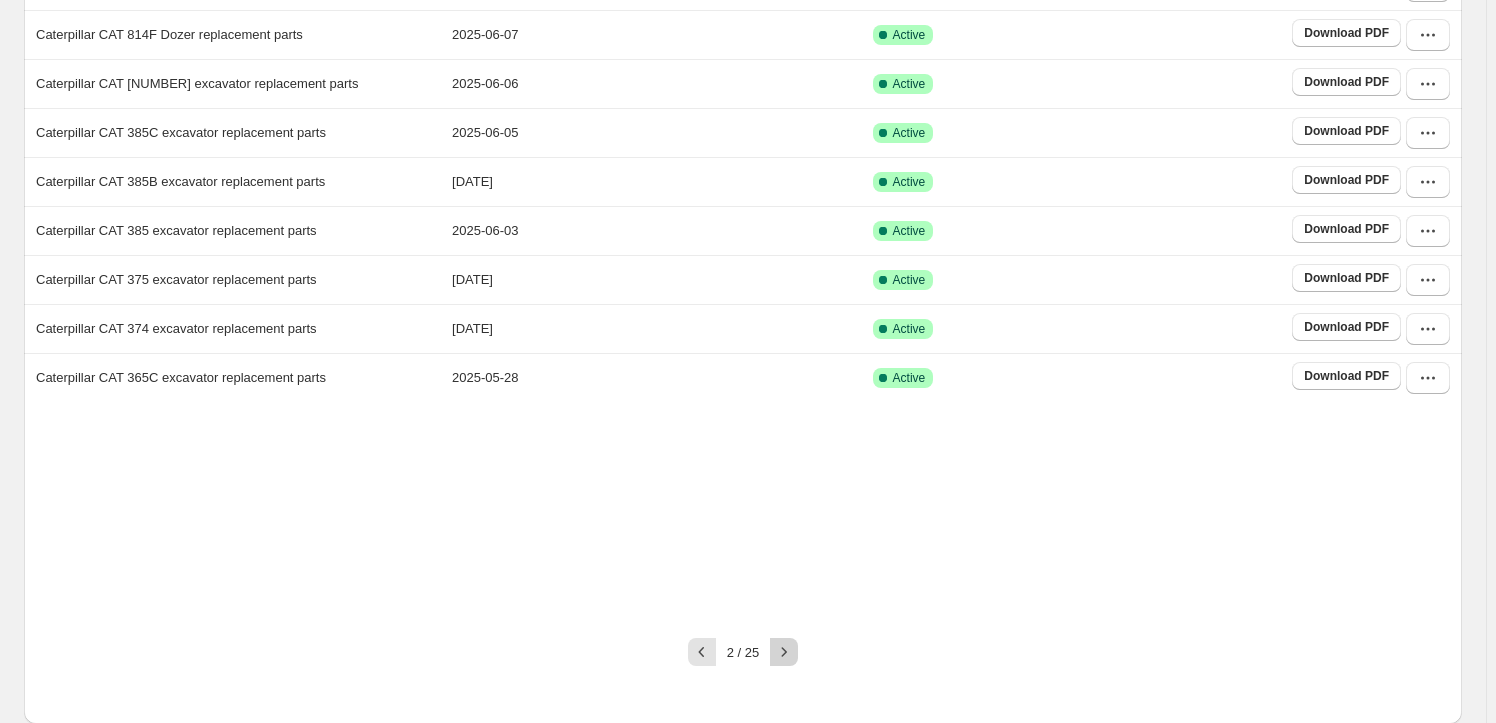 click 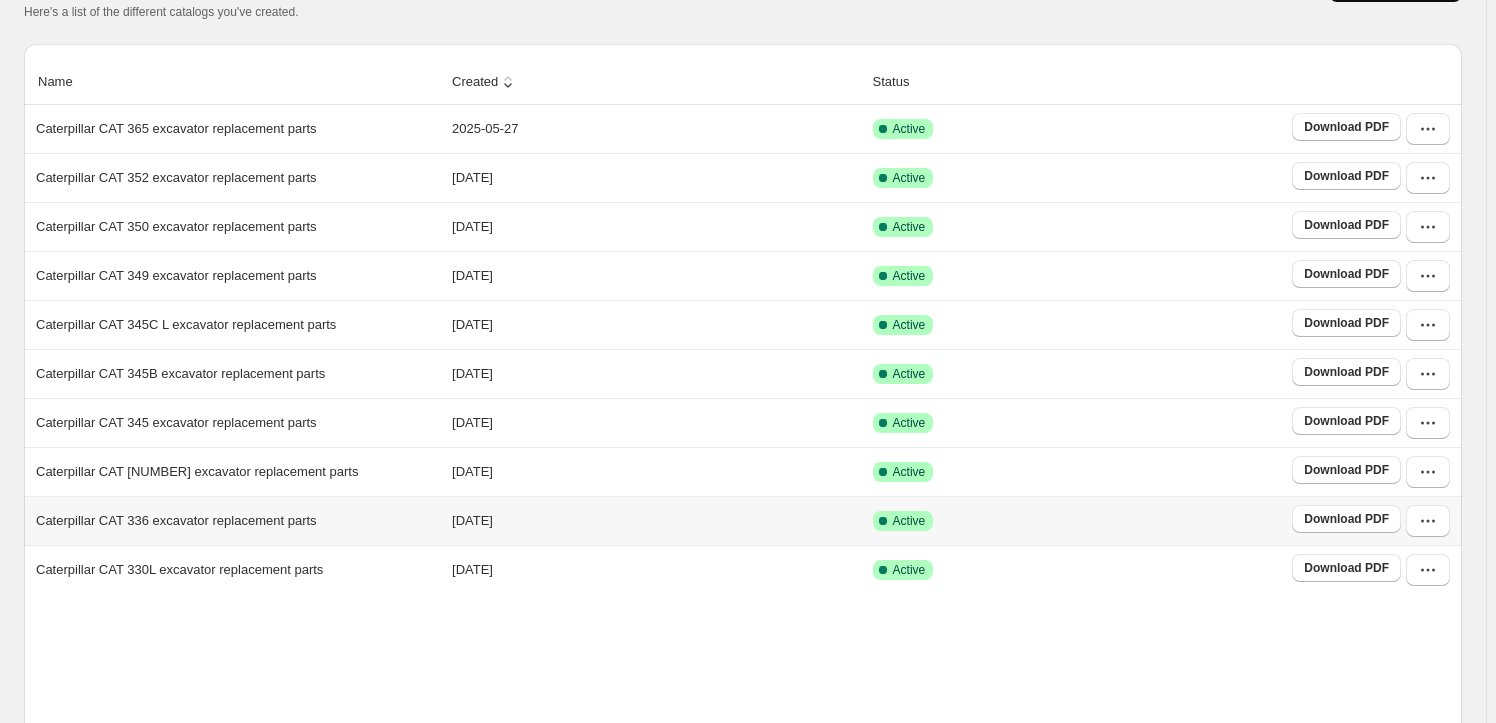 scroll, scrollTop: 363, scrollLeft: 0, axis: vertical 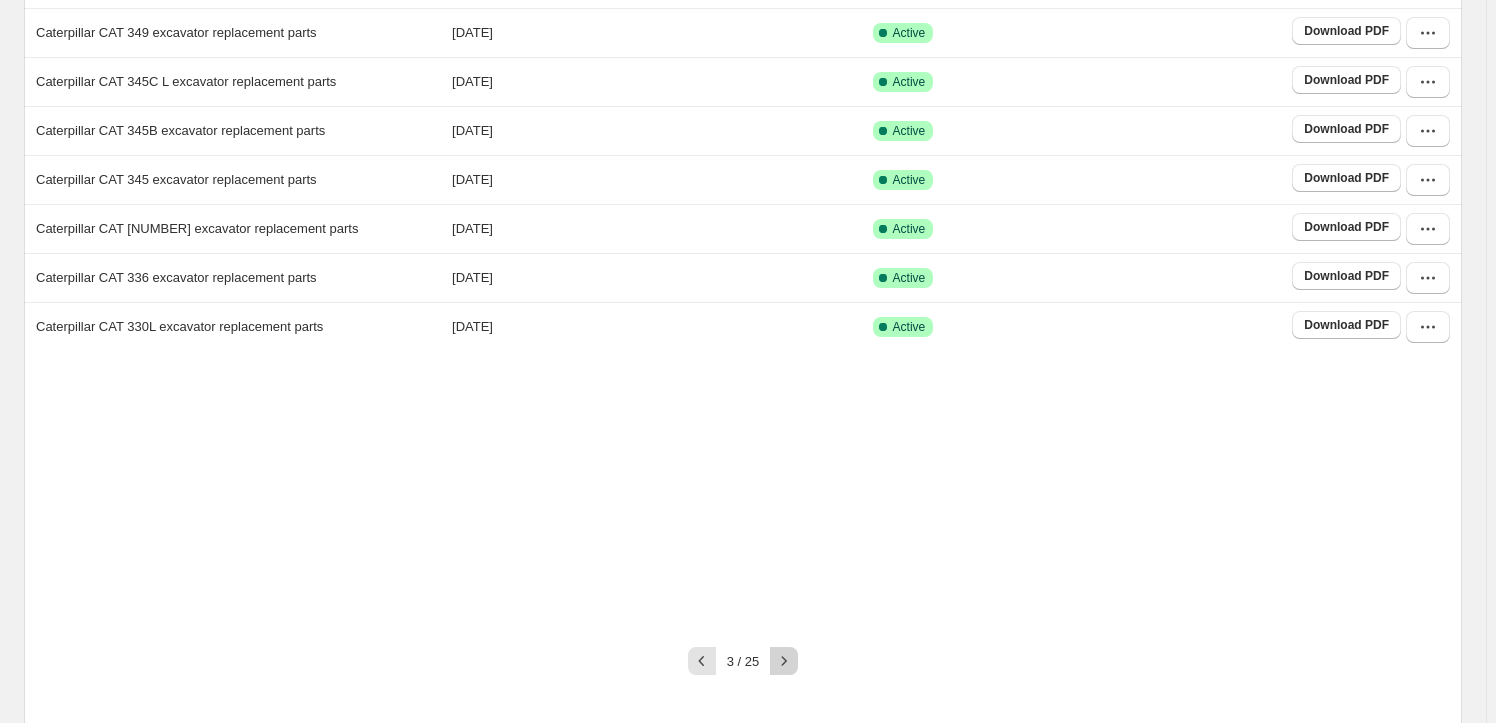 click 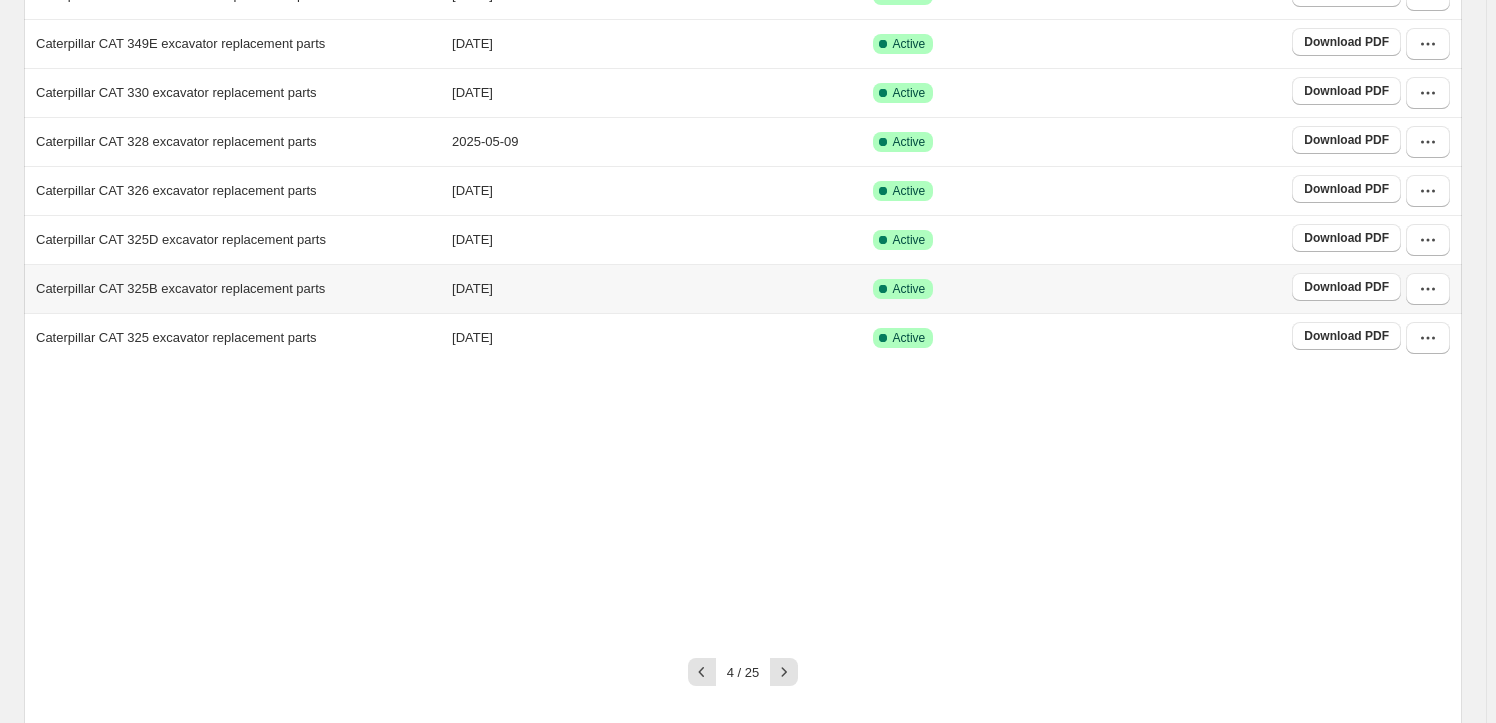 scroll, scrollTop: 363, scrollLeft: 0, axis: vertical 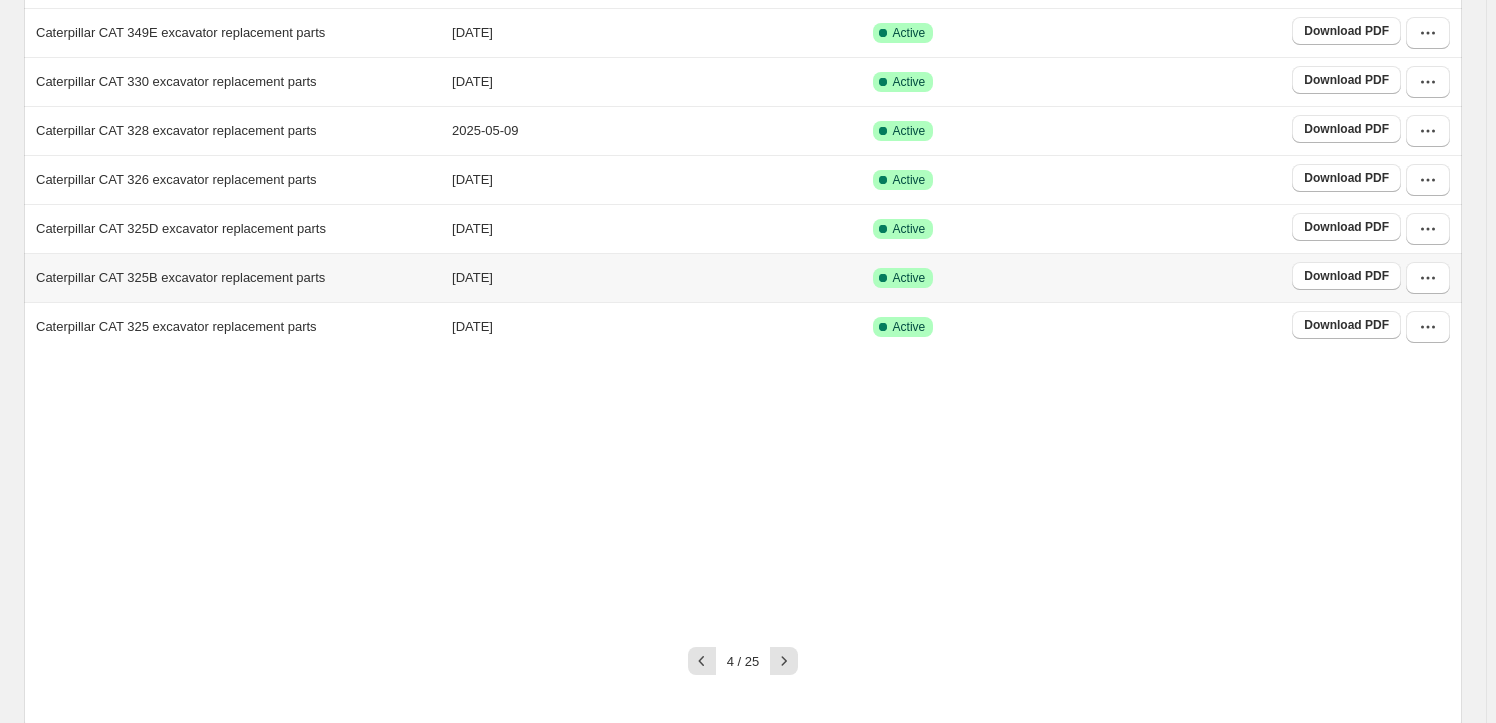 click 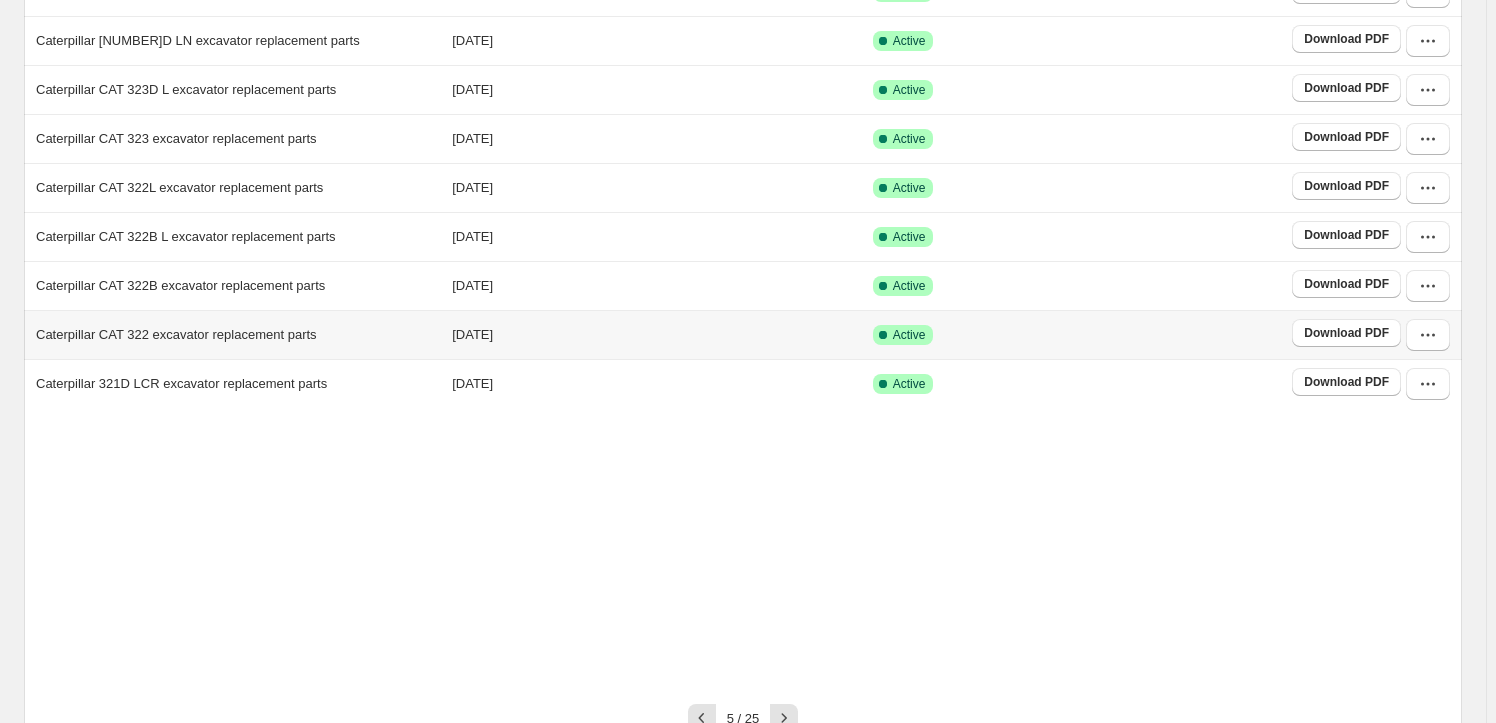 scroll, scrollTop: 363, scrollLeft: 0, axis: vertical 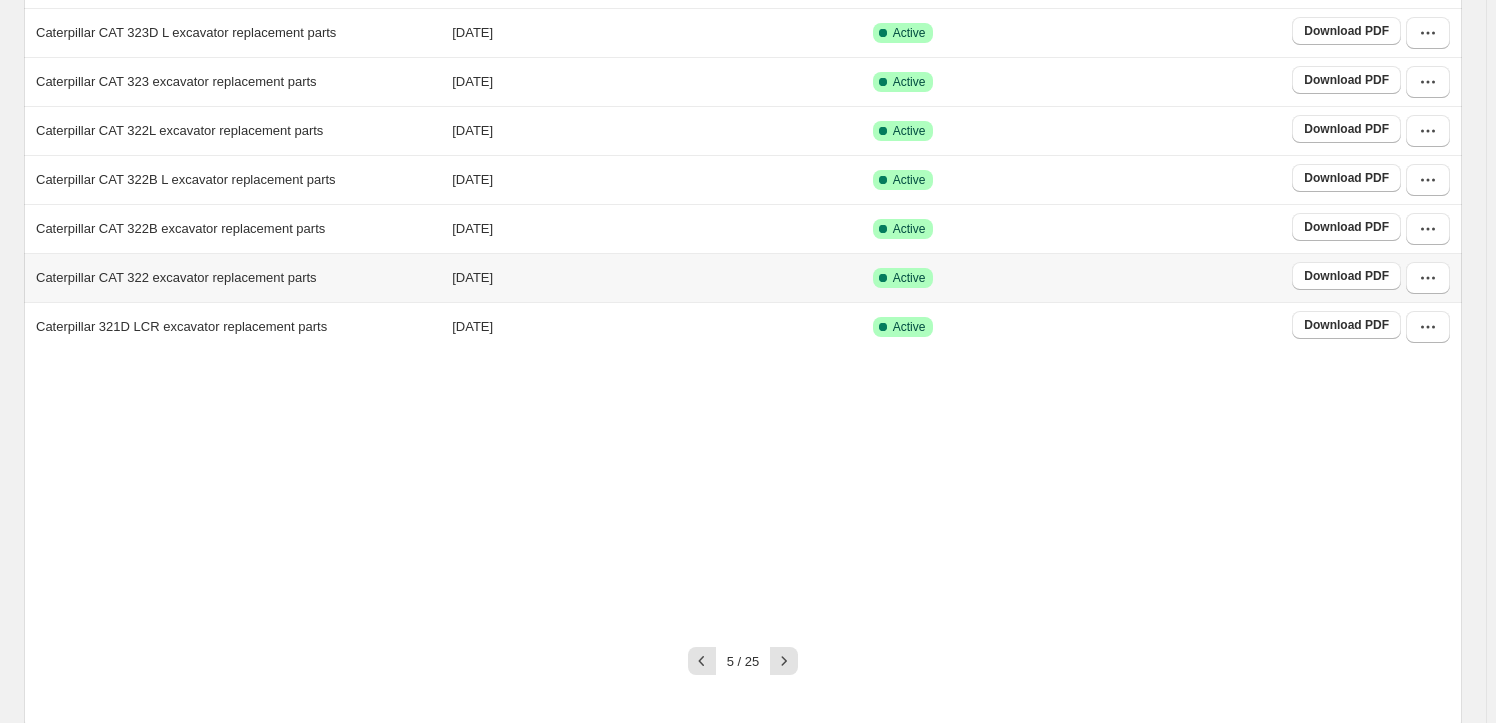 click 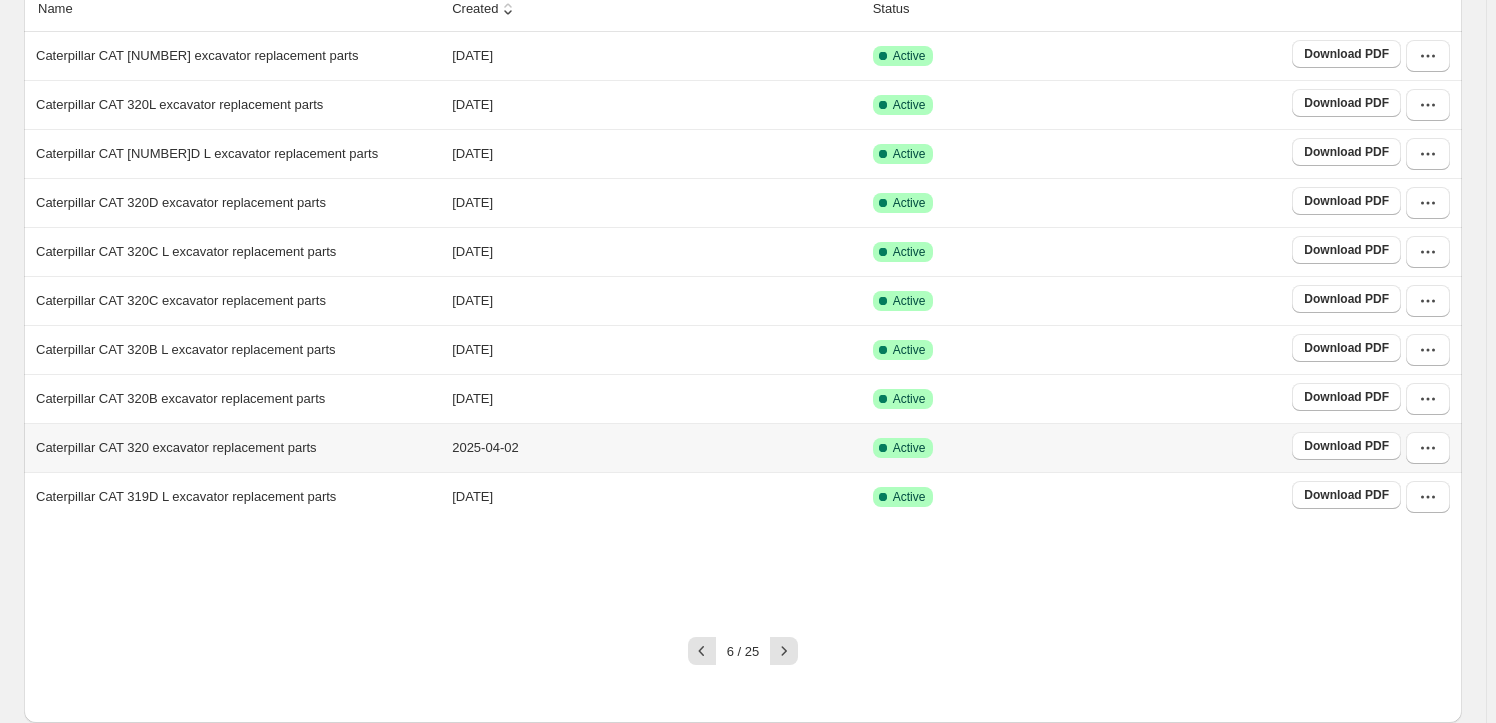 scroll, scrollTop: 363, scrollLeft: 0, axis: vertical 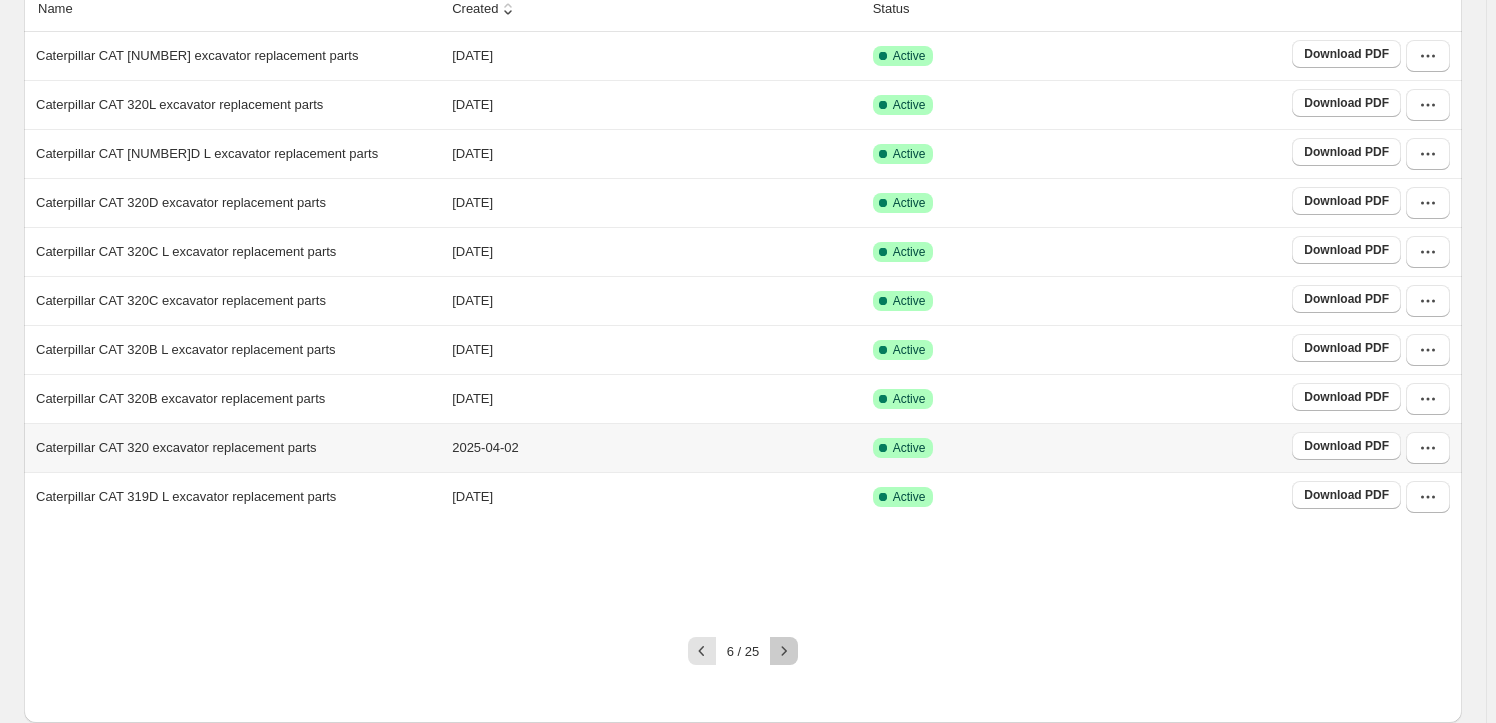click 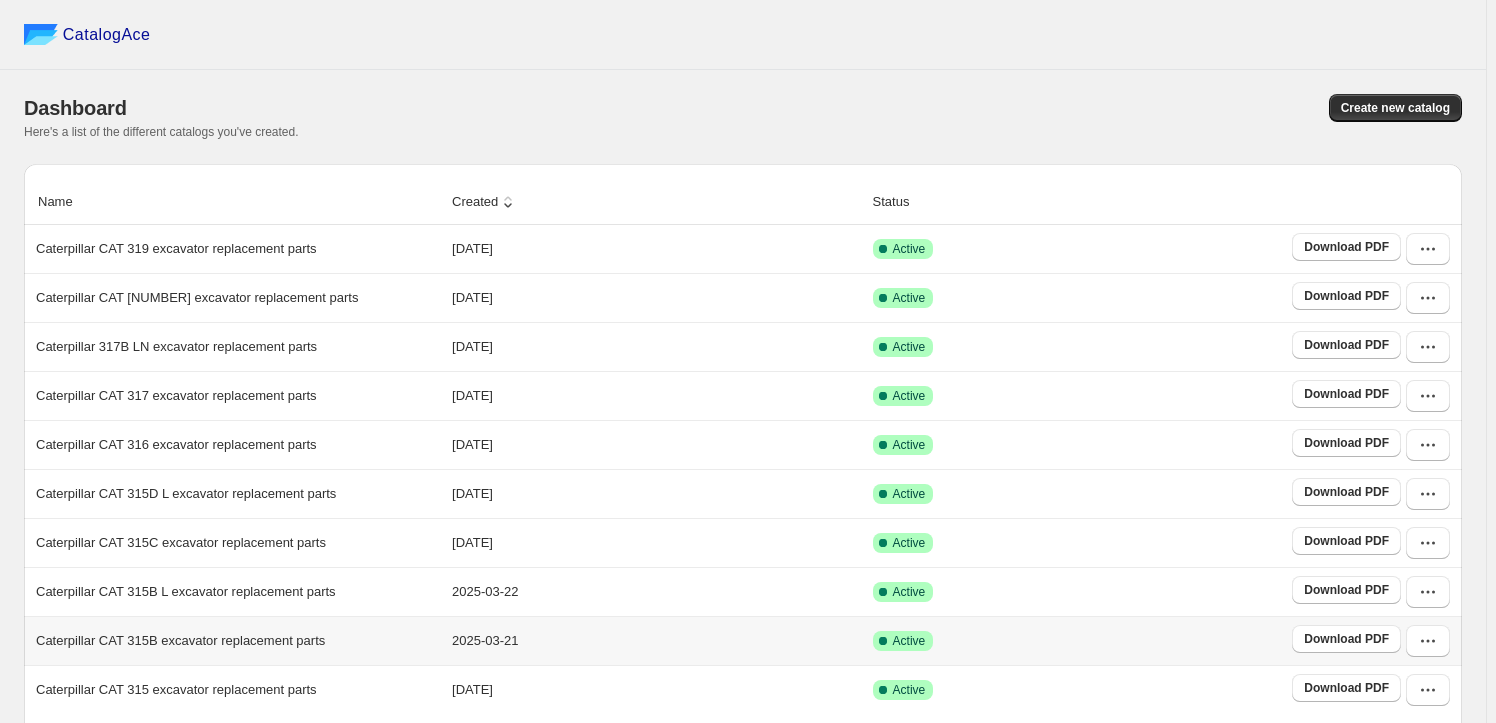 scroll, scrollTop: 372, scrollLeft: 0, axis: vertical 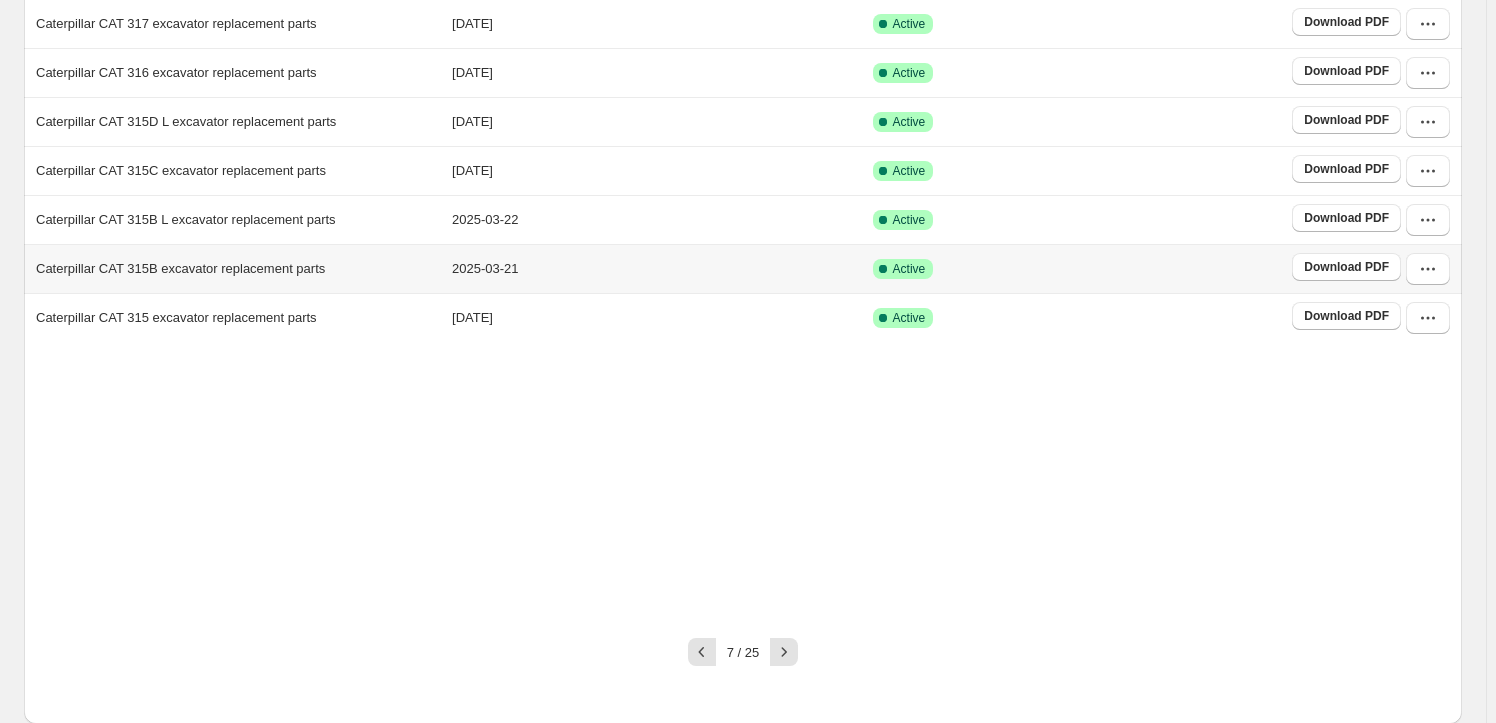 click 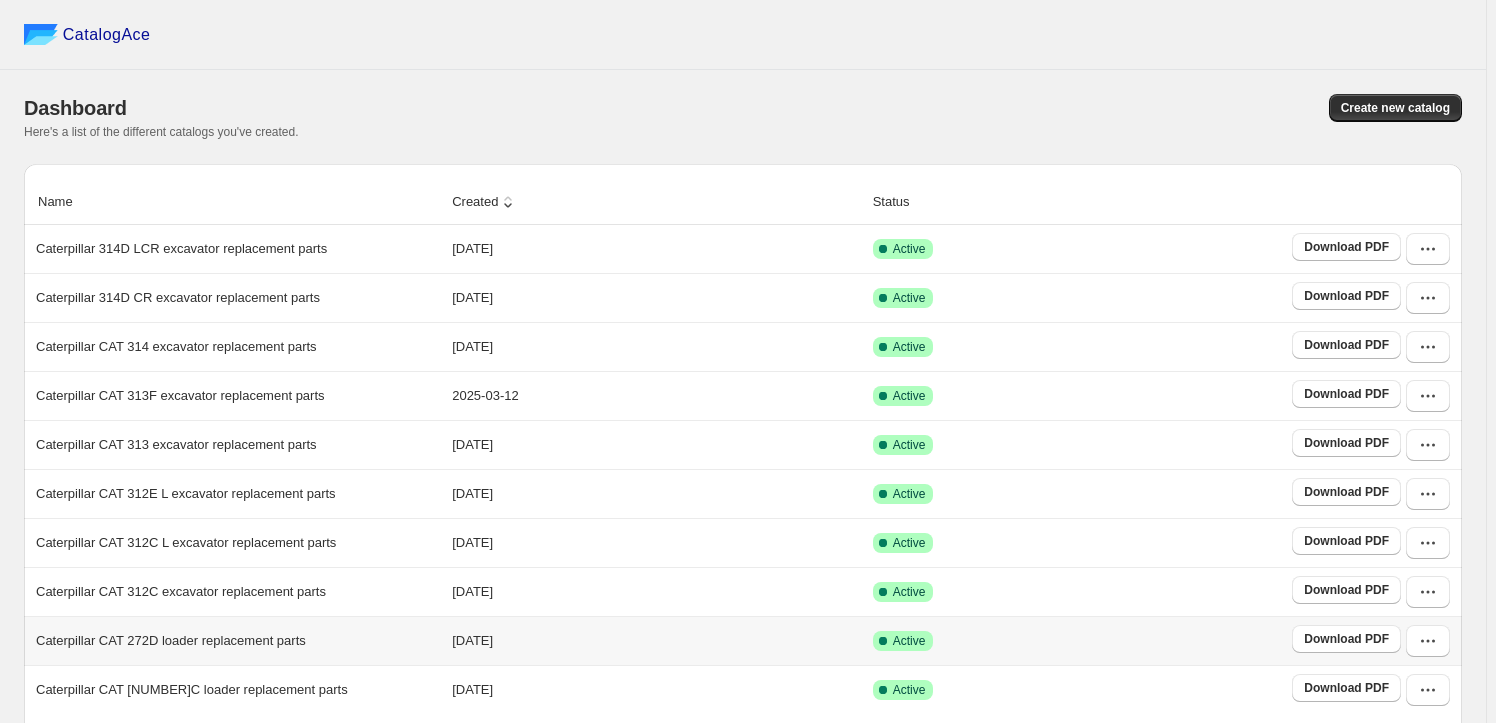 scroll, scrollTop: 0, scrollLeft: 0, axis: both 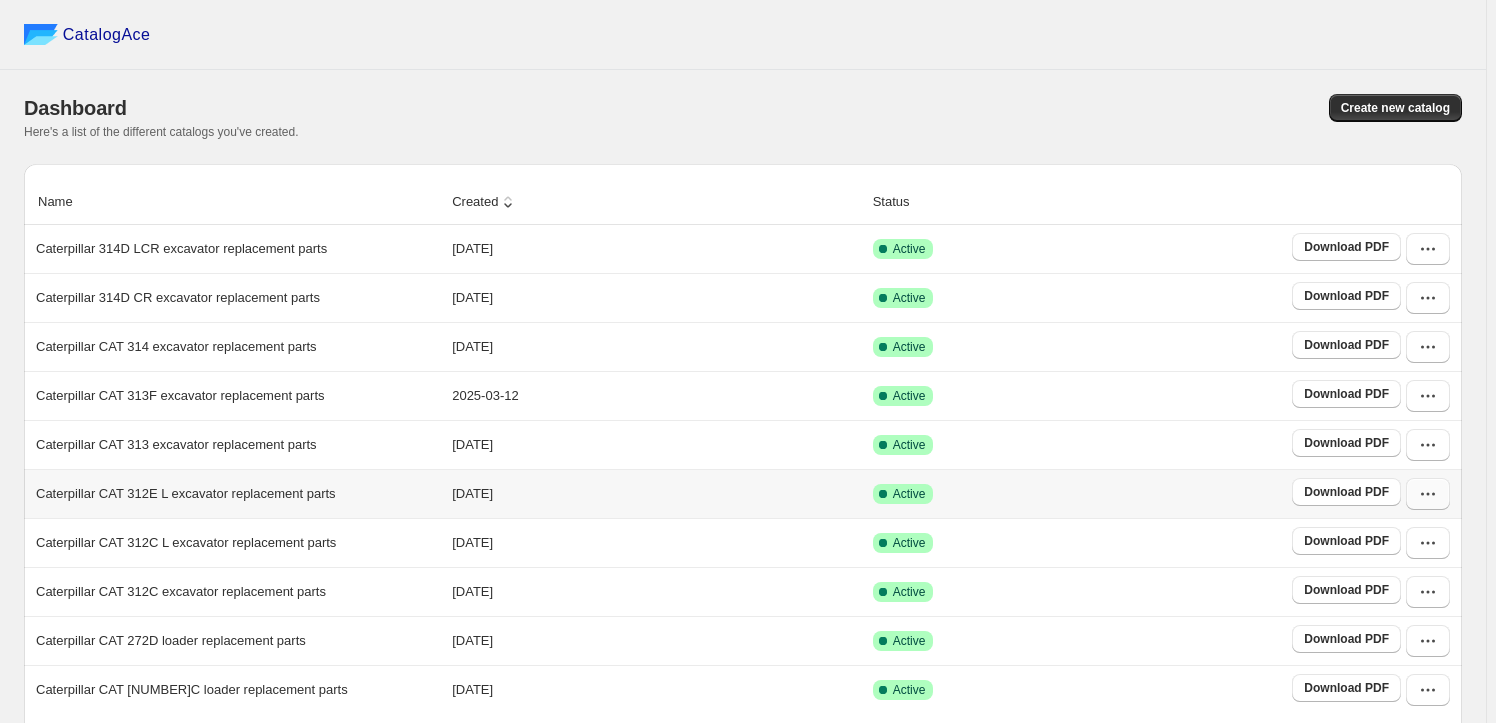 click at bounding box center (1428, 494) 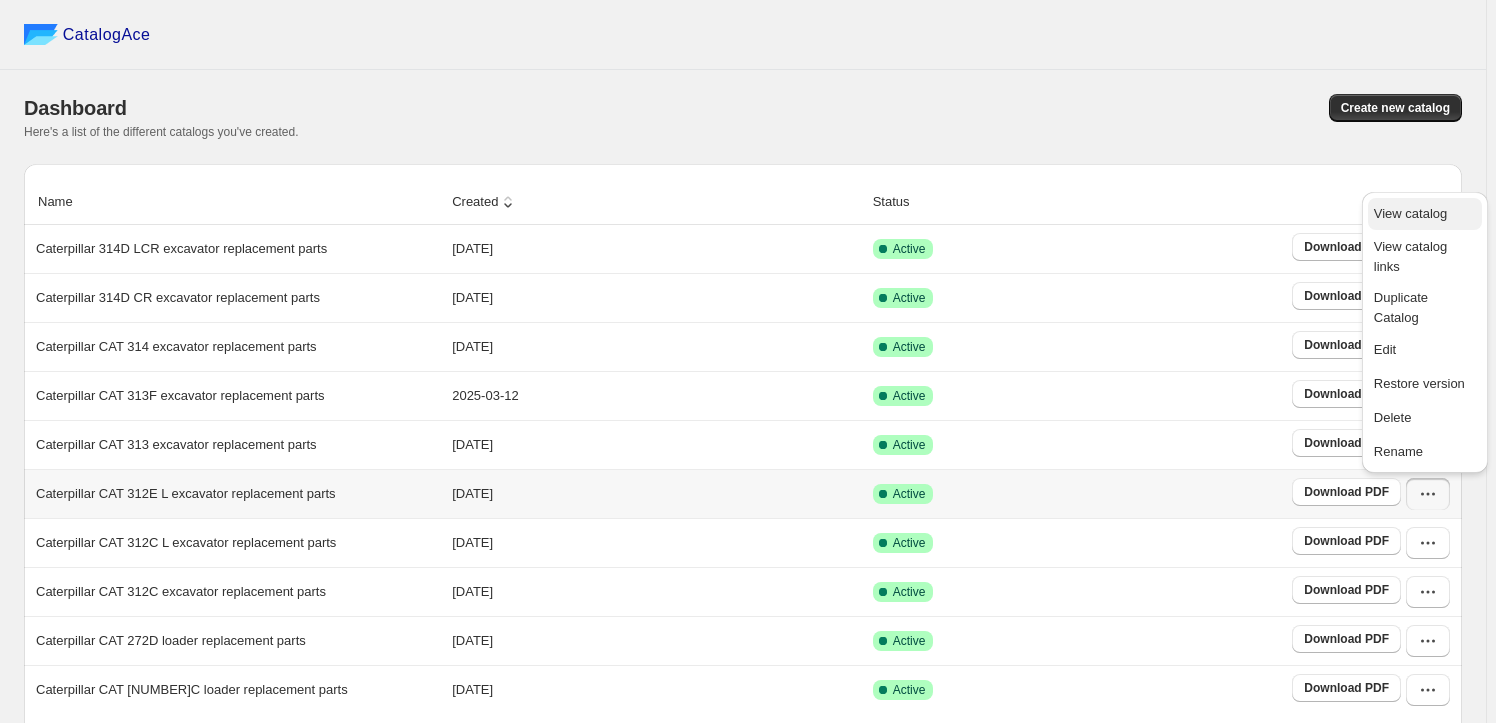 click on "View catalog" at bounding box center (1410, 213) 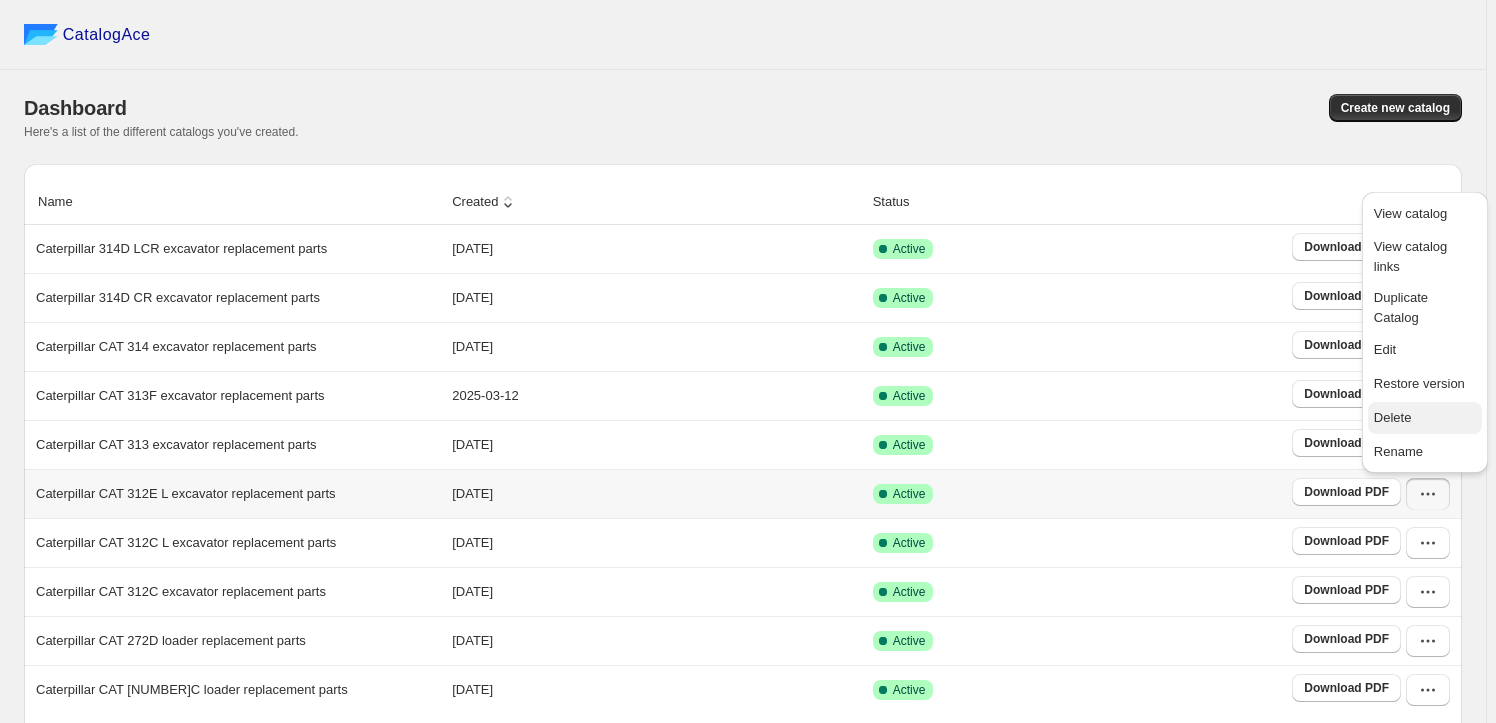 click on "Delete" at bounding box center [1425, 418] 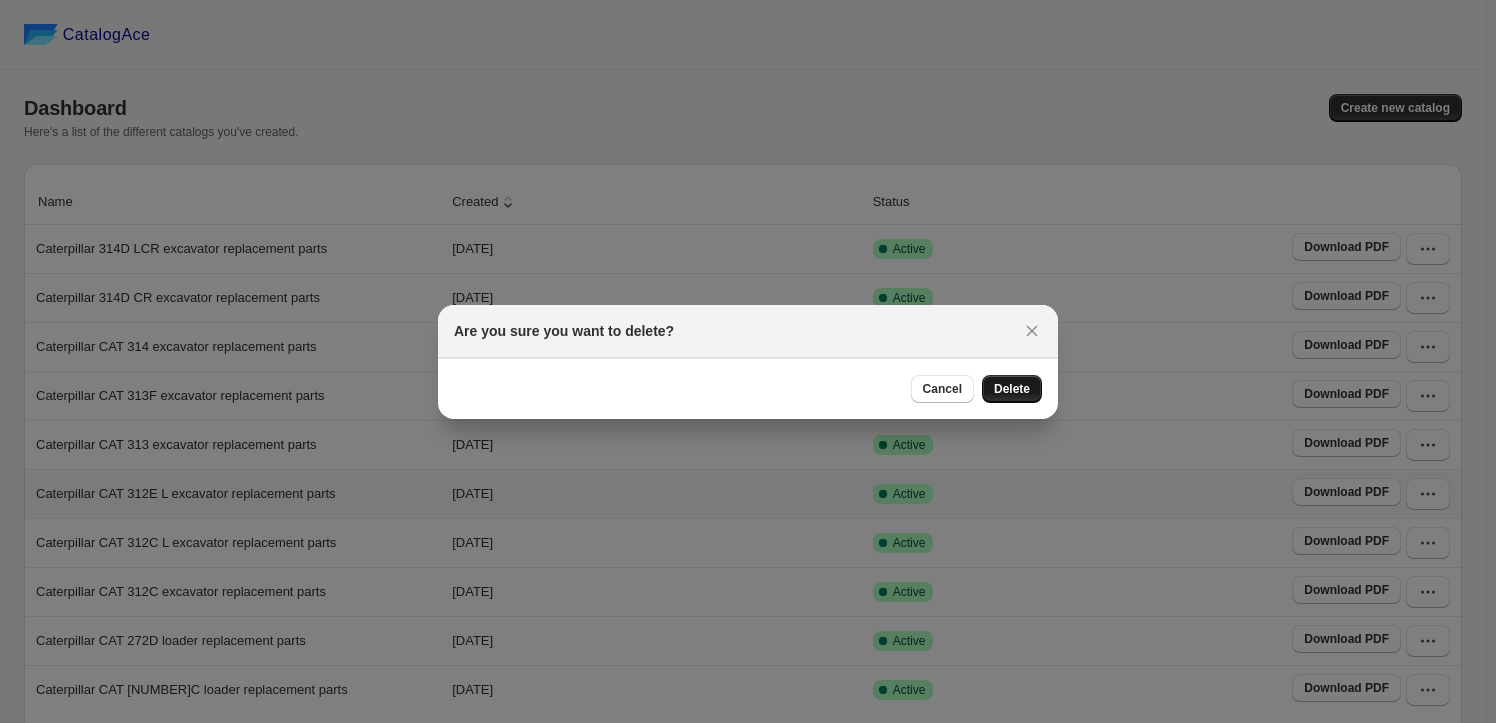 click on "Delete" at bounding box center (1012, 389) 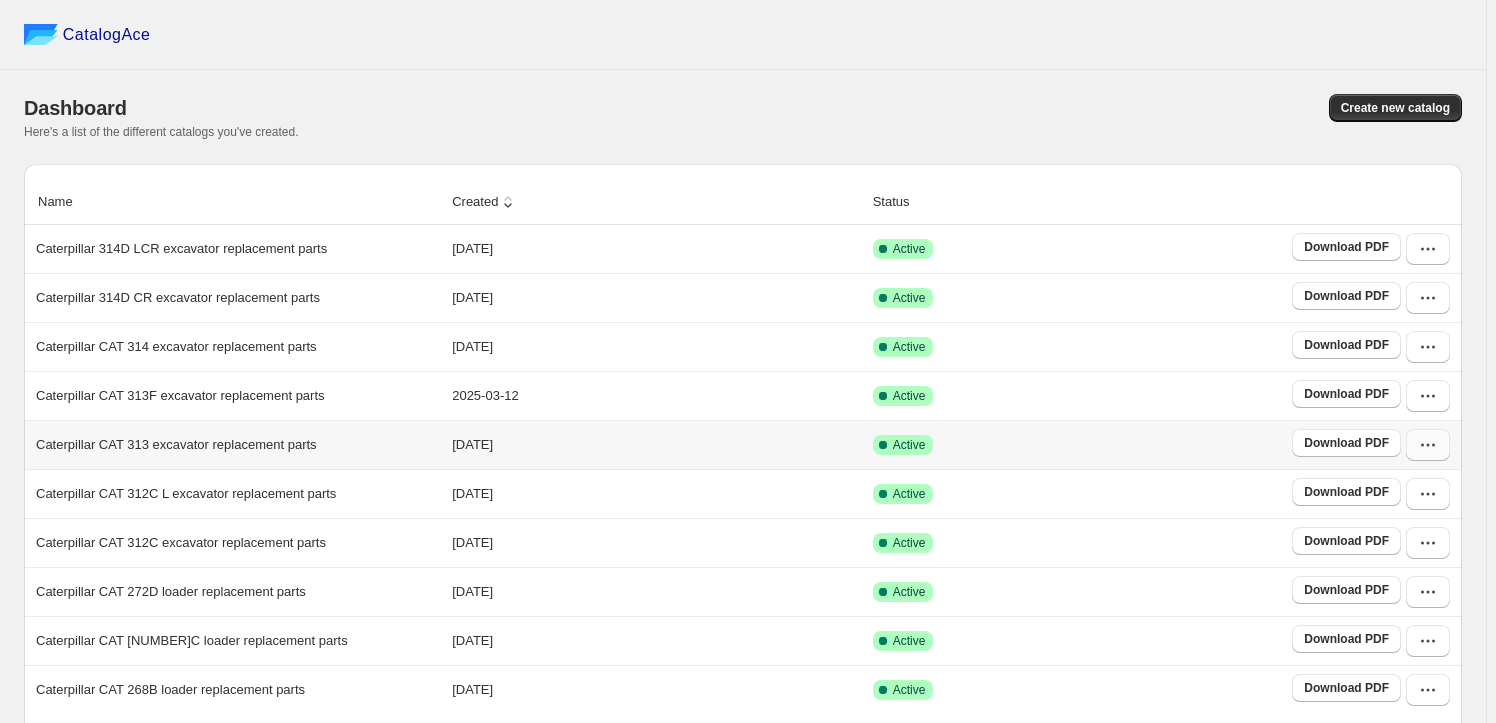click 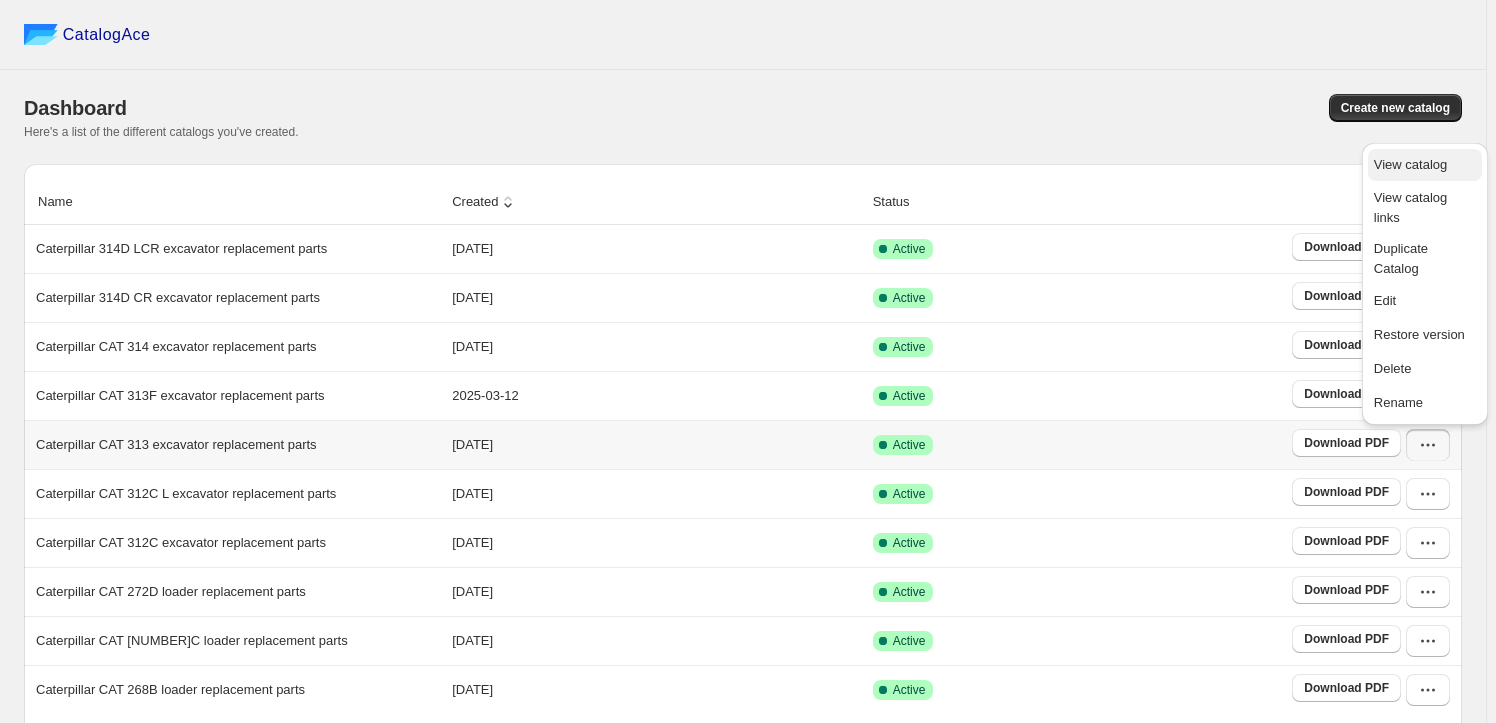 click on "View catalog" at bounding box center (1410, 164) 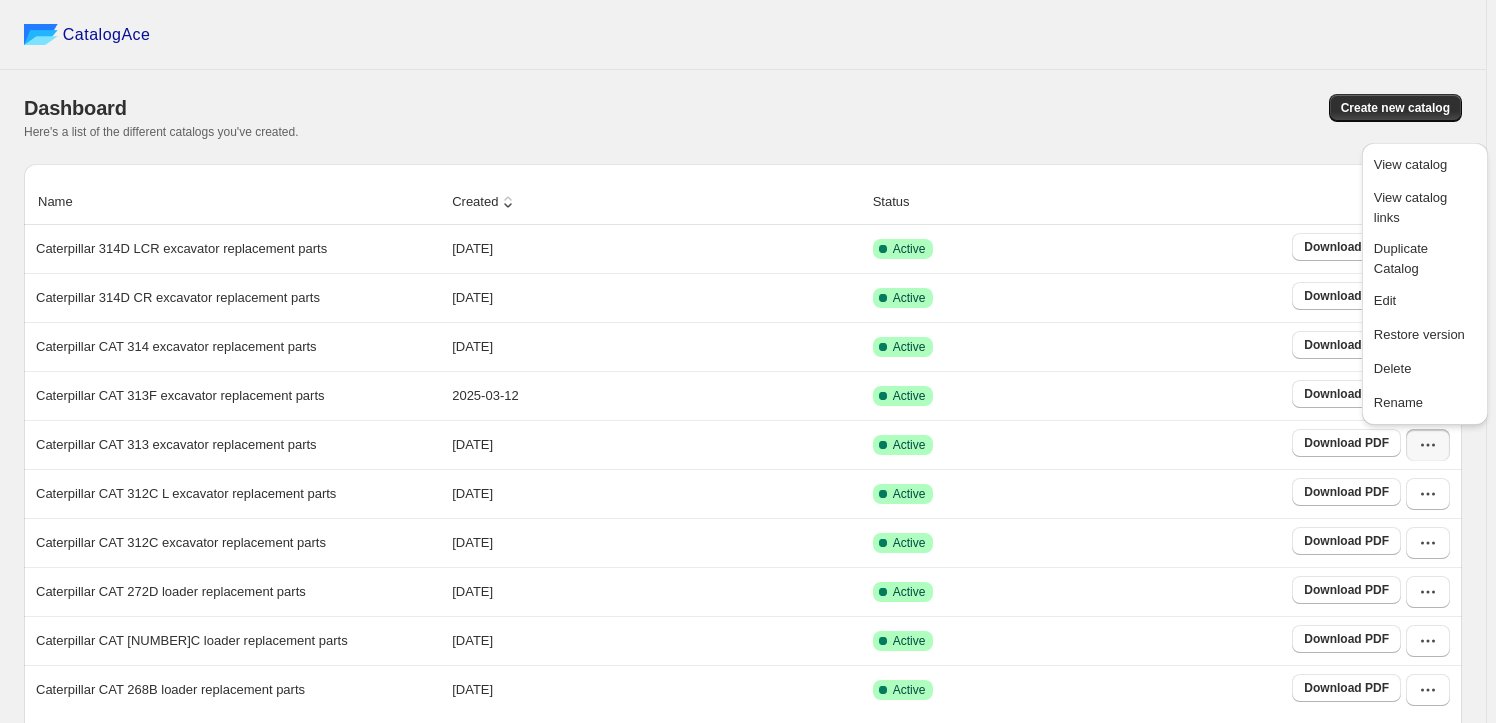 click on "Dashboard" at bounding box center (372, 108) 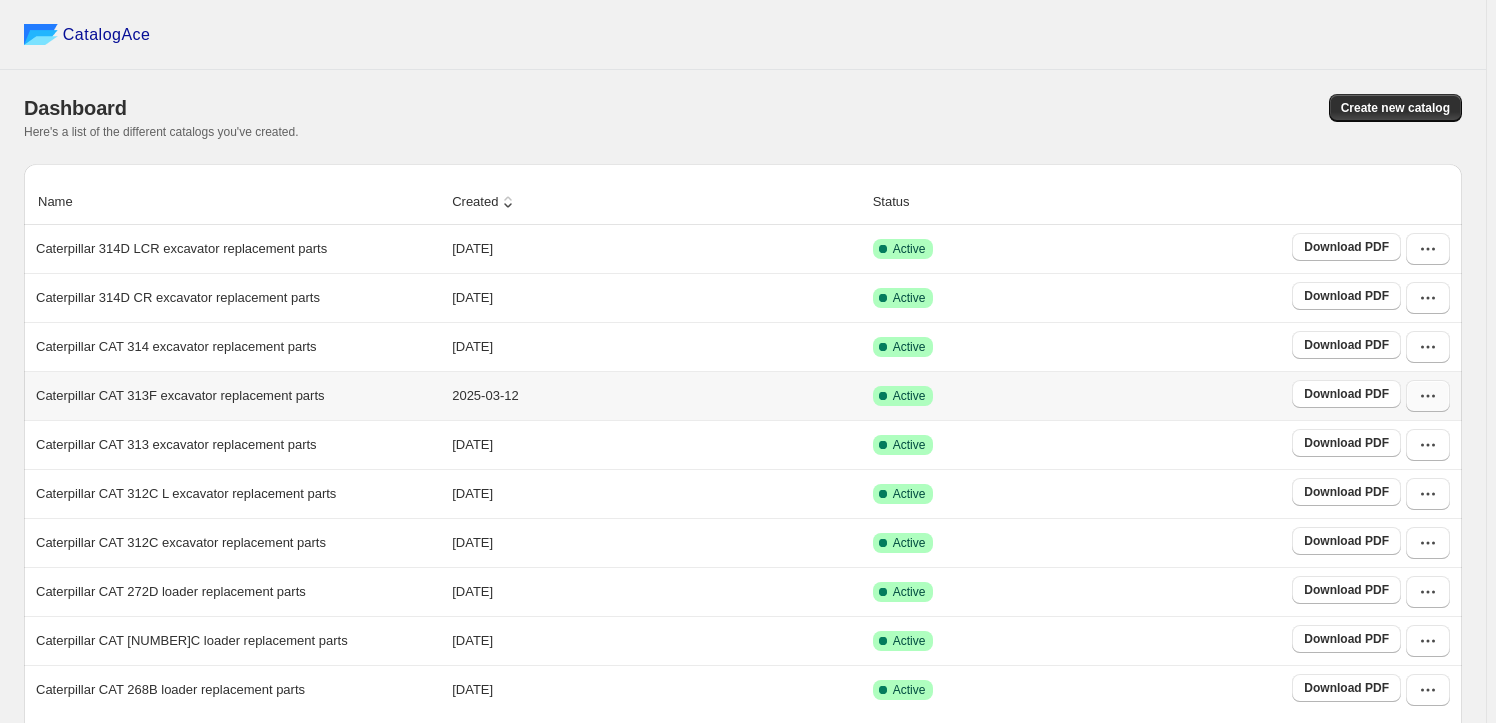 click 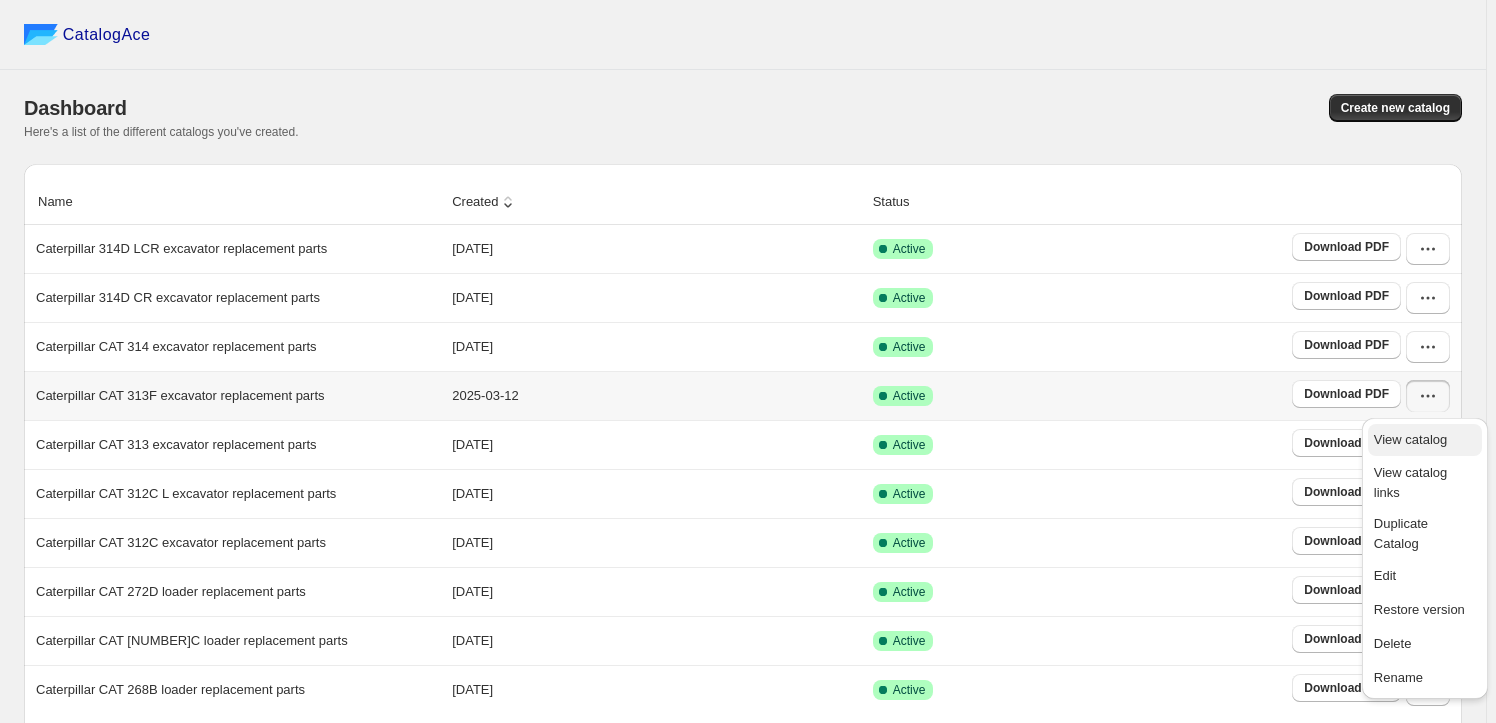 click on "View catalog" at bounding box center [1410, 439] 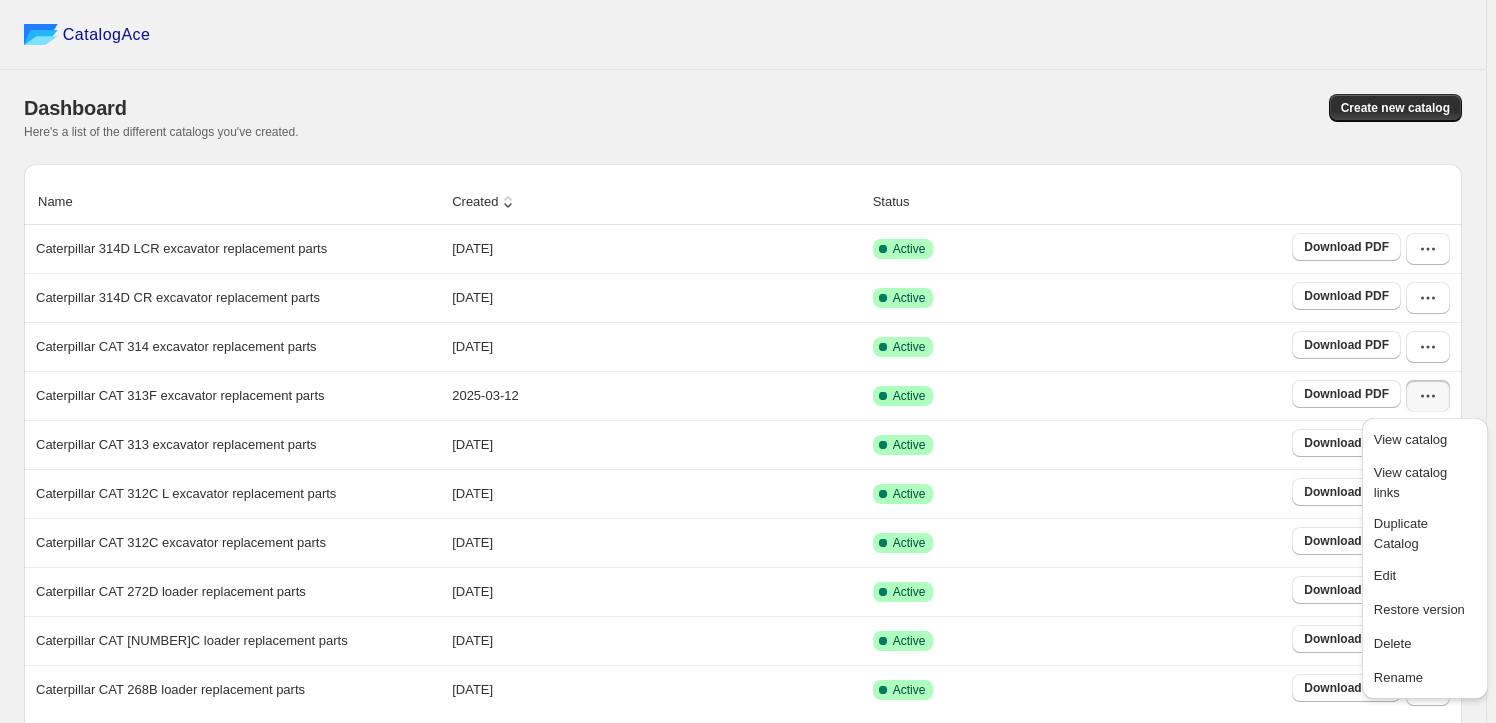 click on "CatalogAce" at bounding box center (743, 35) 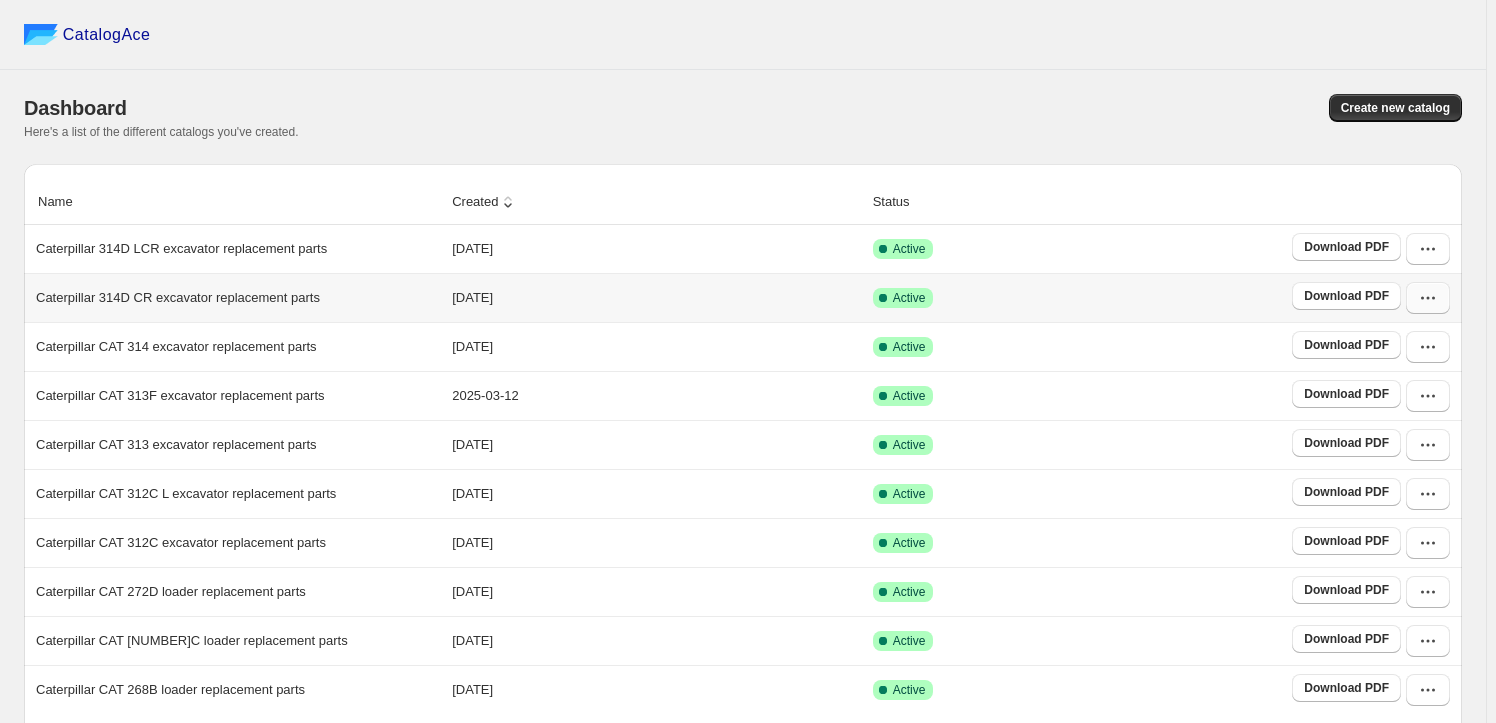 click 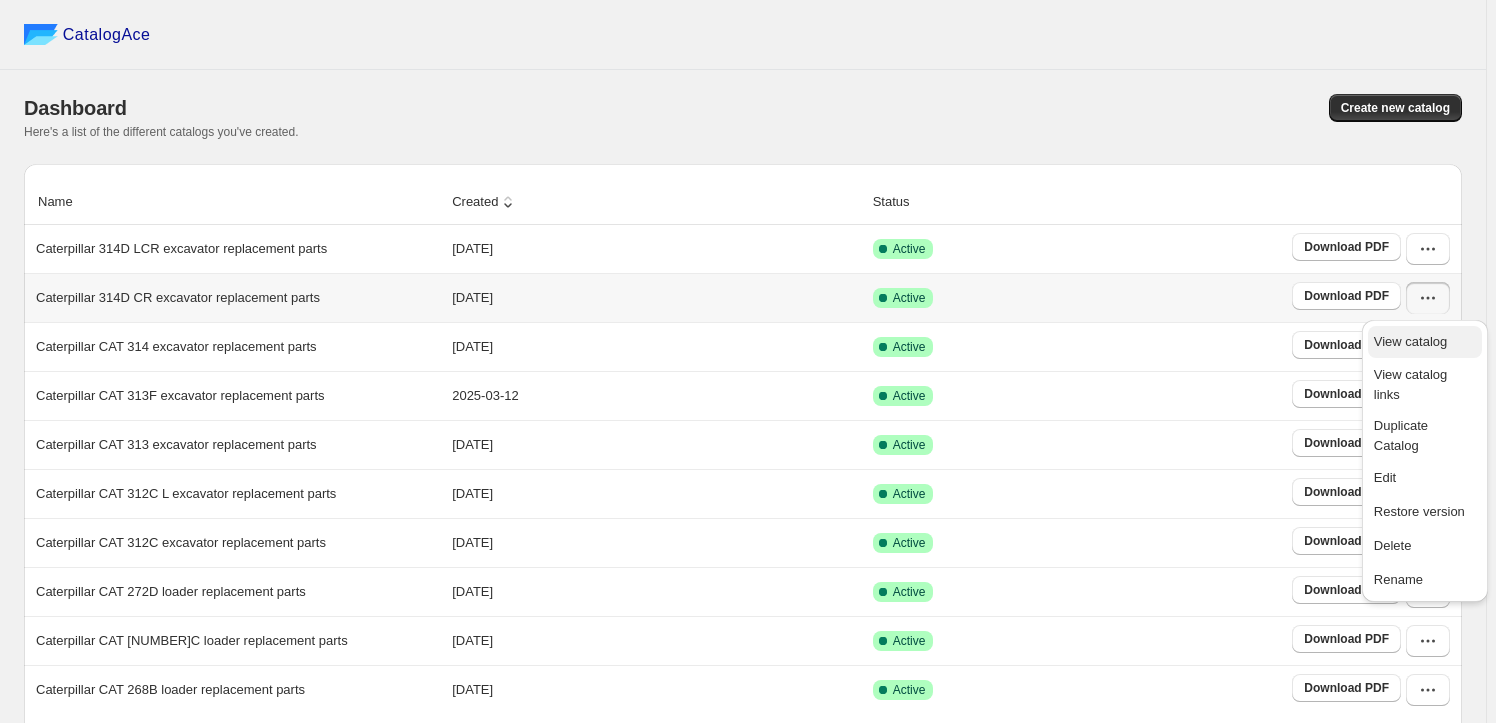 click on "View catalog" at bounding box center [1410, 341] 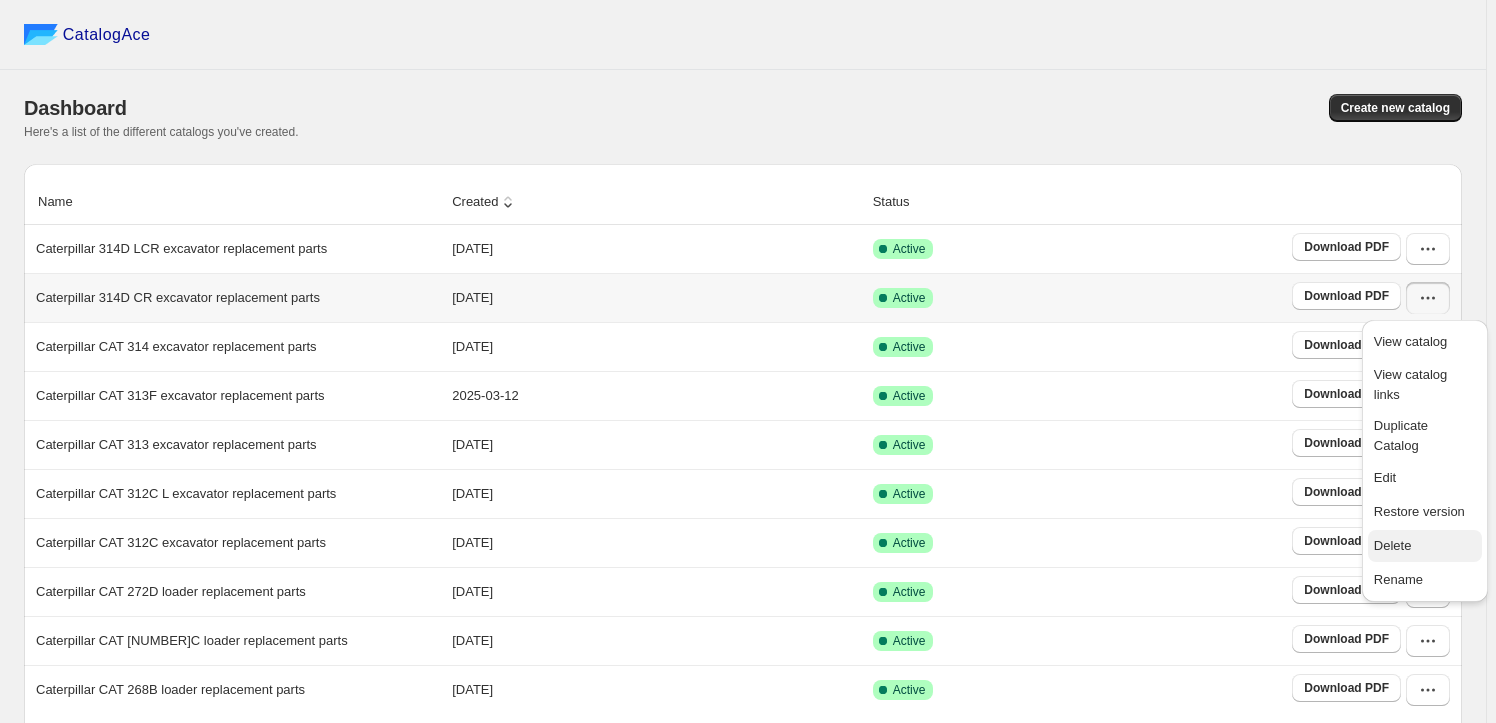 click on "Delete" at bounding box center [1425, 546] 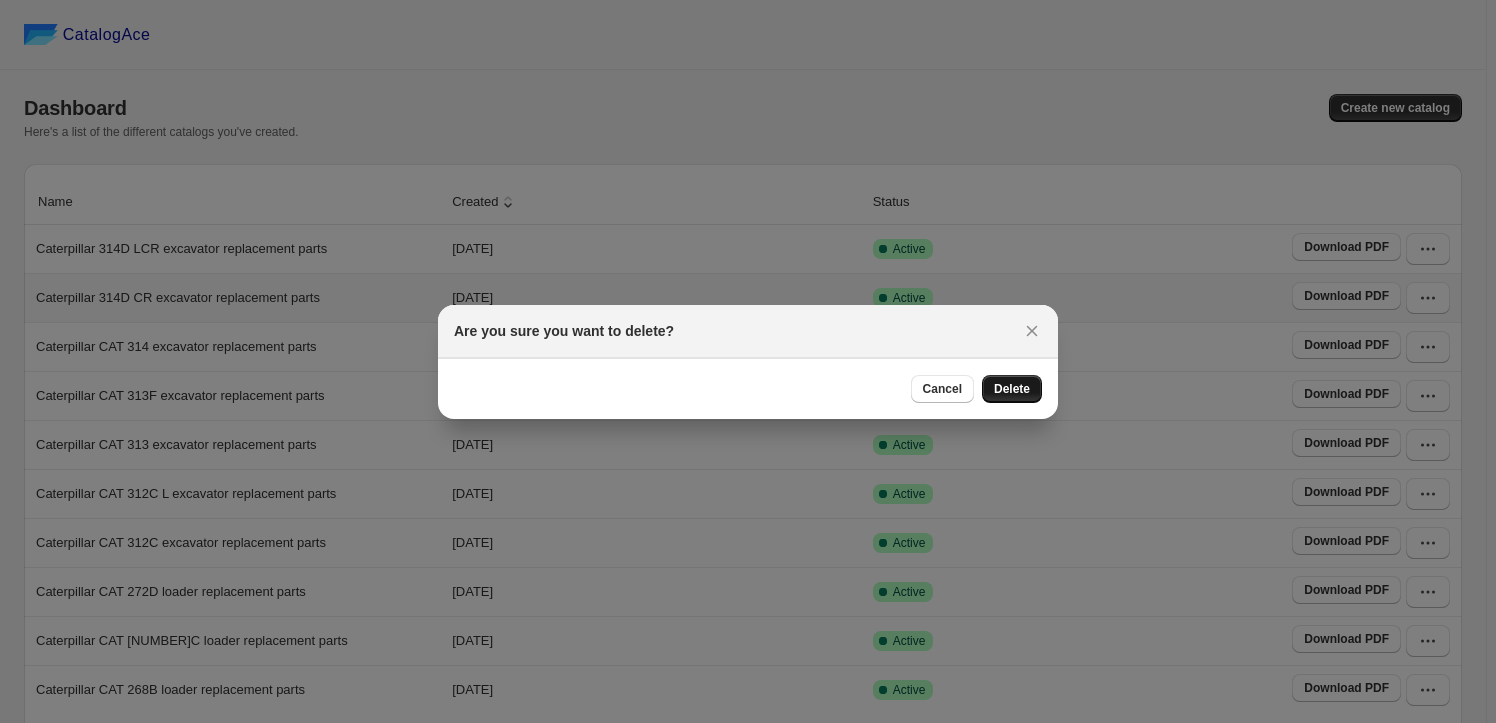 click on "Delete" at bounding box center (1012, 389) 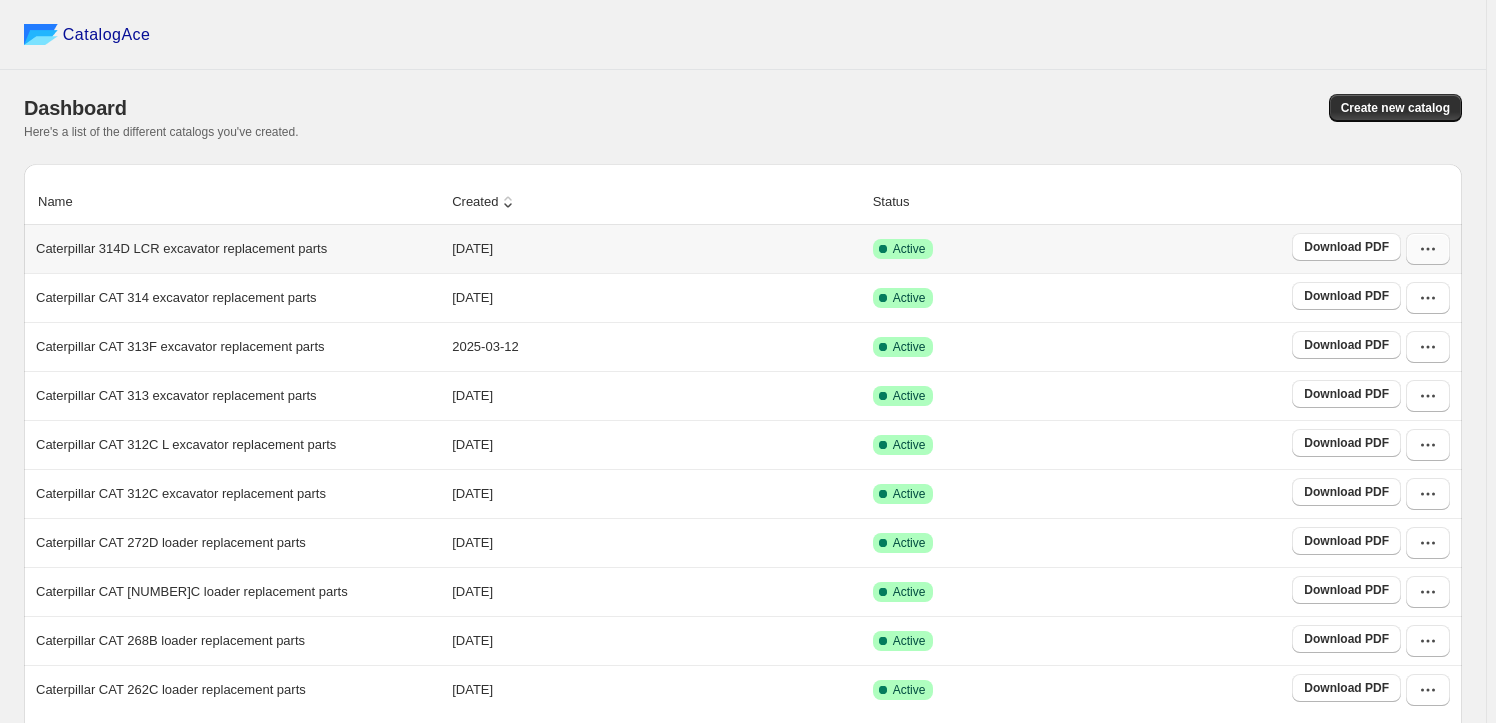click 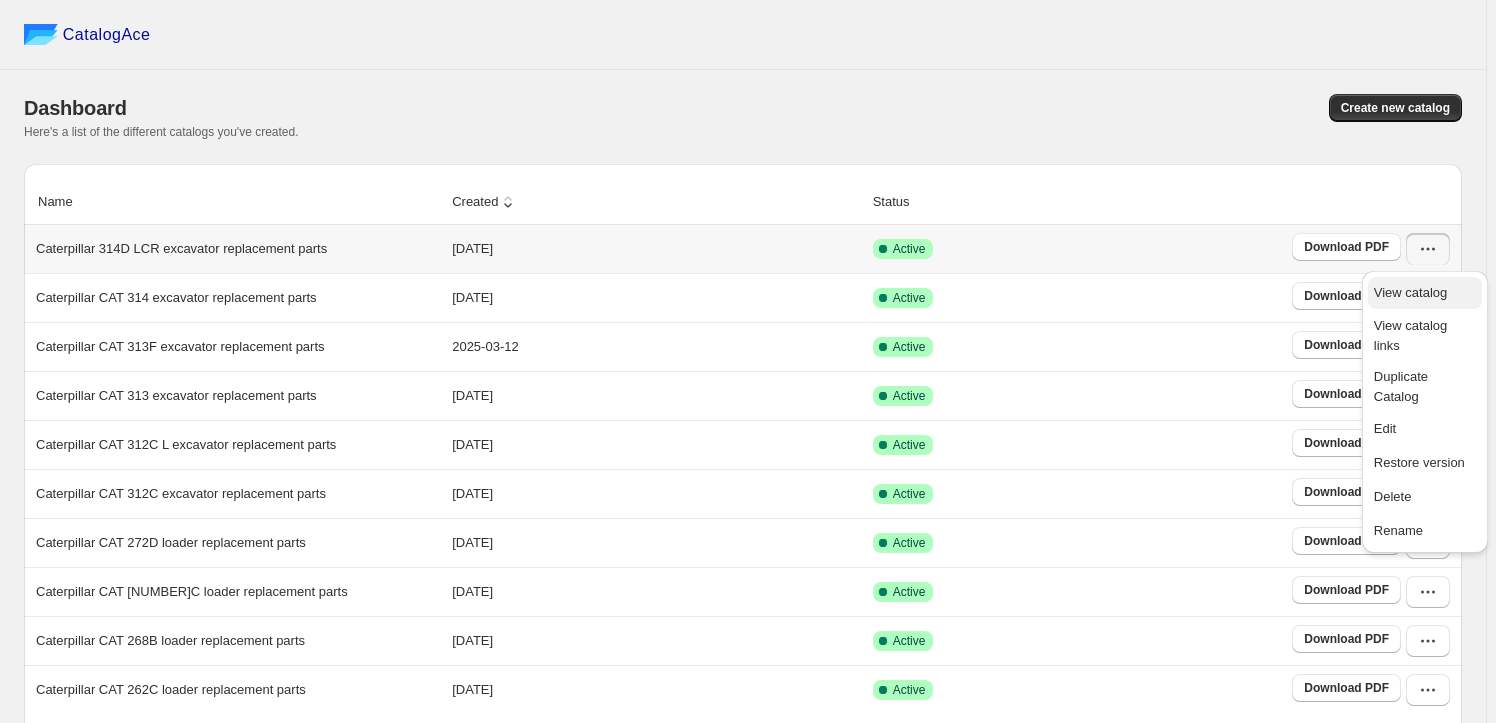 click on "View catalog" at bounding box center (1425, 293) 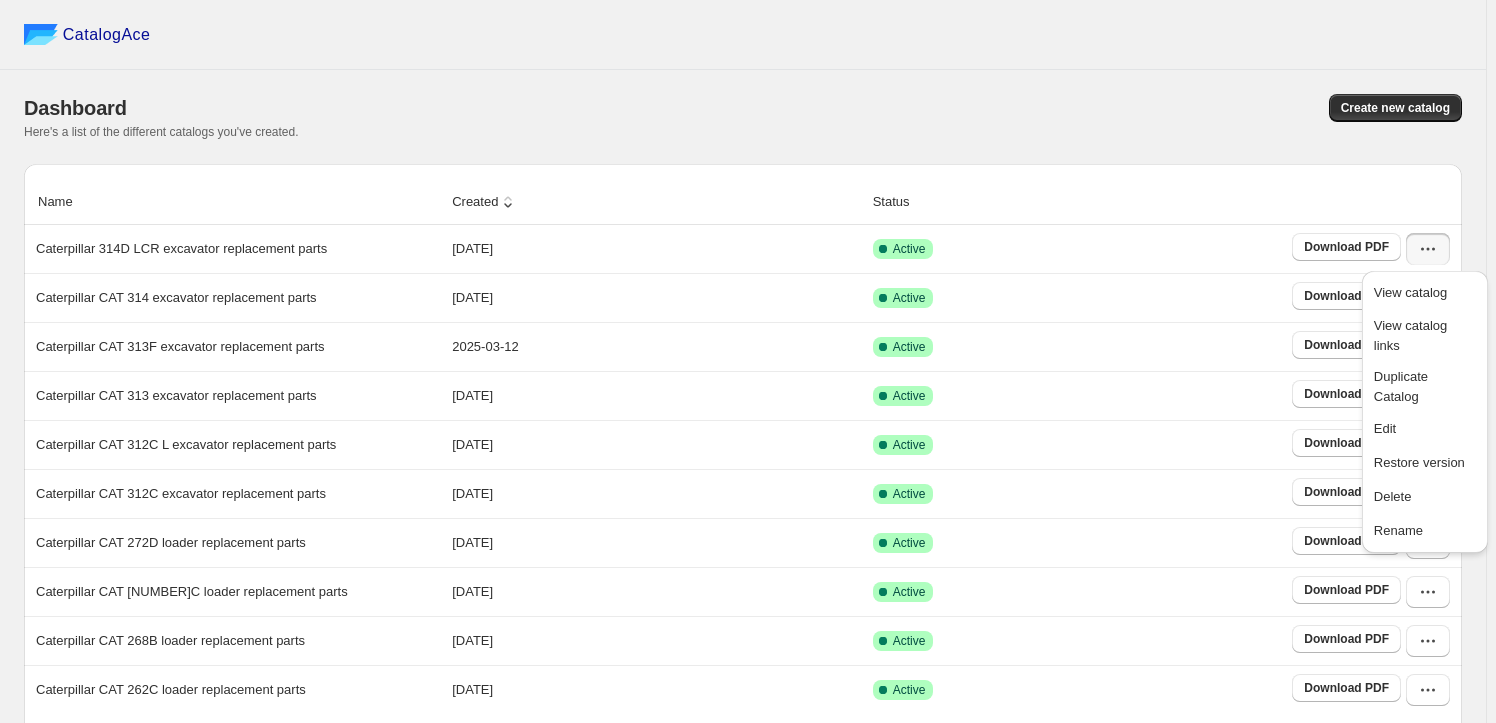 click on "Create new catalog" at bounding box center [1099, 108] 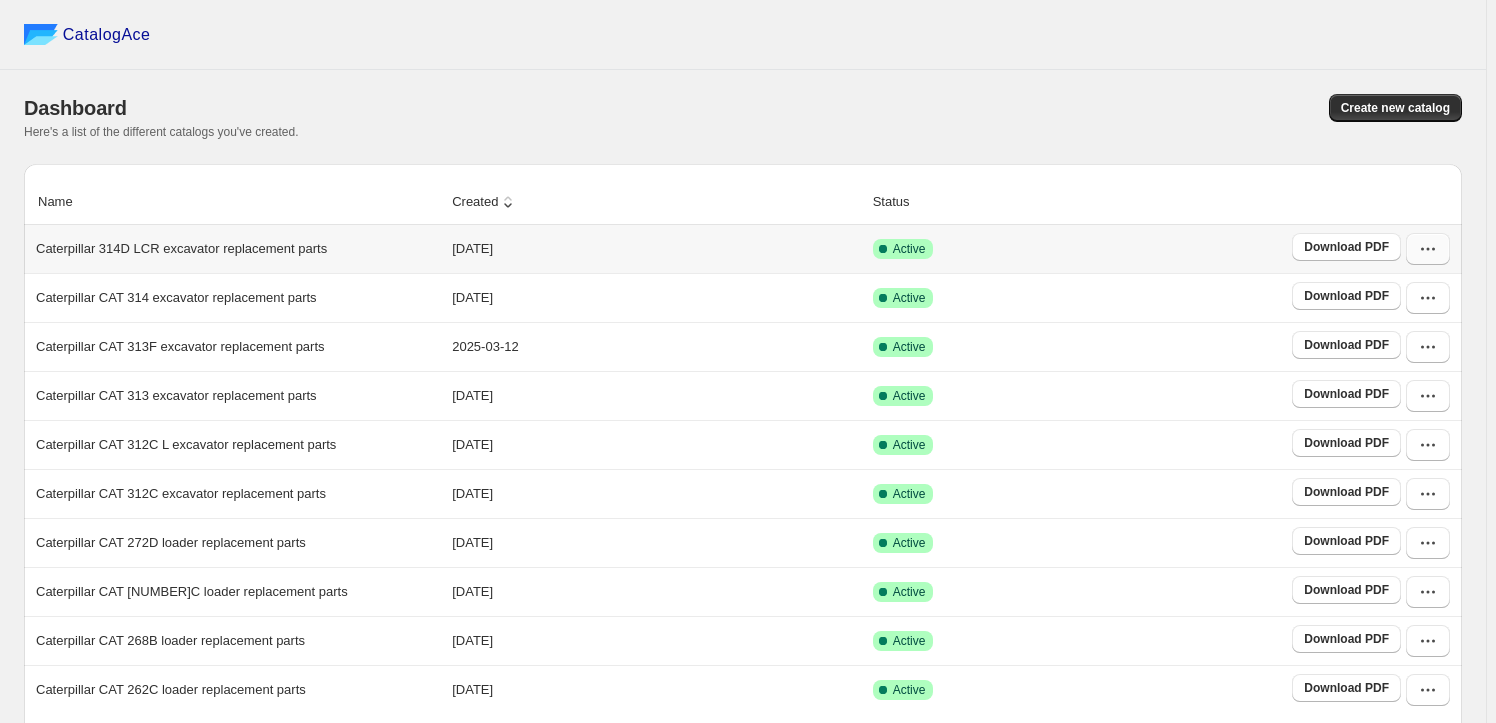 click 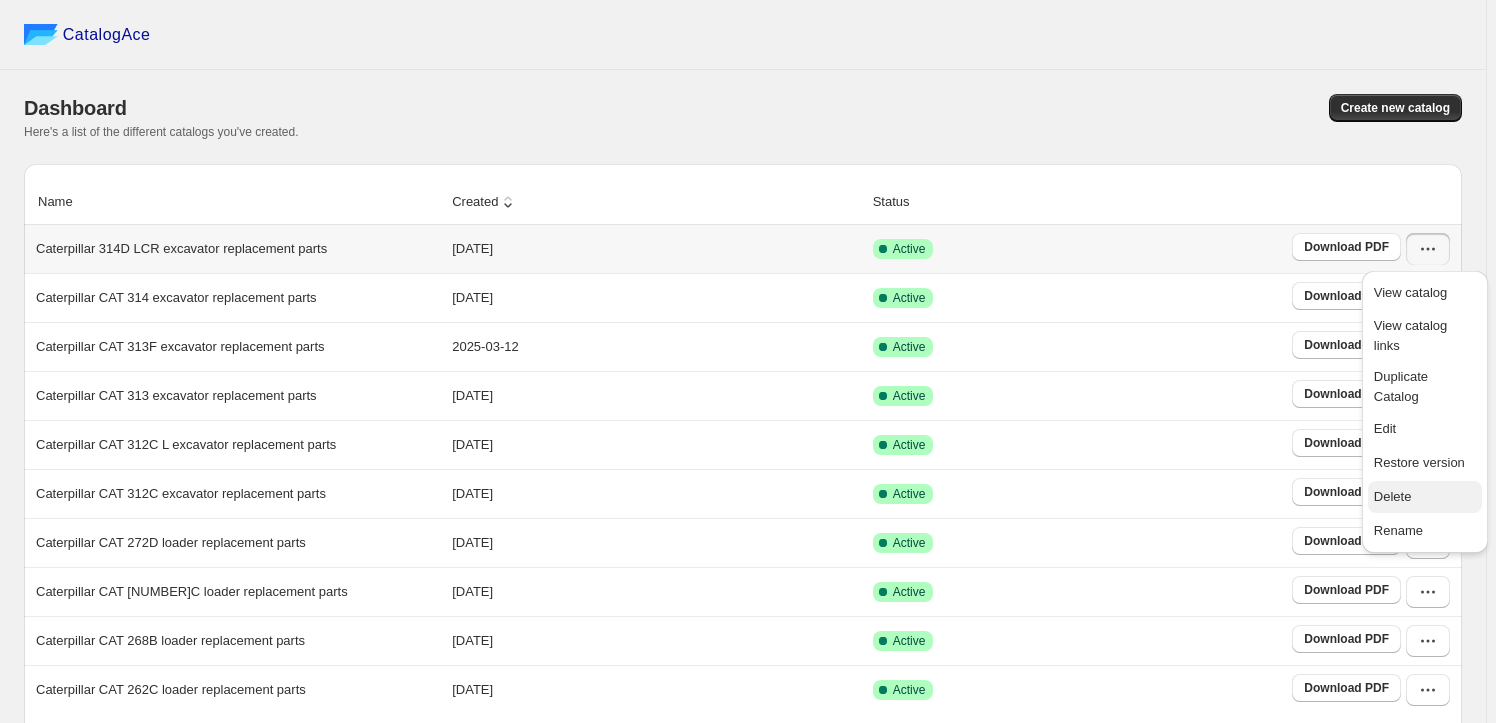 click on "Delete" at bounding box center (1425, 497) 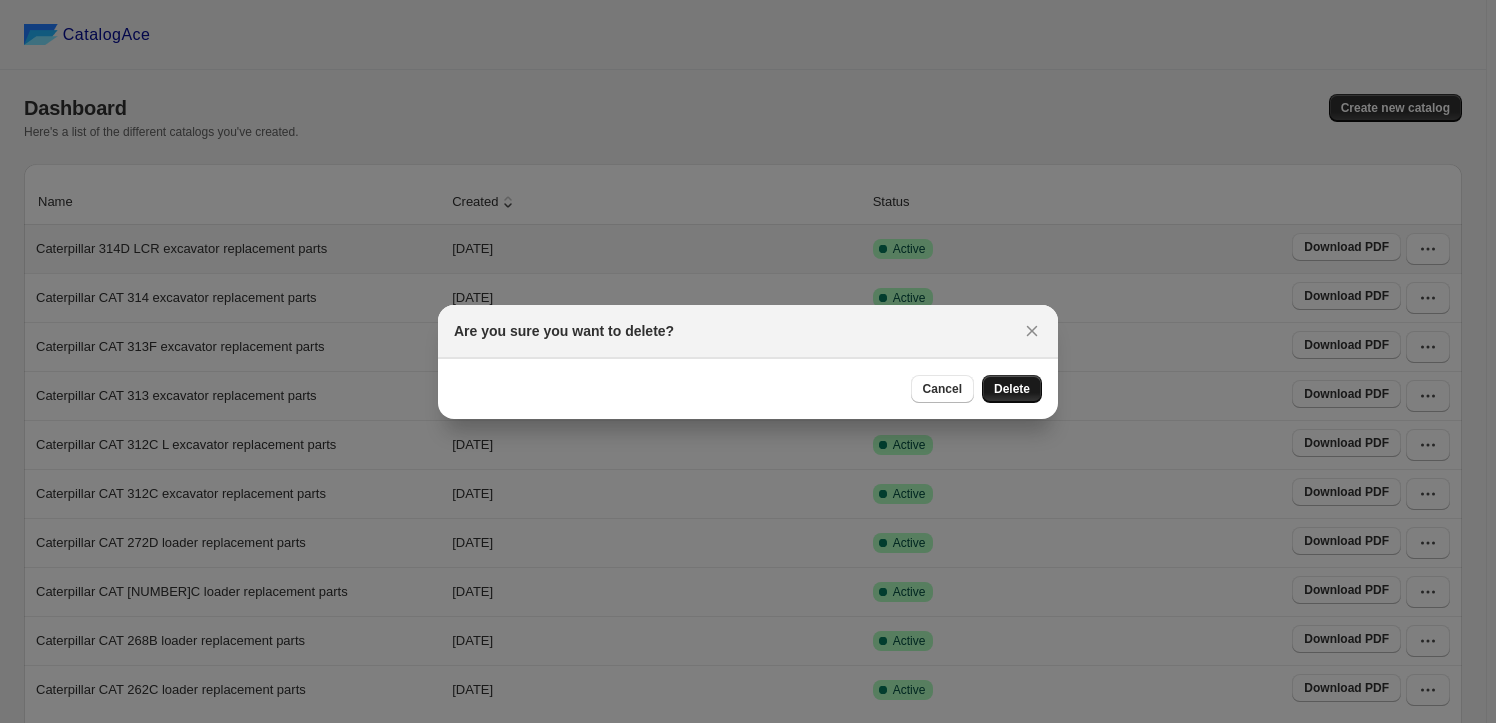 click on "Delete" at bounding box center (1012, 389) 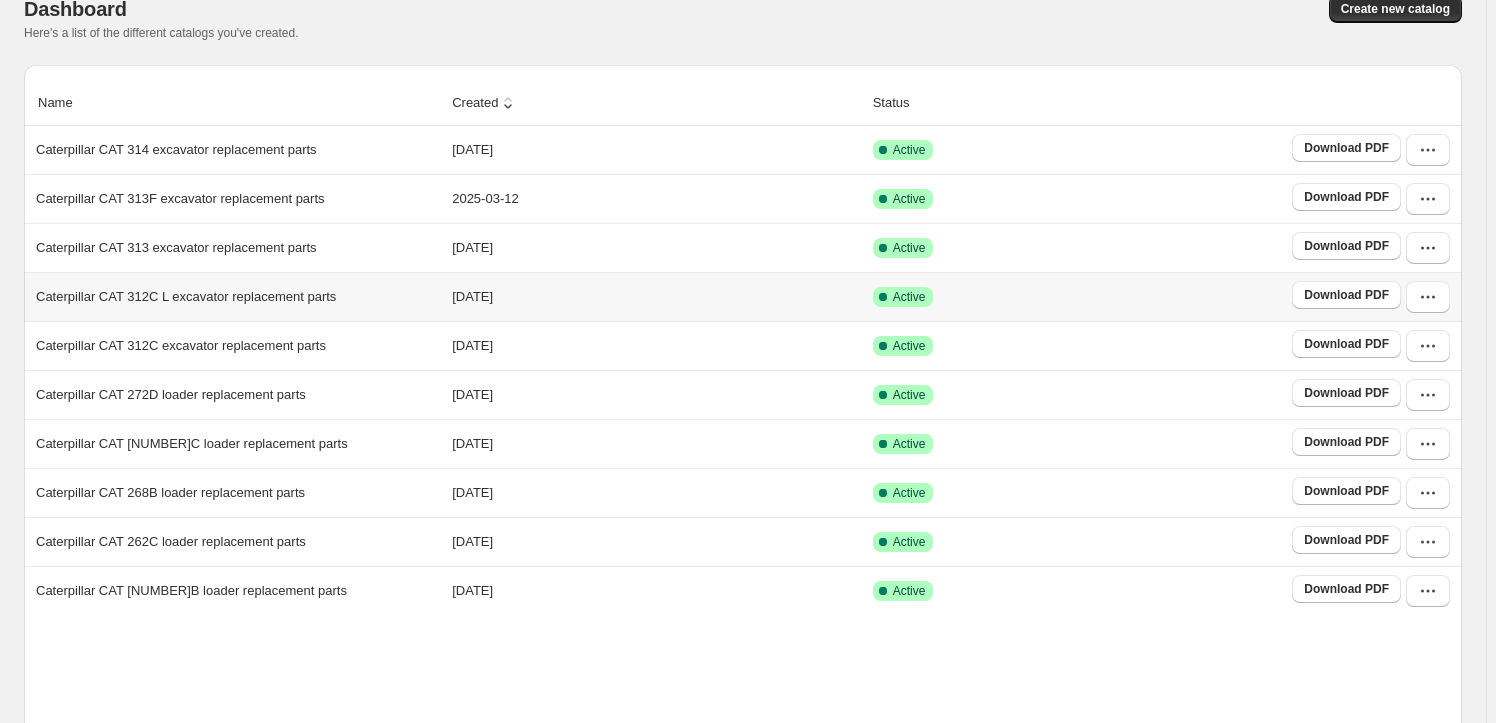 scroll, scrollTop: 272, scrollLeft: 0, axis: vertical 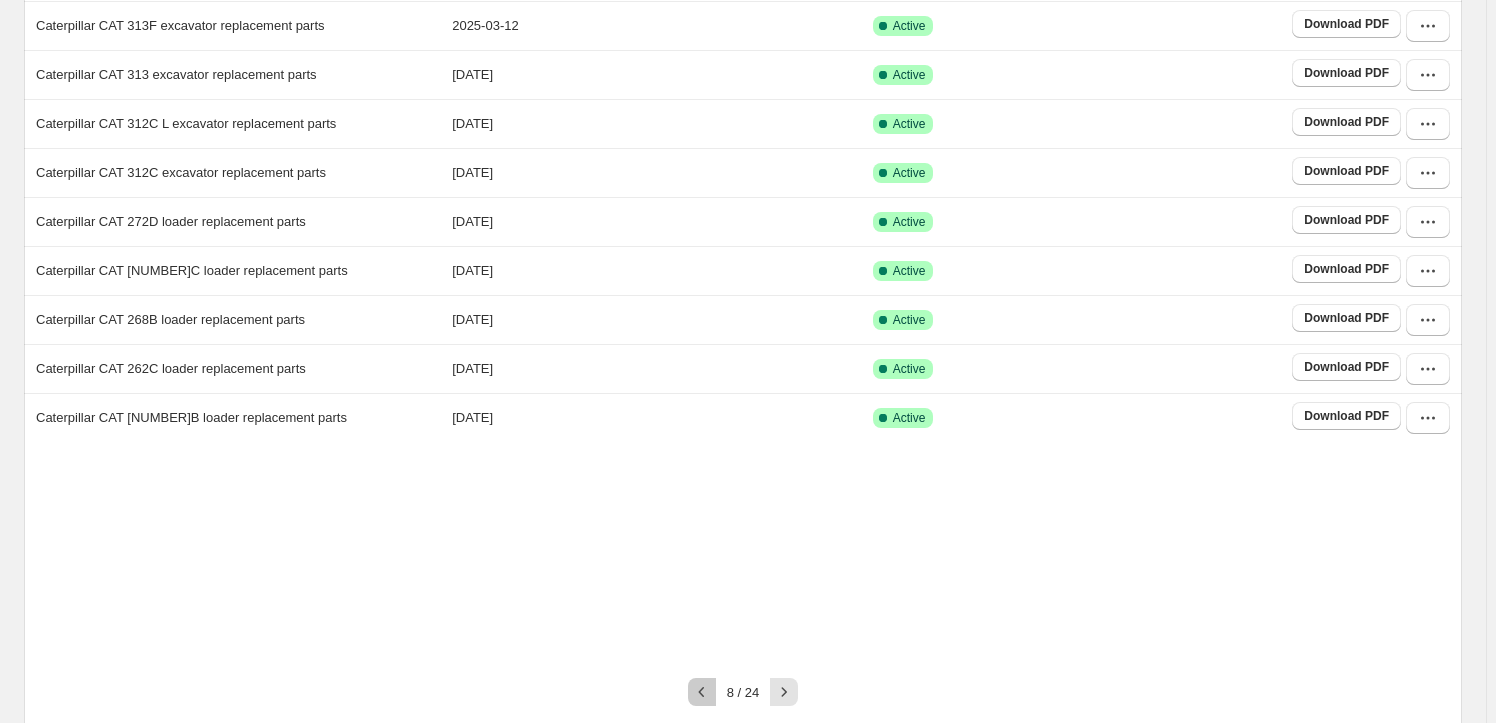 click 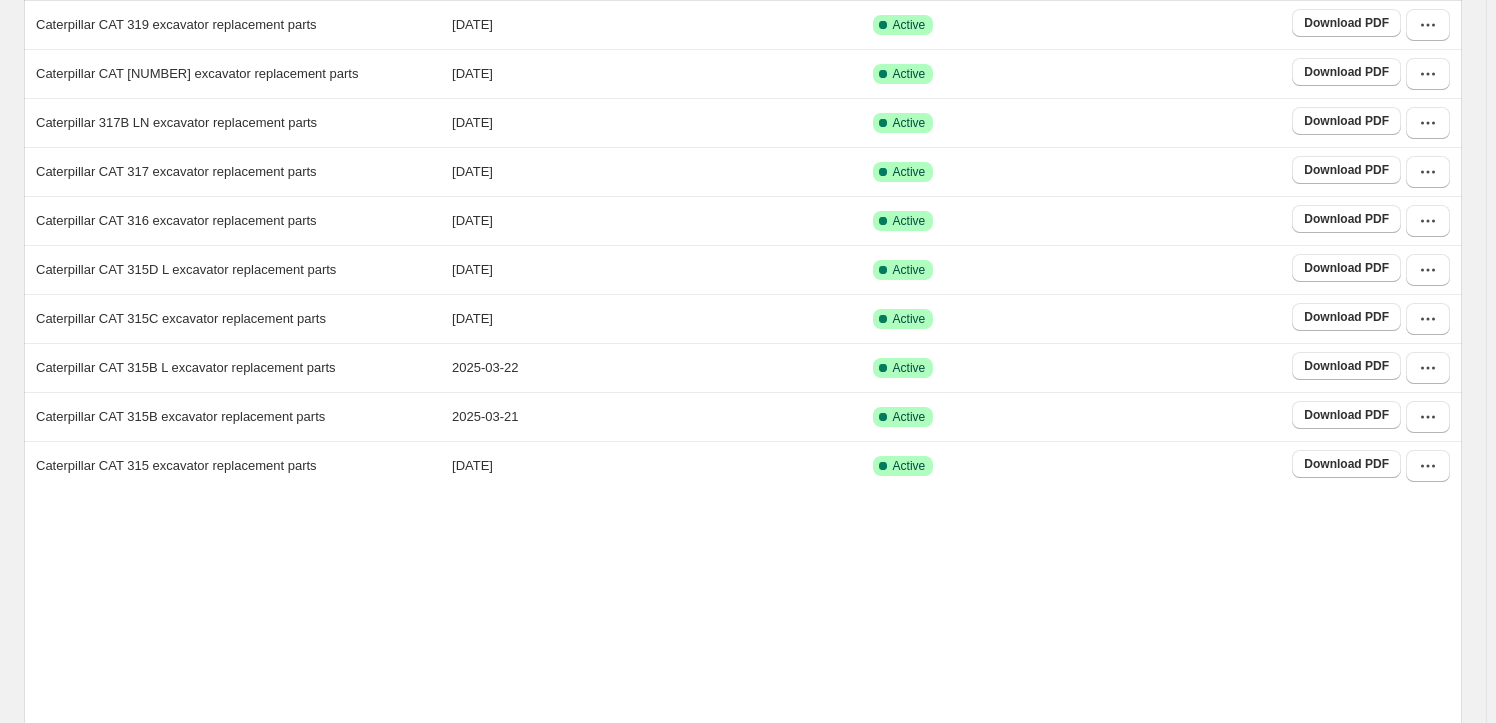 scroll, scrollTop: 372, scrollLeft: 0, axis: vertical 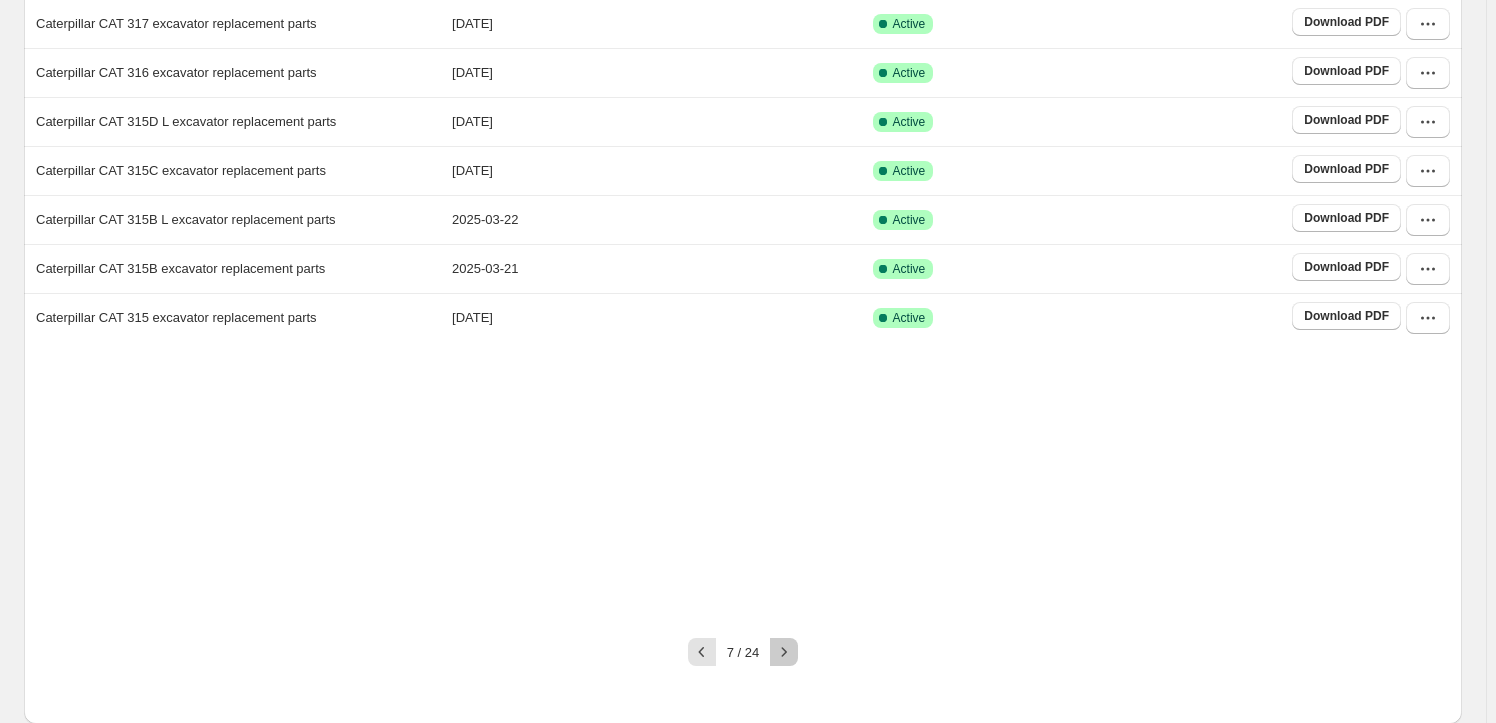 click 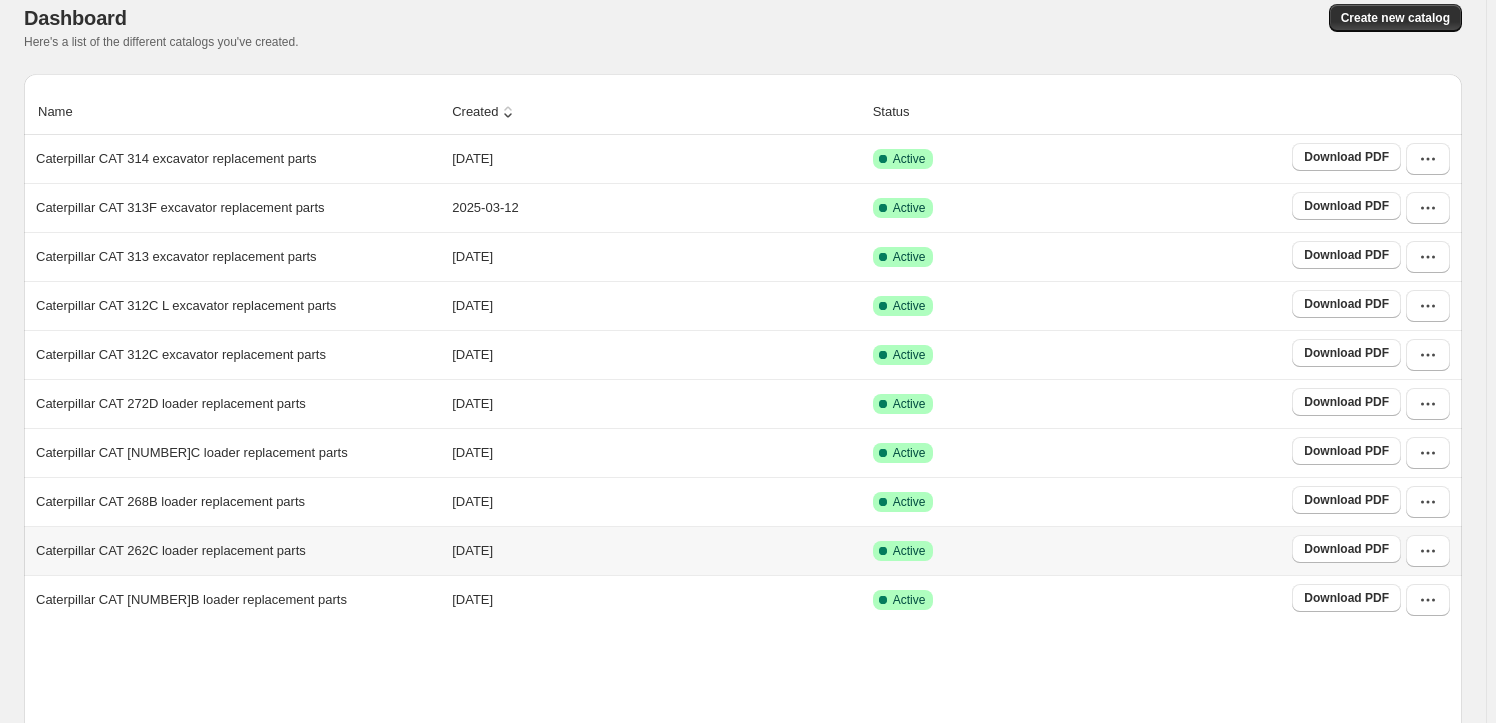 scroll, scrollTop: 0, scrollLeft: 0, axis: both 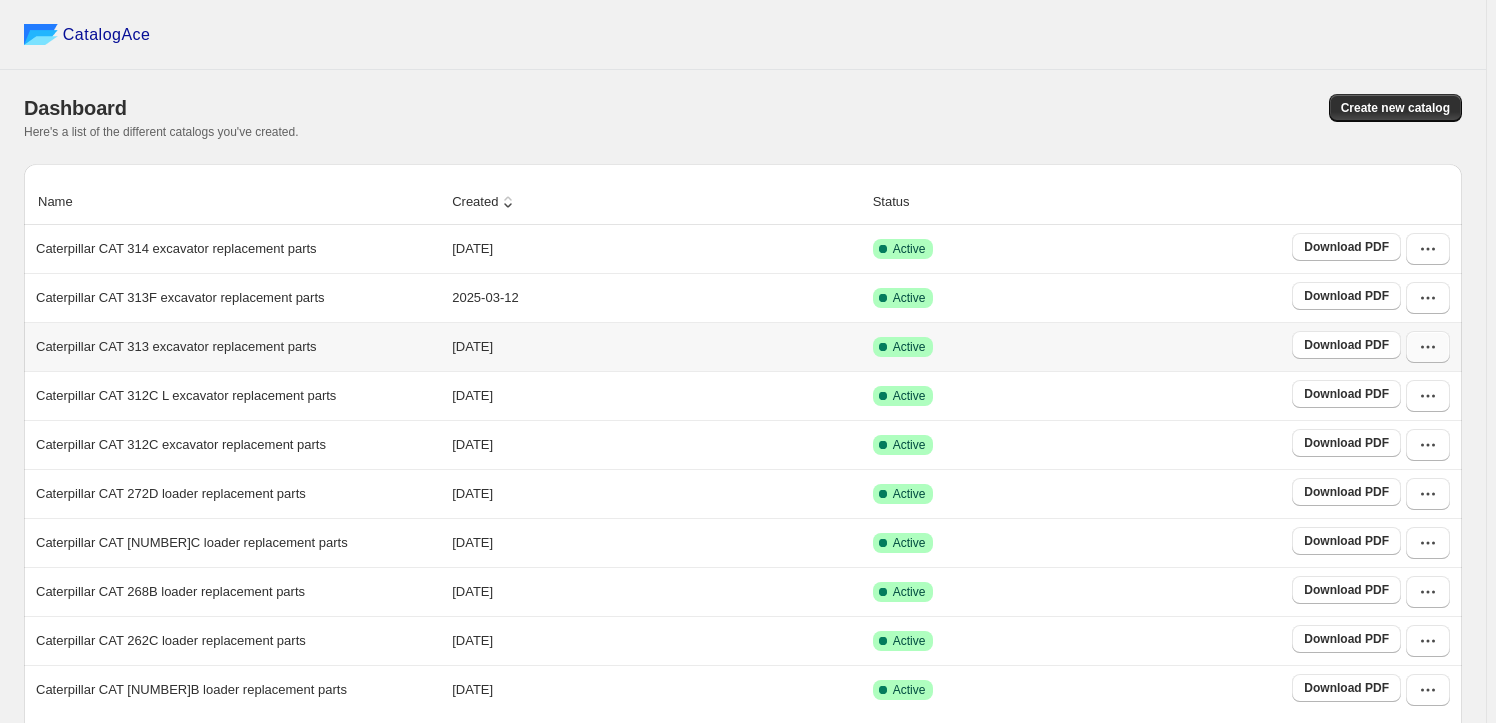 click 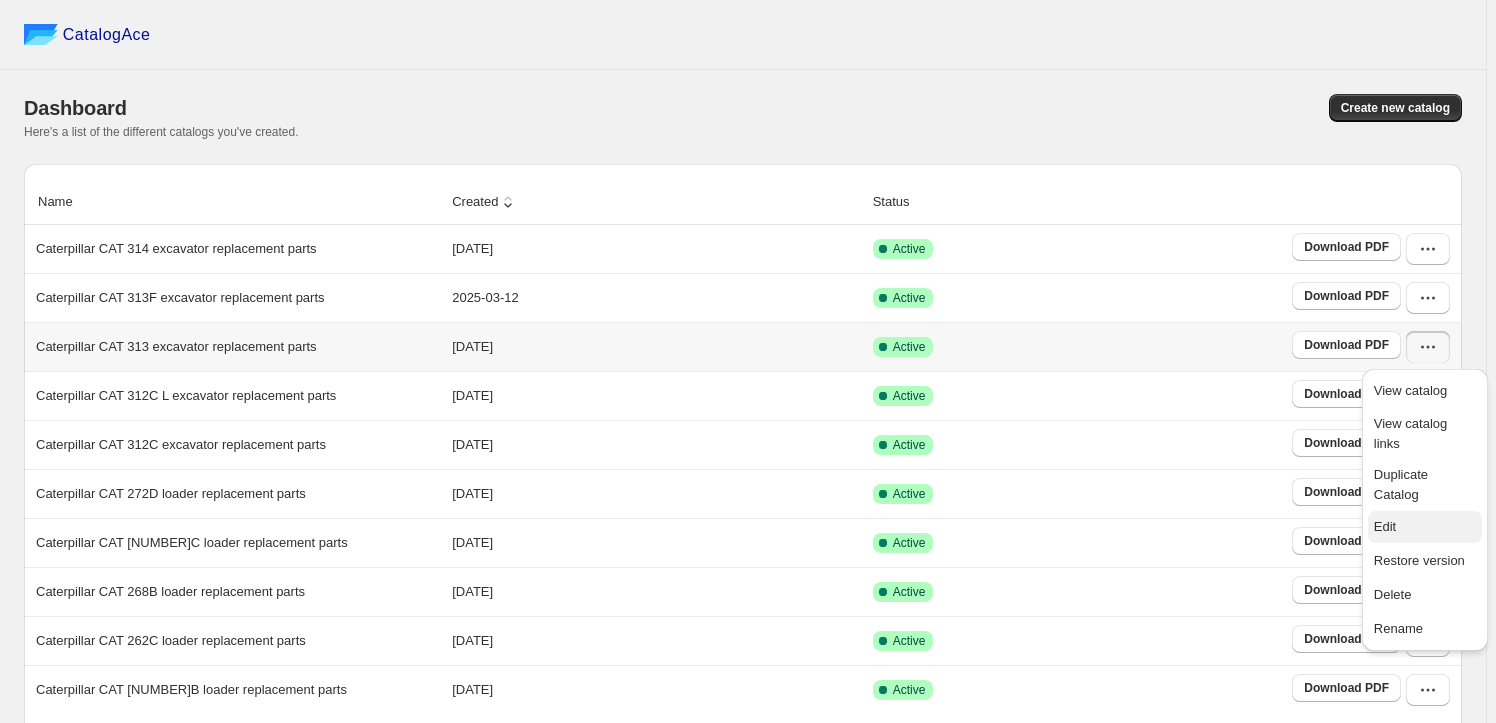 click on "Edit" at bounding box center [1425, 527] 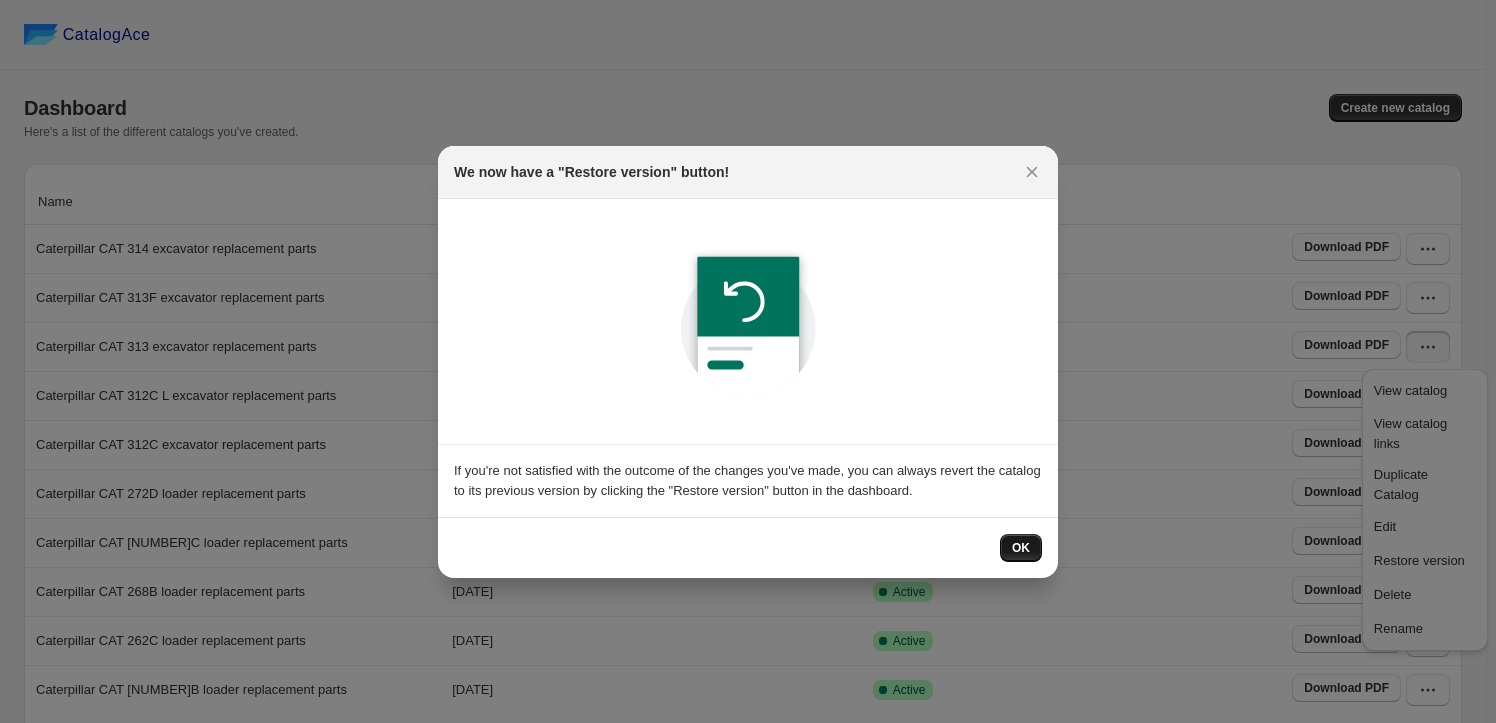 click on "OK" at bounding box center (1021, 548) 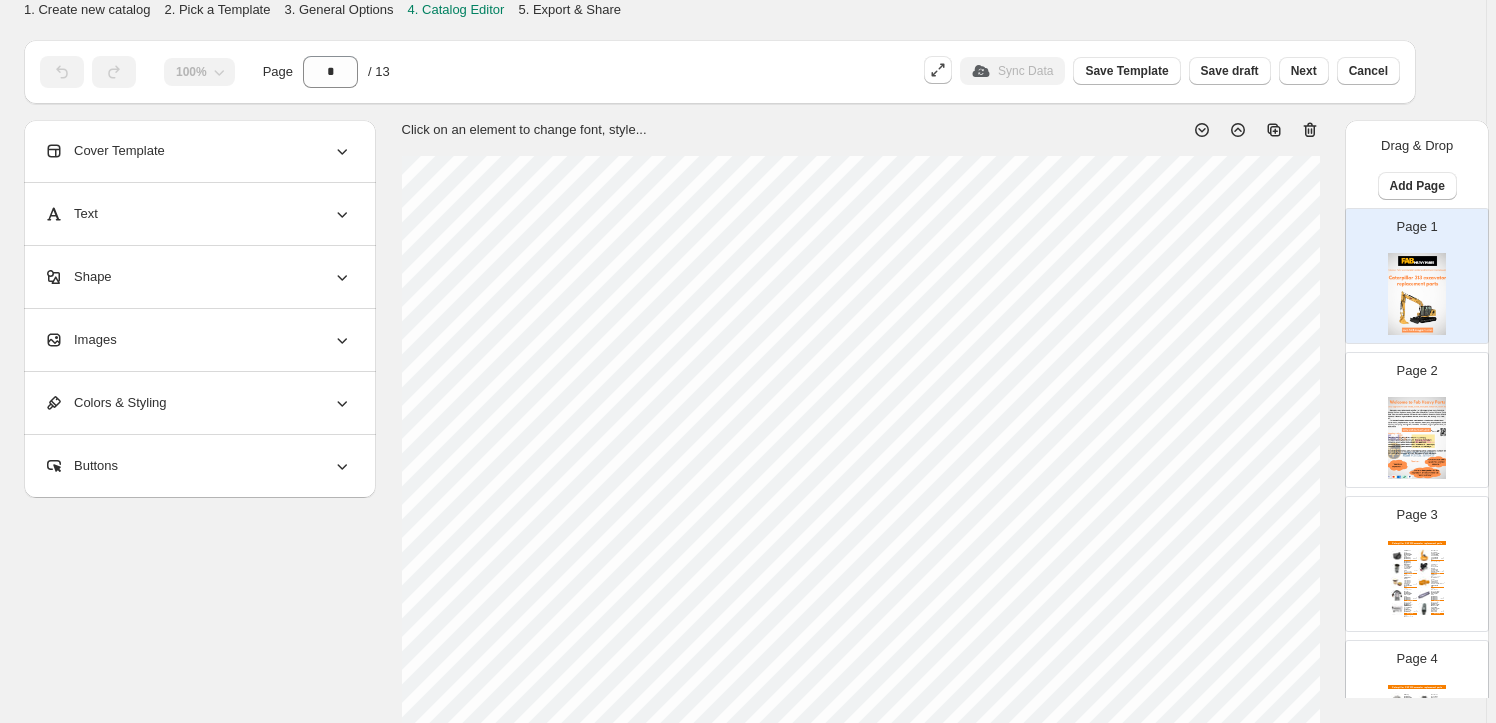 click on "Images" at bounding box center [198, 340] 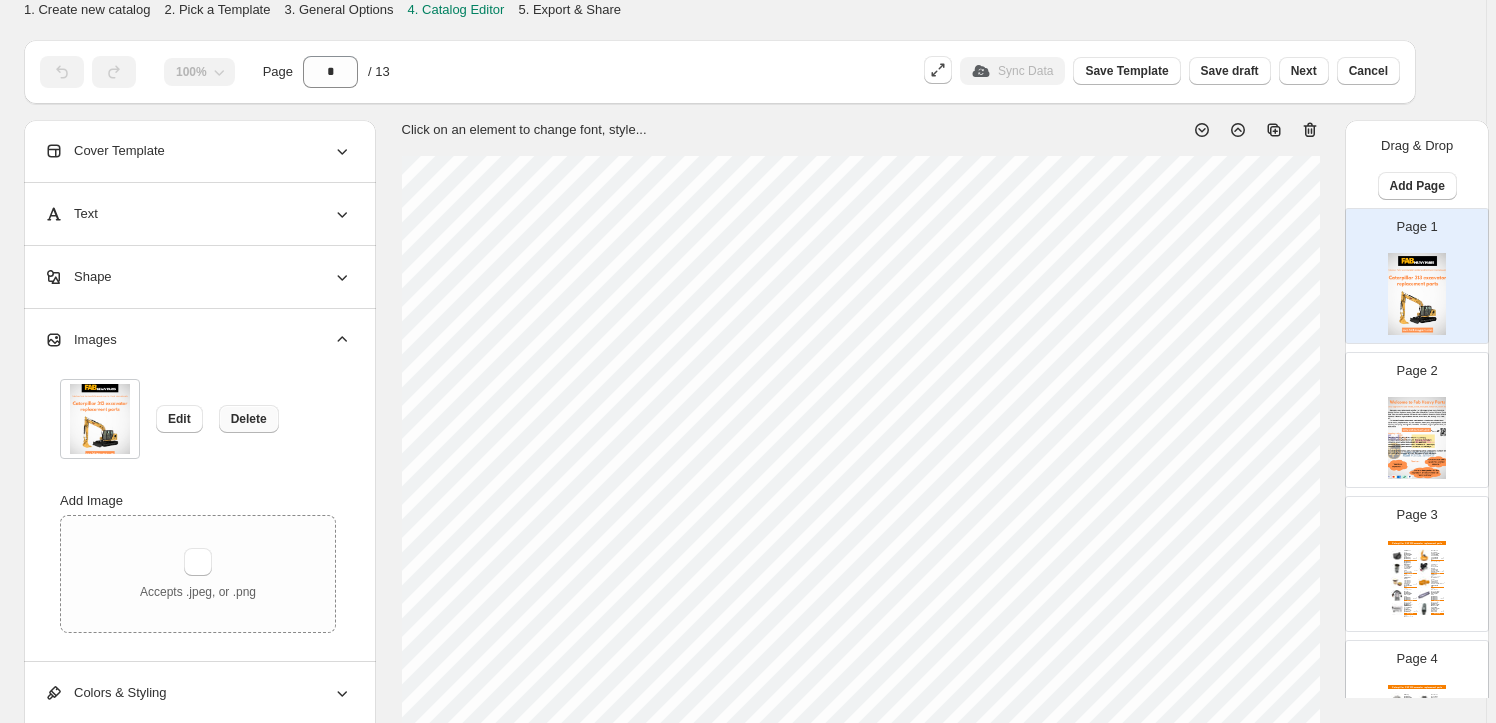 click on "Delete" at bounding box center (249, 419) 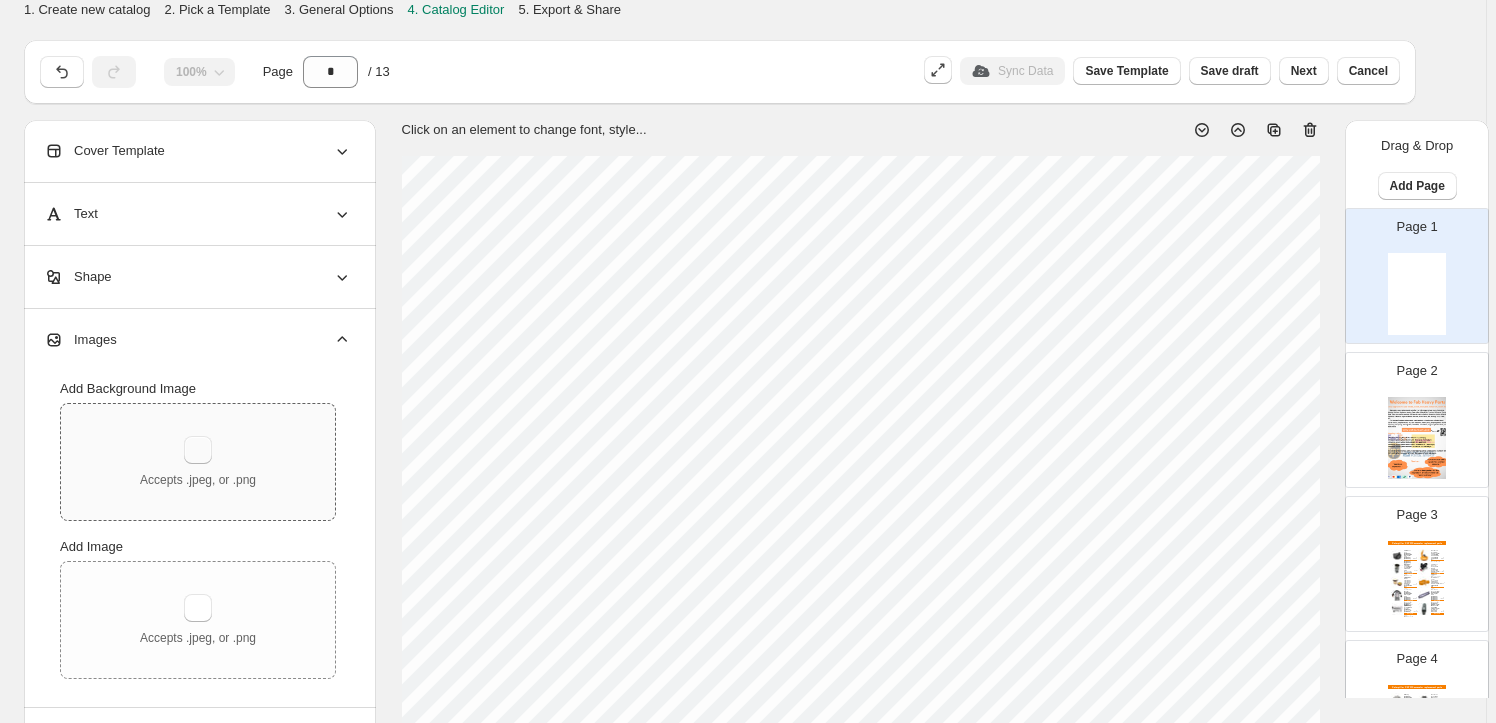 click at bounding box center [198, 450] 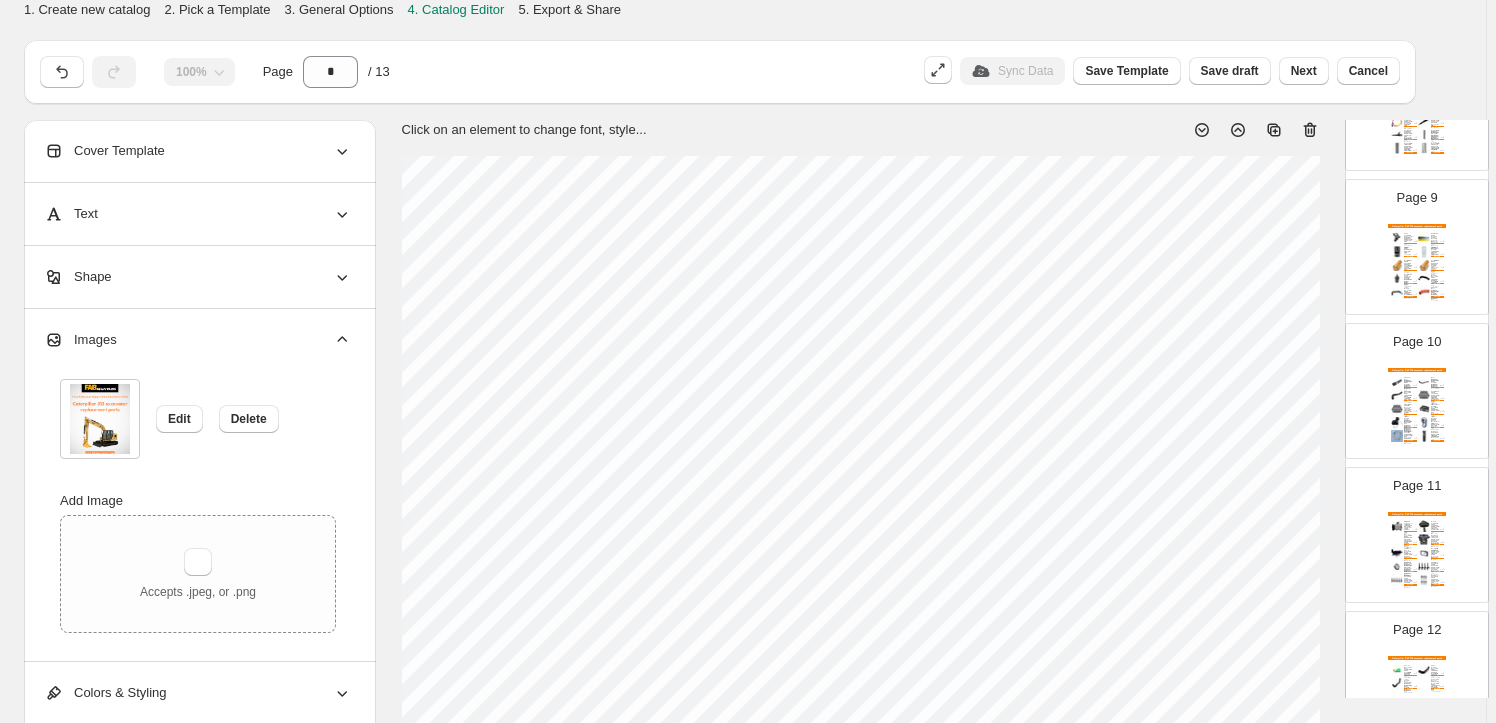 scroll, scrollTop: 1422, scrollLeft: 0, axis: vertical 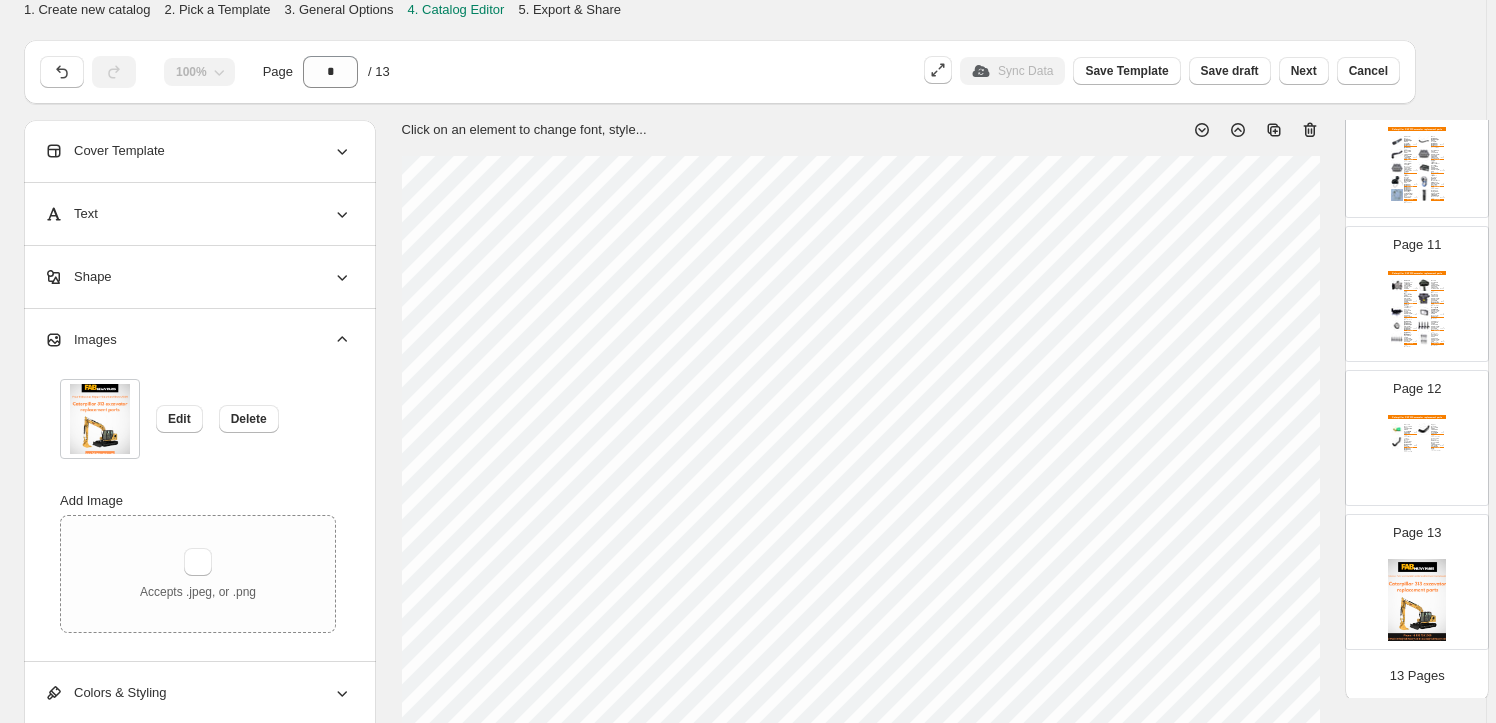click at bounding box center (1417, 600) 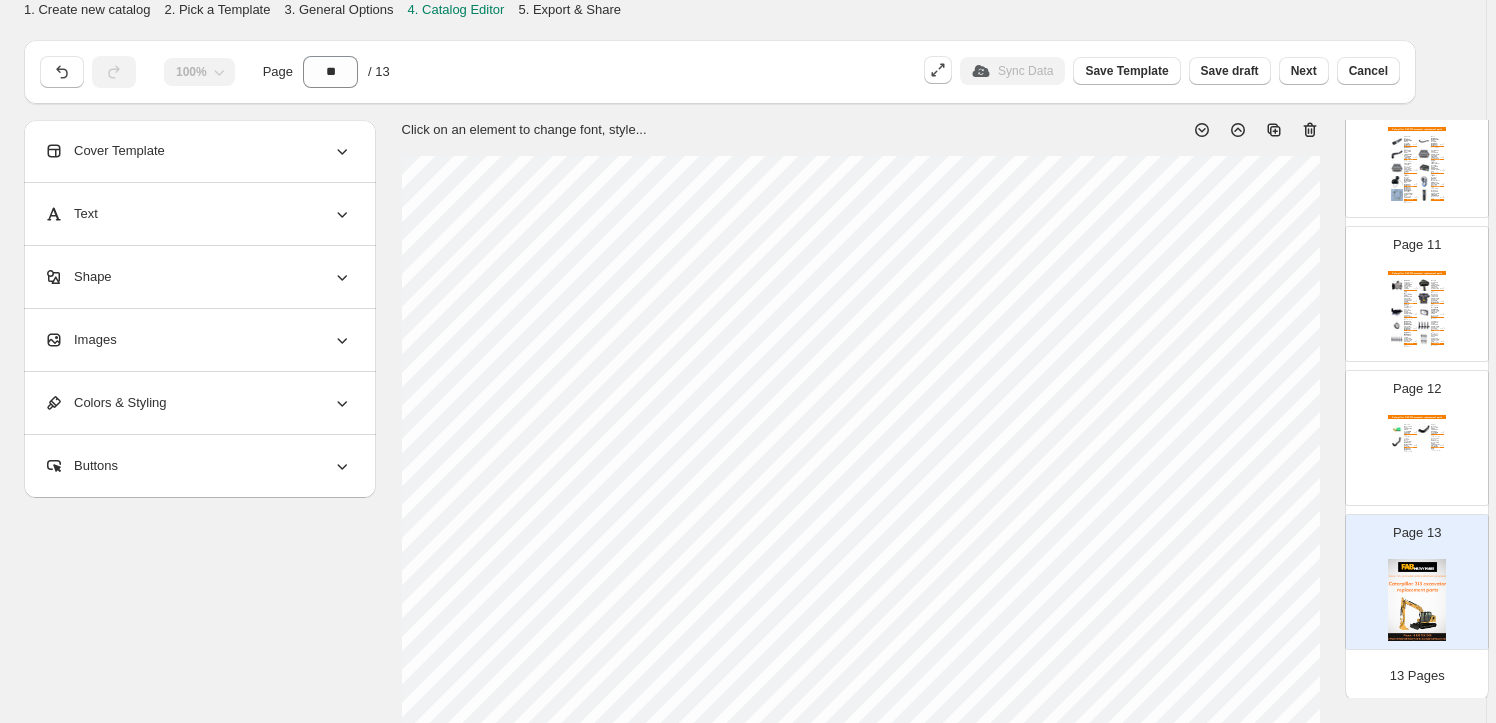 click on "Images" at bounding box center (198, 340) 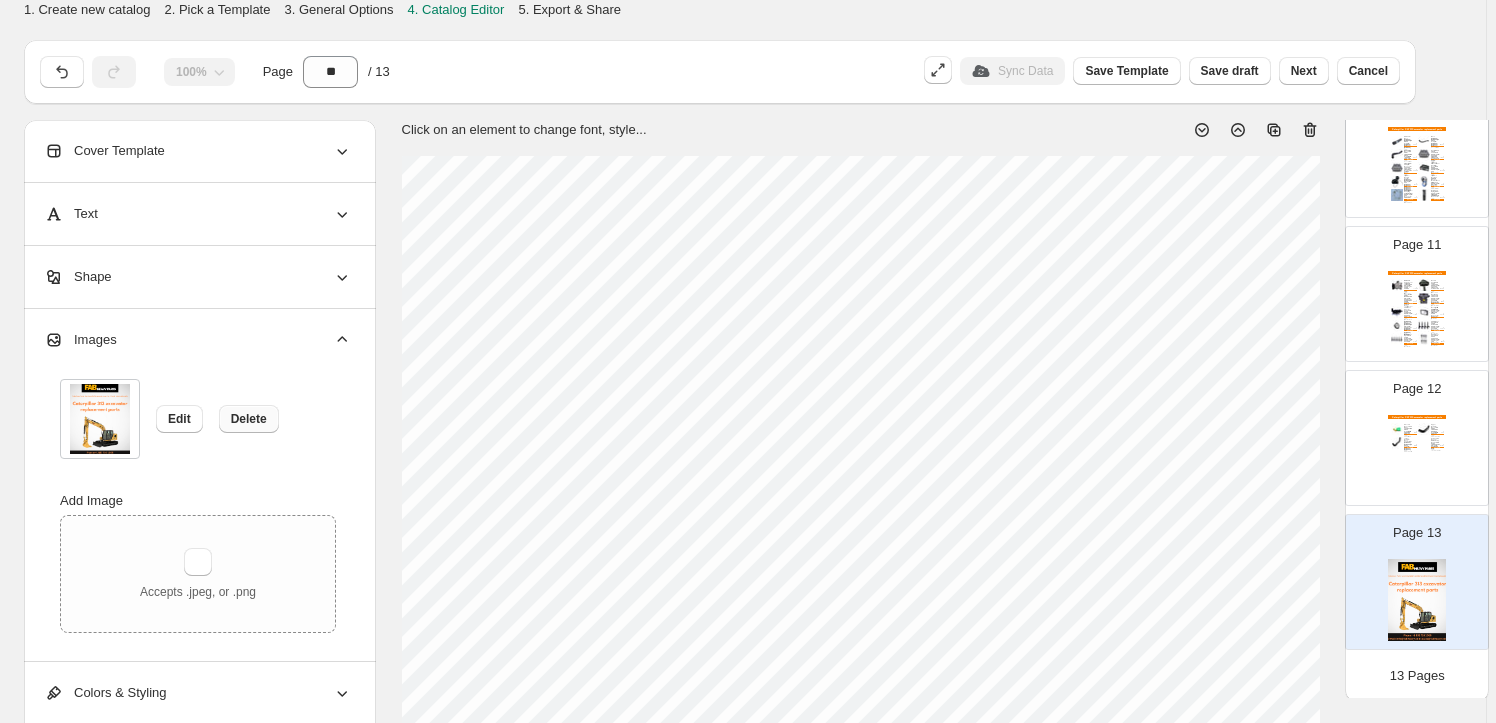 click on "Delete" at bounding box center [249, 419] 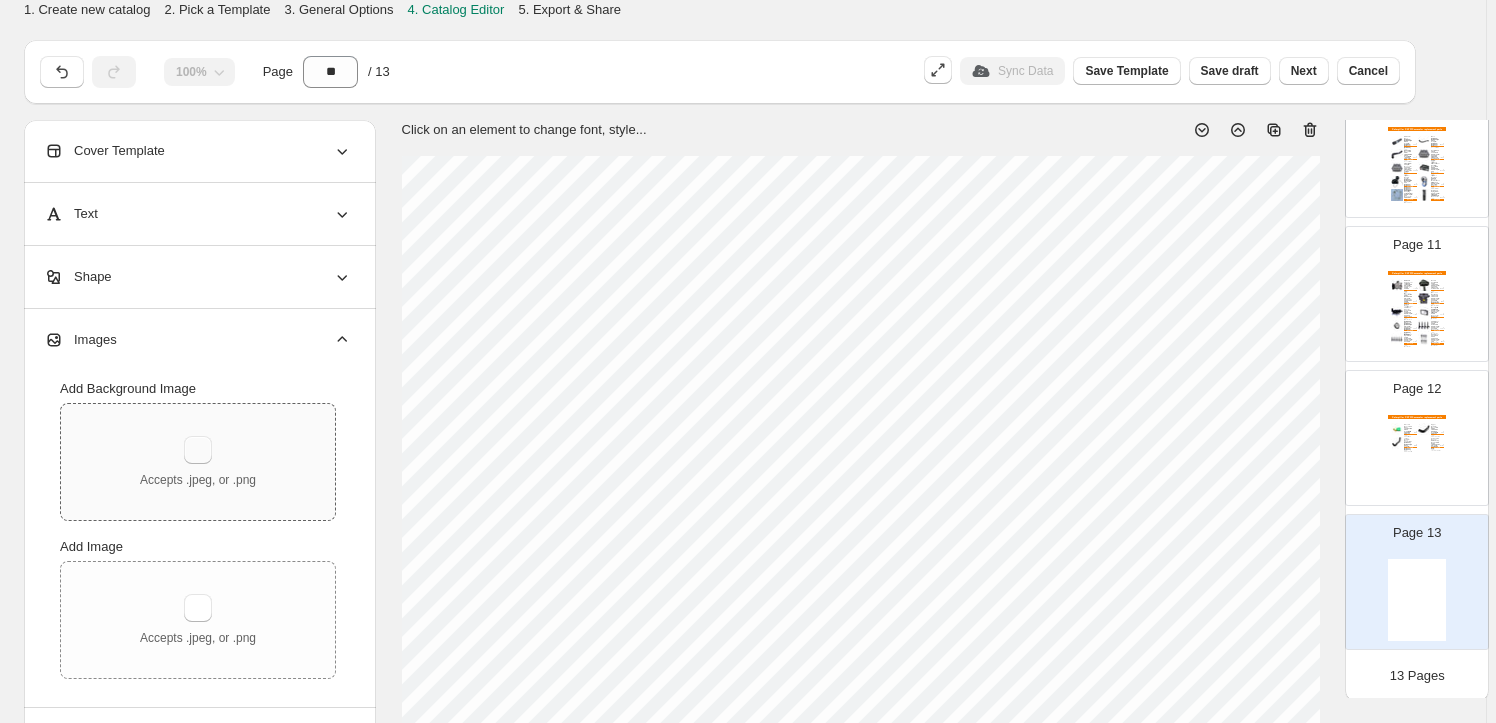click at bounding box center [198, 450] 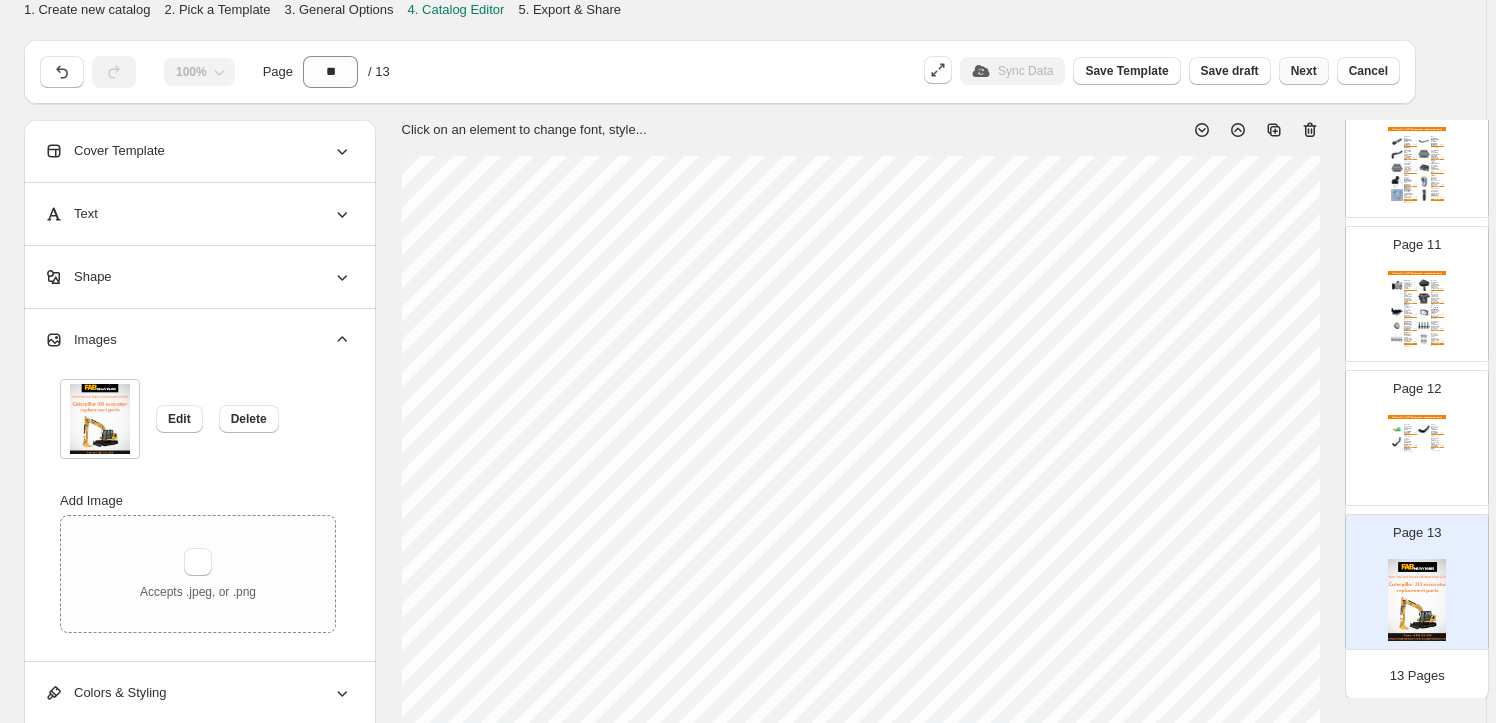 click on "Next" at bounding box center (1304, 71) 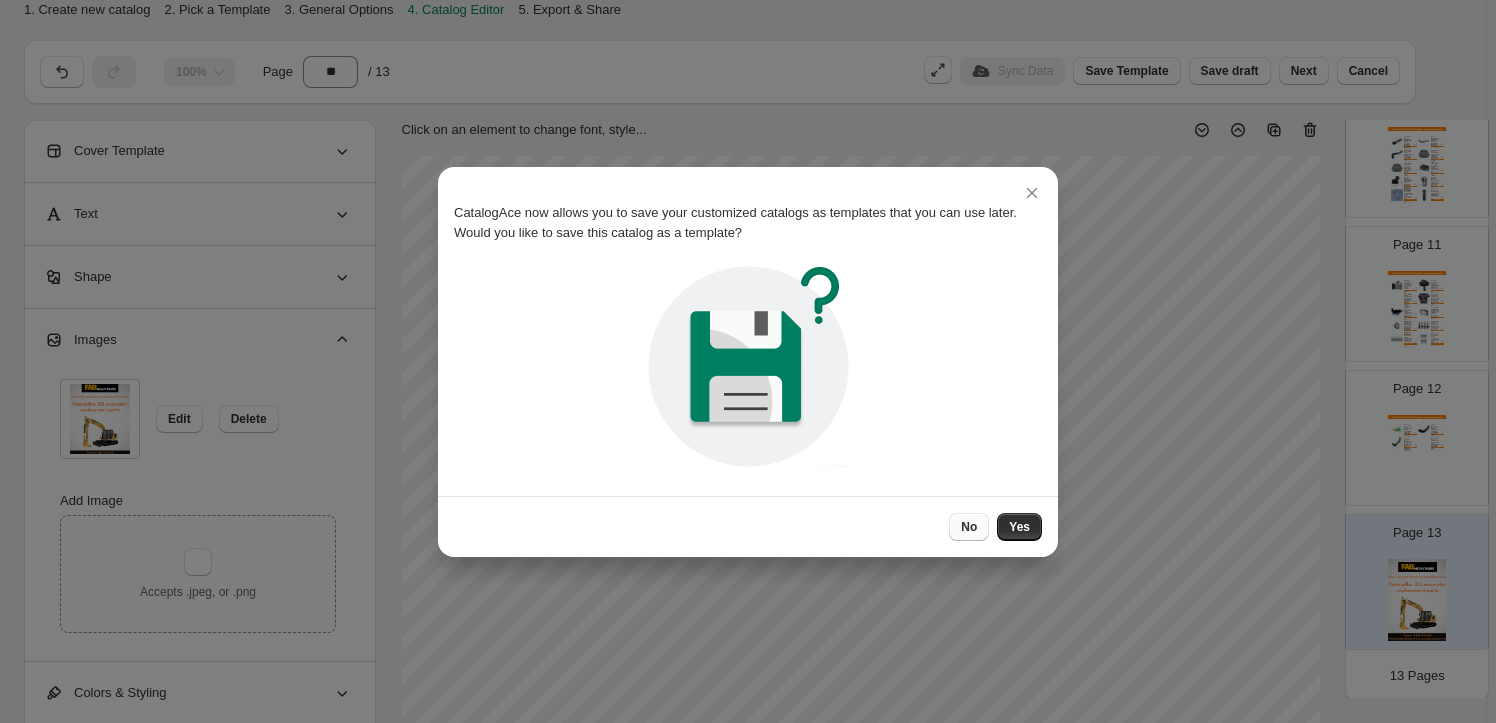 click on "No" at bounding box center [969, 527] 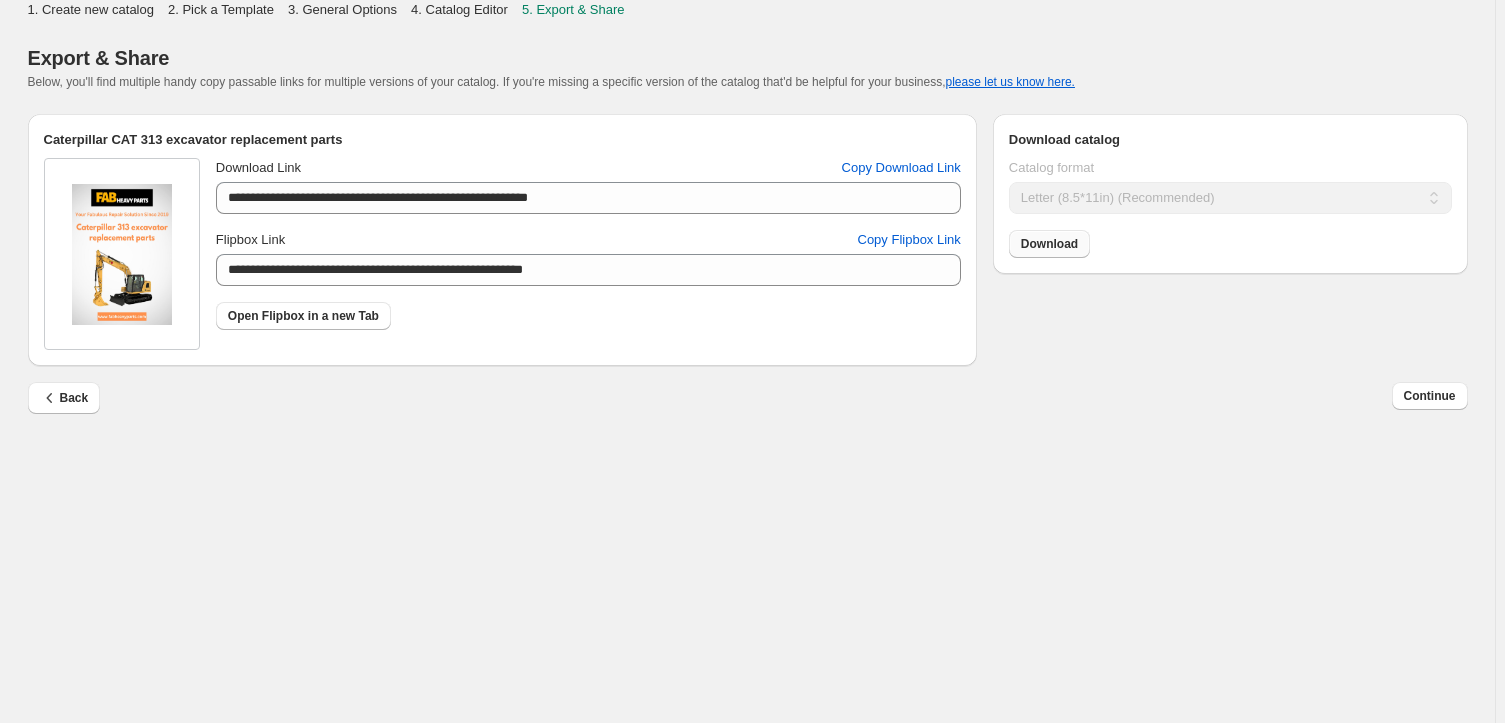click on "Download" at bounding box center [1049, 244] 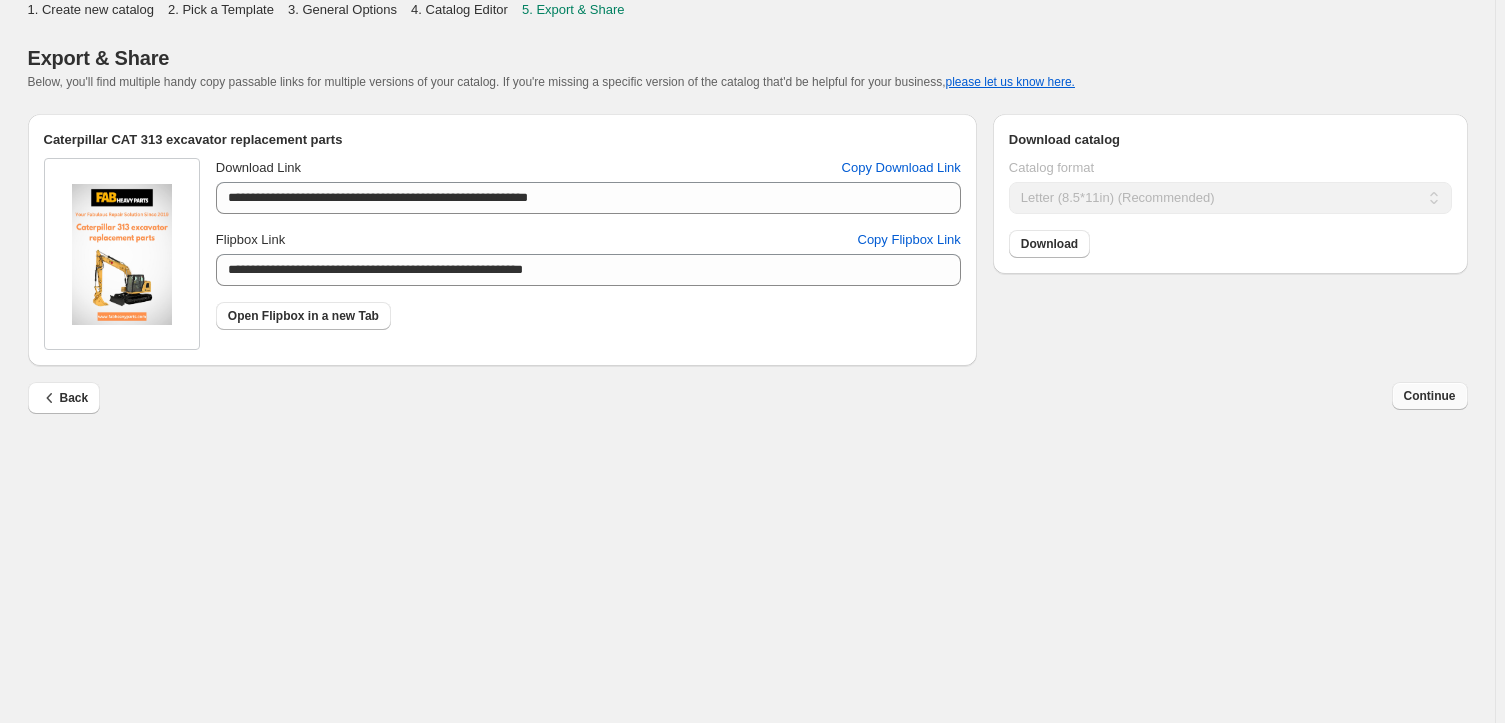 click on "Continue" at bounding box center (1430, 396) 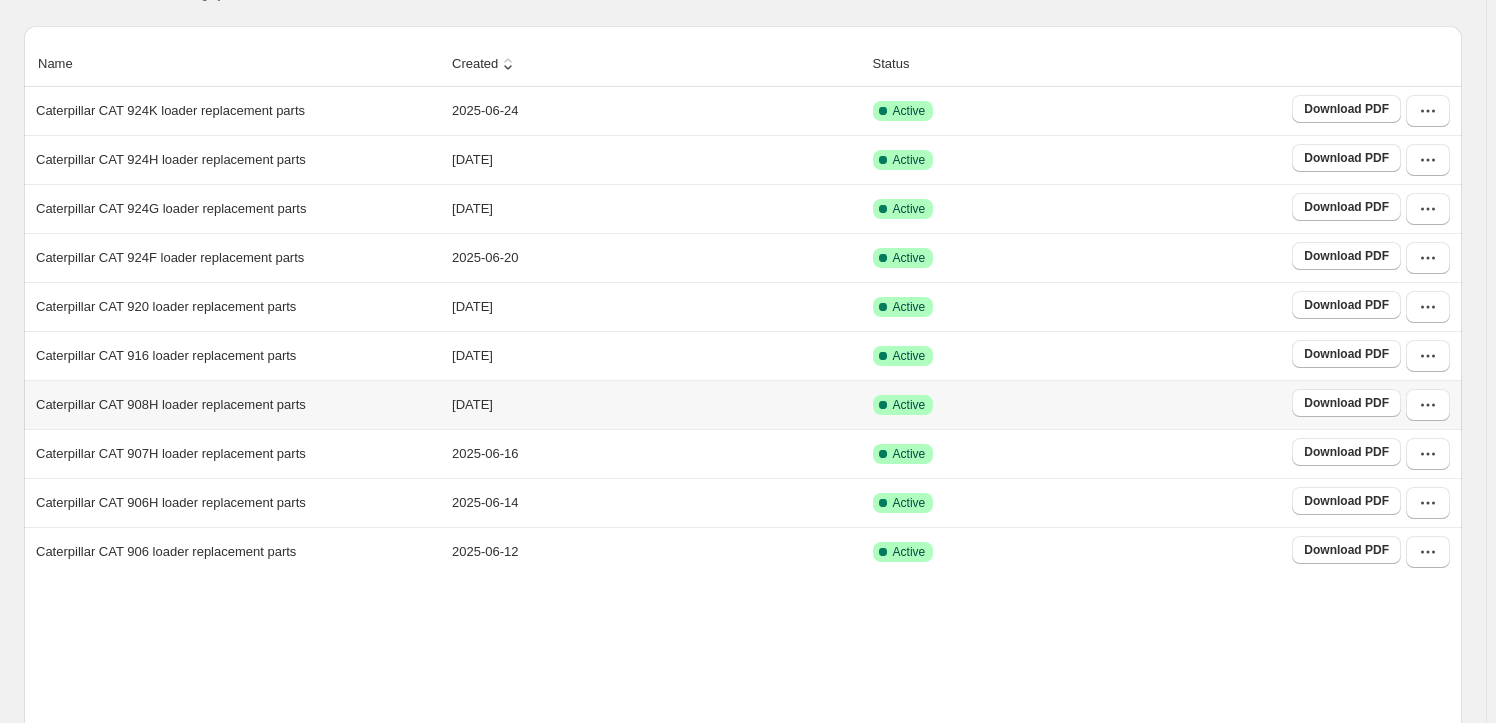 scroll, scrollTop: 363, scrollLeft: 0, axis: vertical 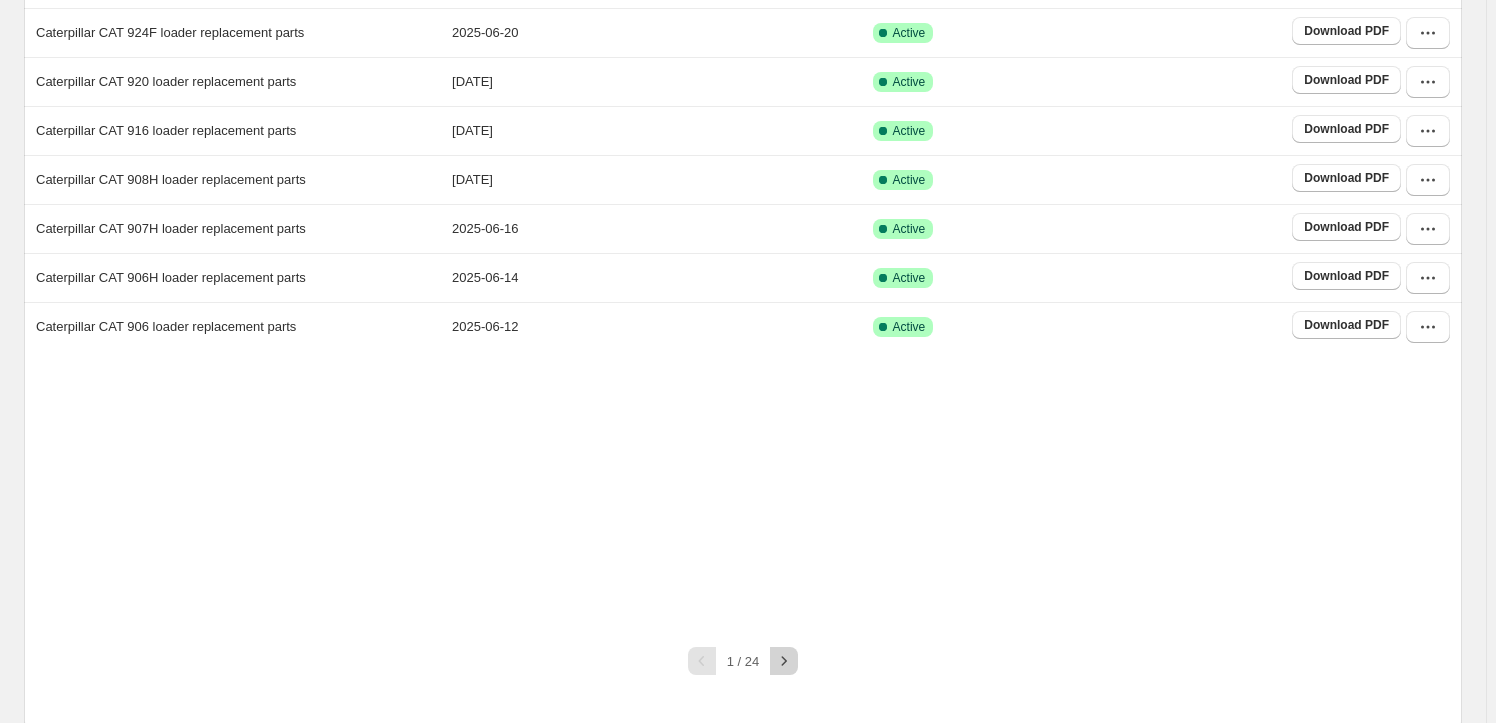 click at bounding box center [784, 661] 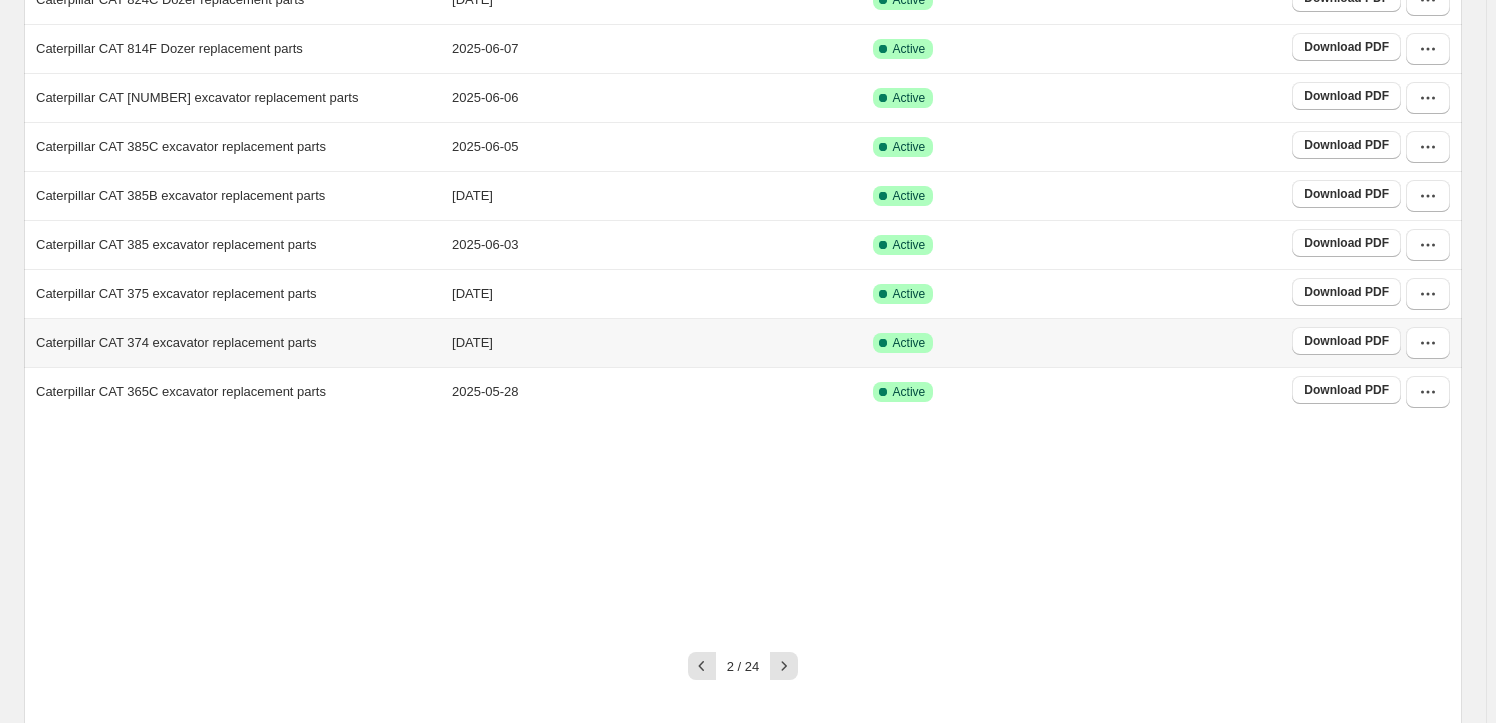 scroll, scrollTop: 312, scrollLeft: 0, axis: vertical 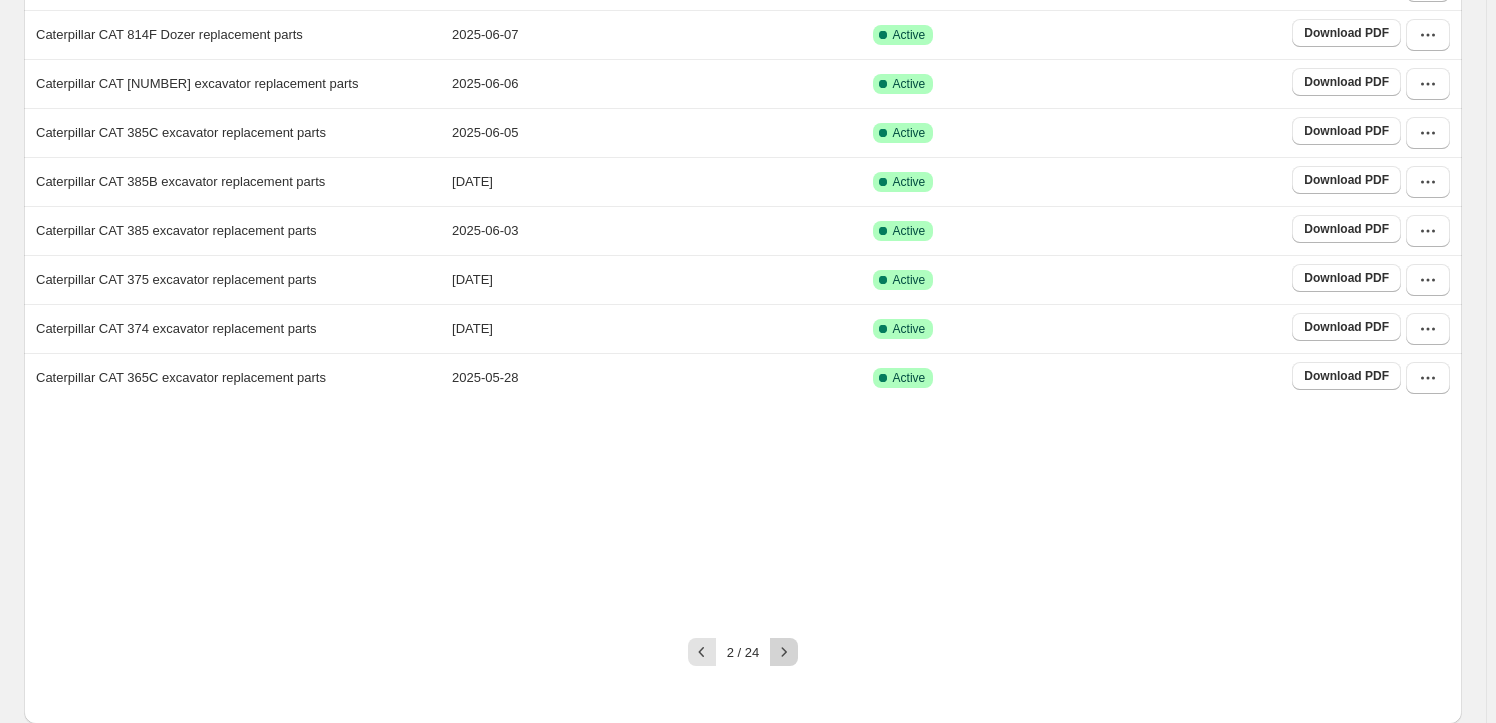 click 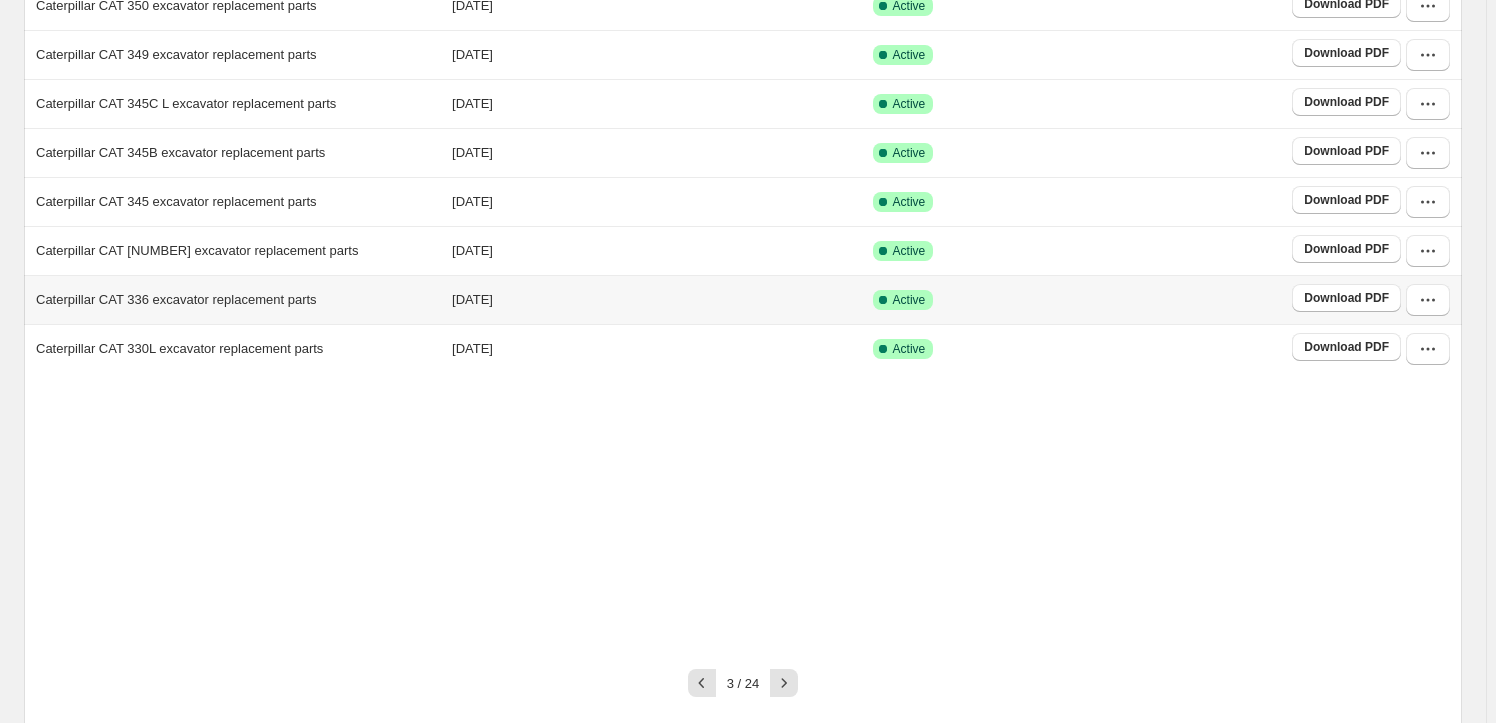 scroll, scrollTop: 372, scrollLeft: 0, axis: vertical 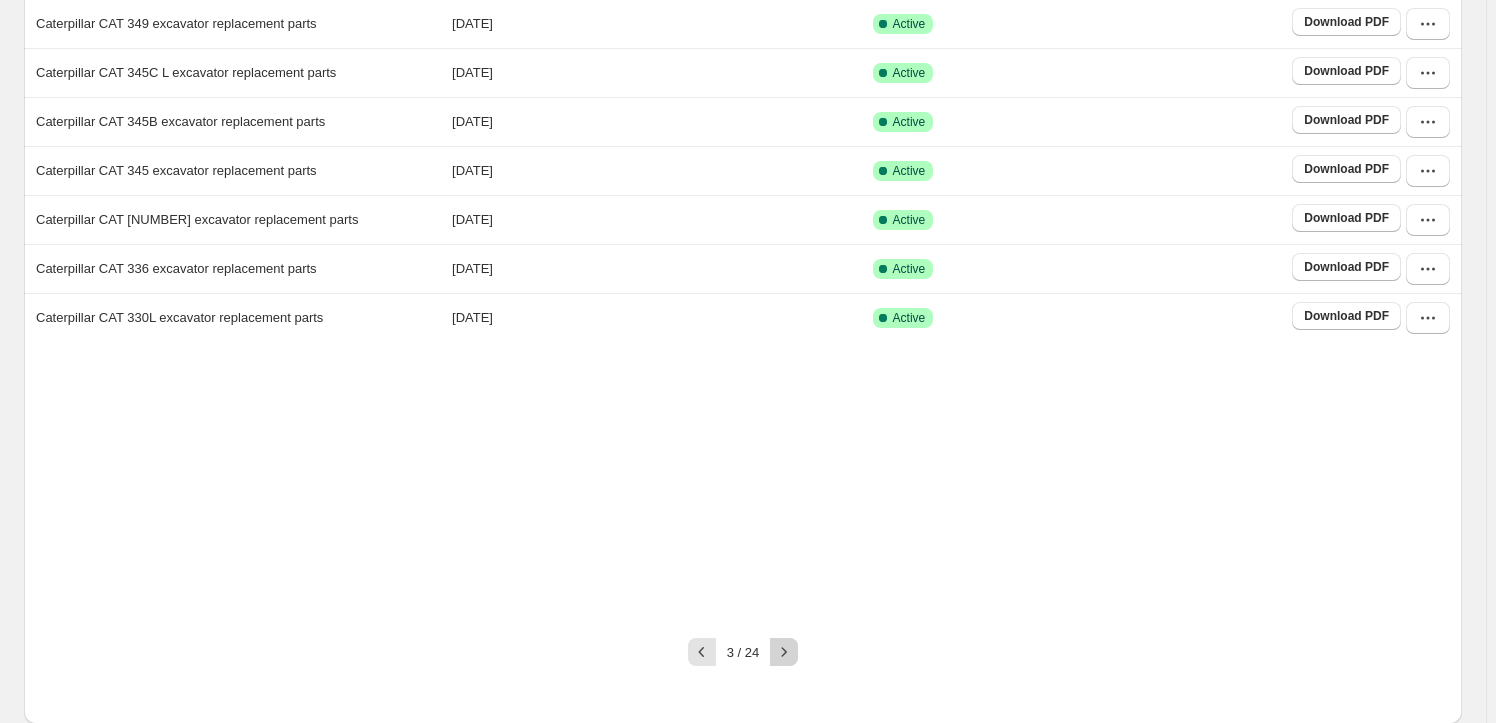 click 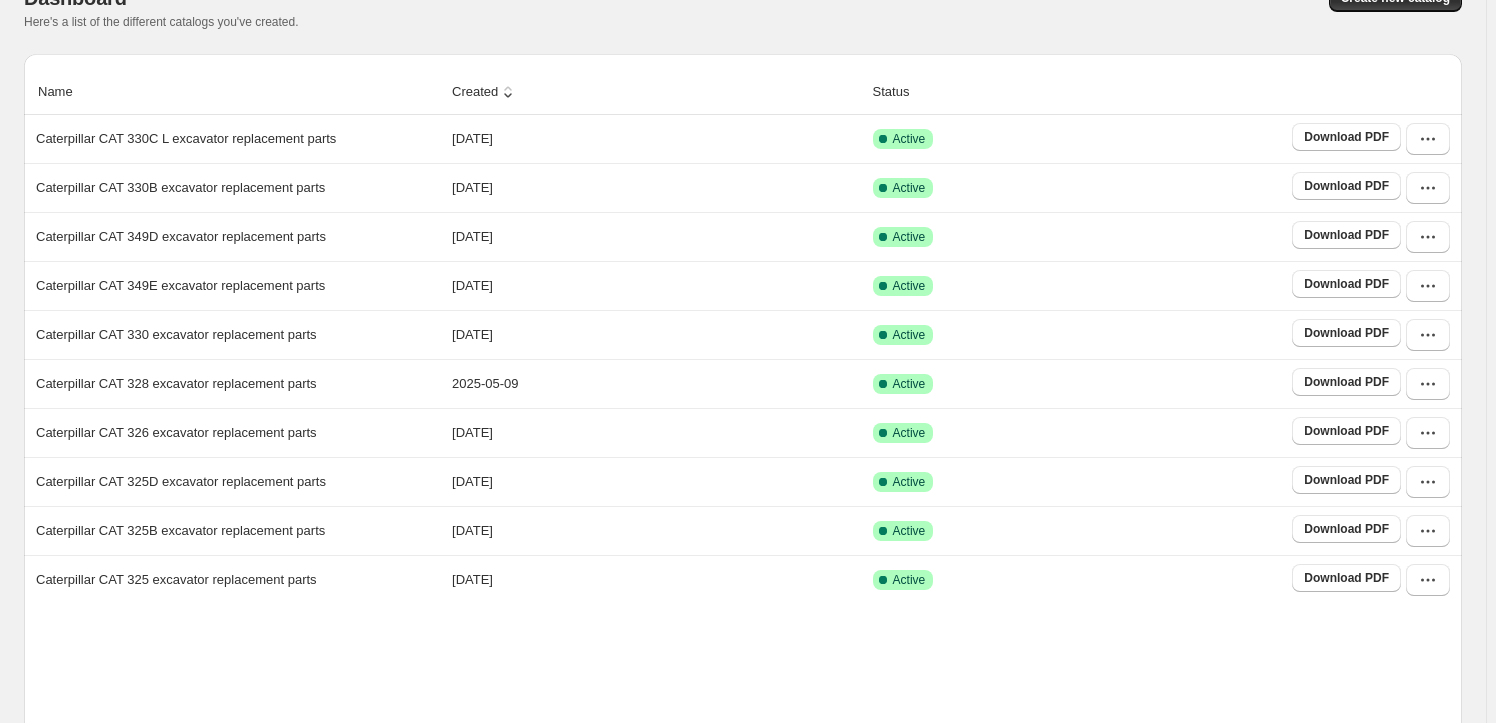 scroll, scrollTop: 372, scrollLeft: 0, axis: vertical 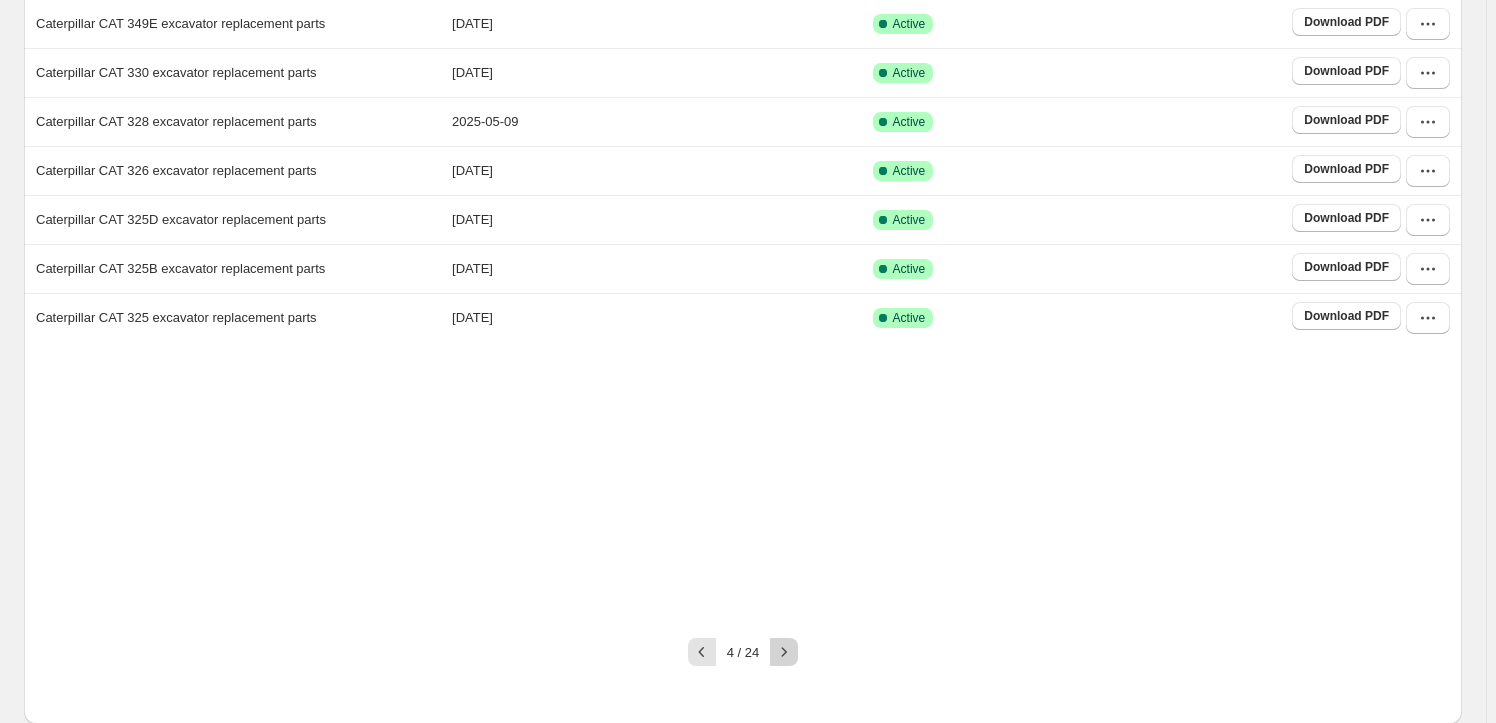 click 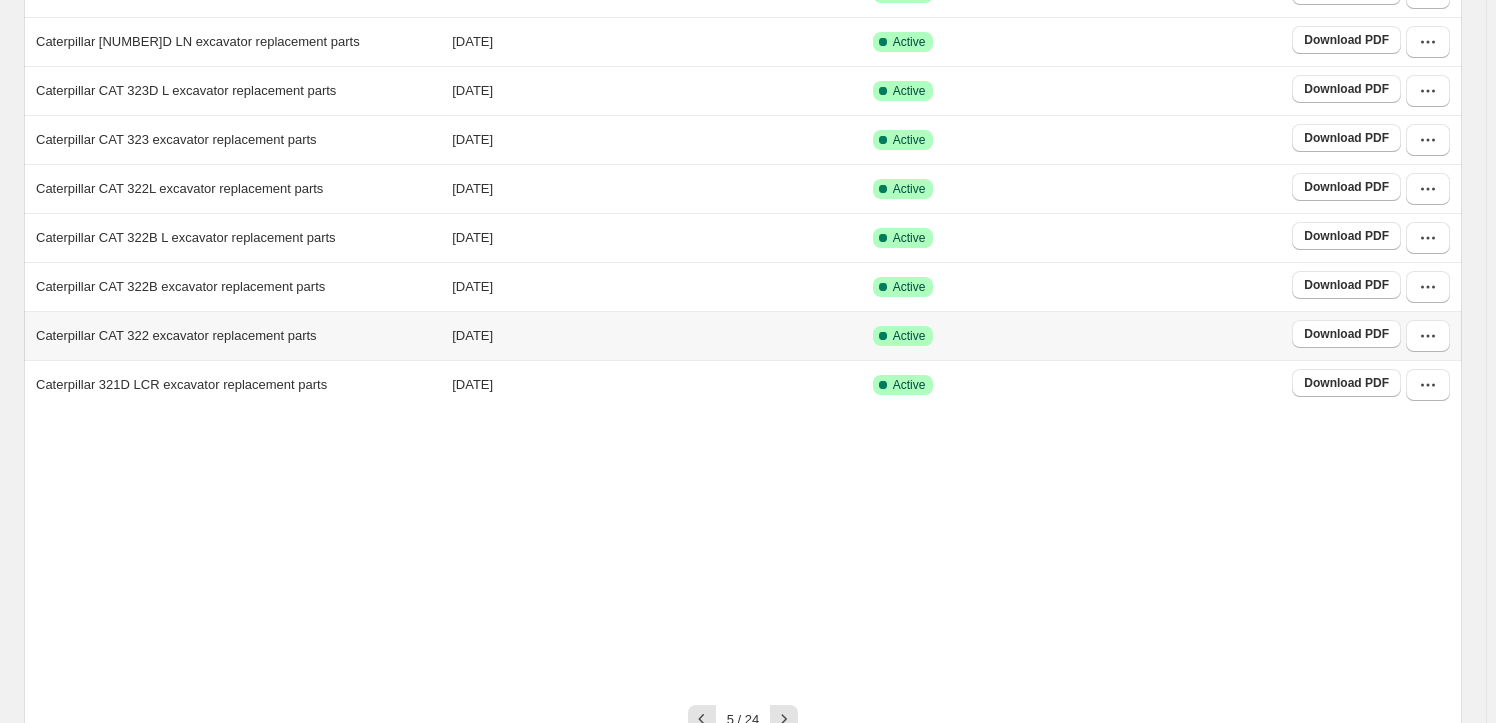 scroll, scrollTop: 372, scrollLeft: 0, axis: vertical 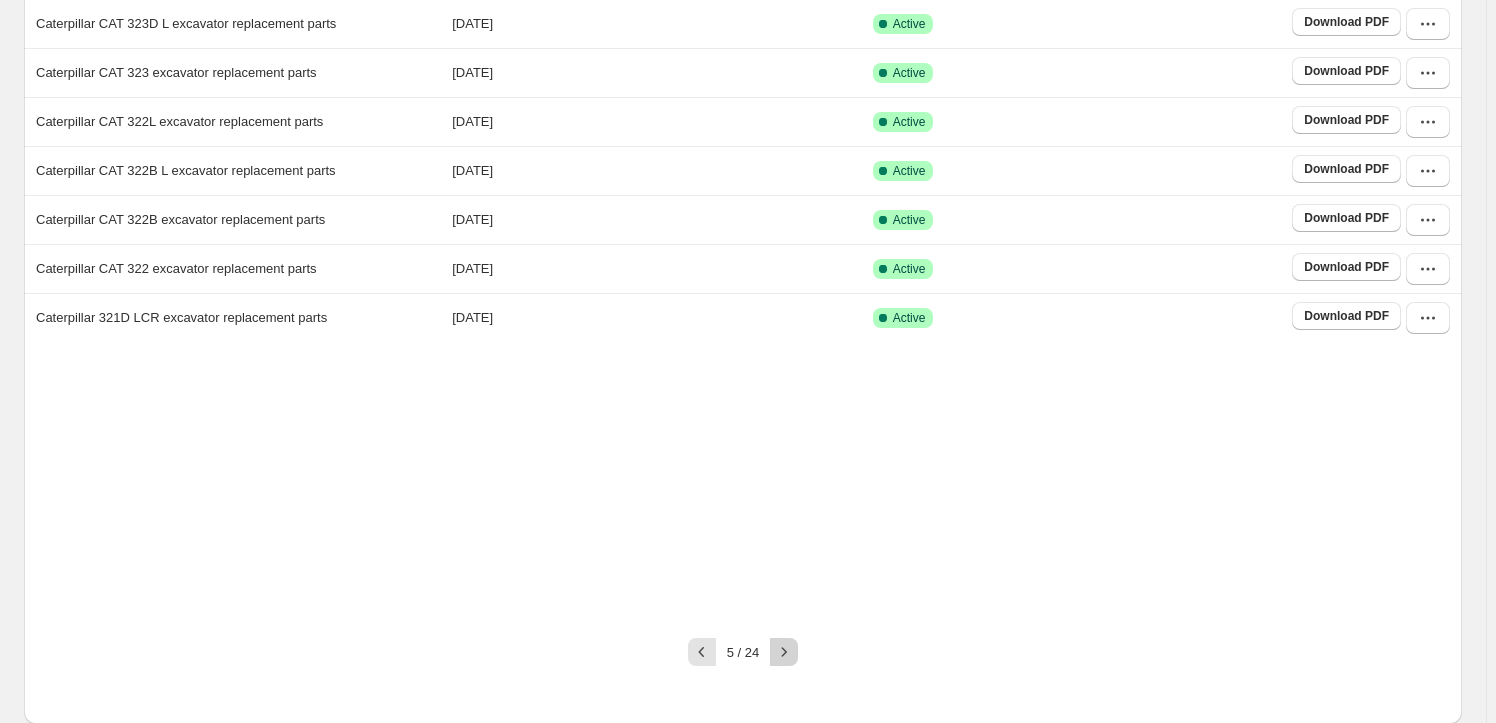 click 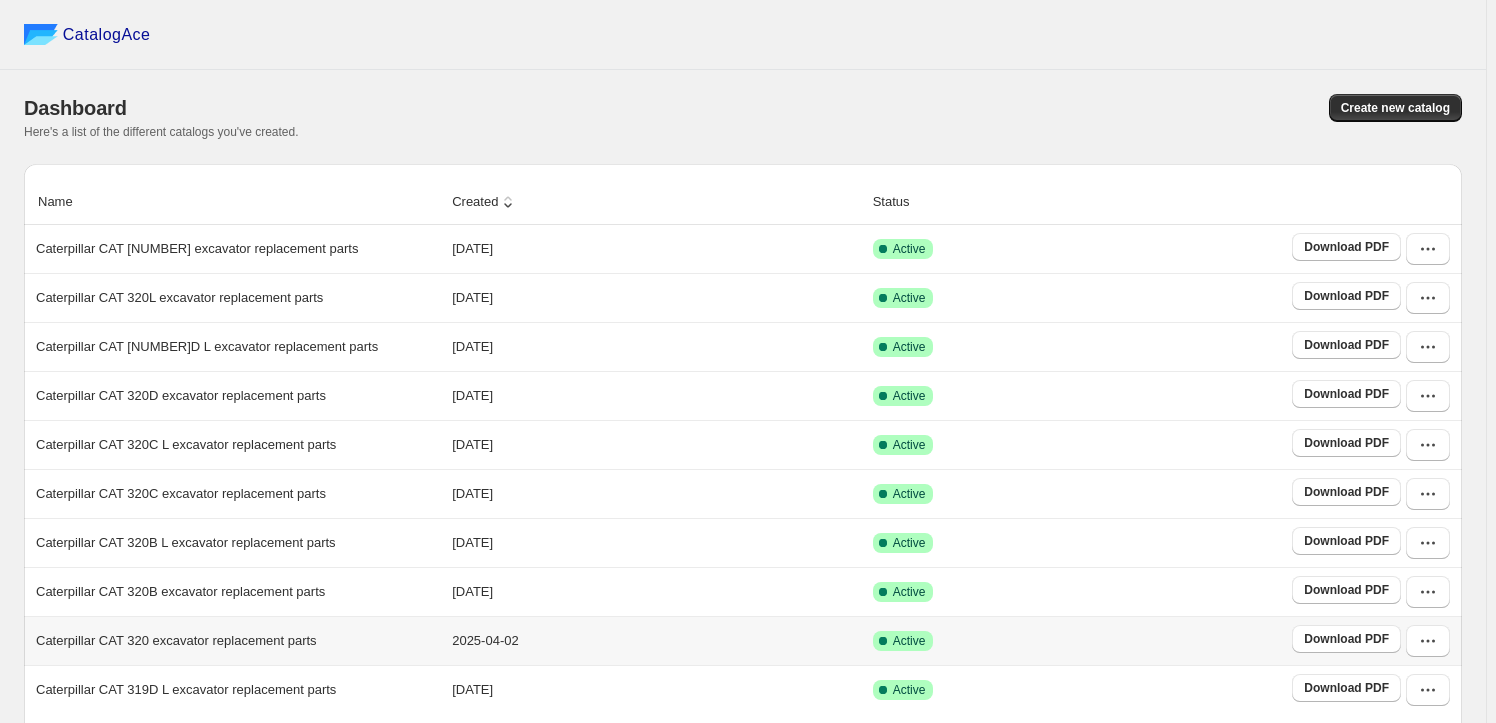 scroll, scrollTop: 372, scrollLeft: 0, axis: vertical 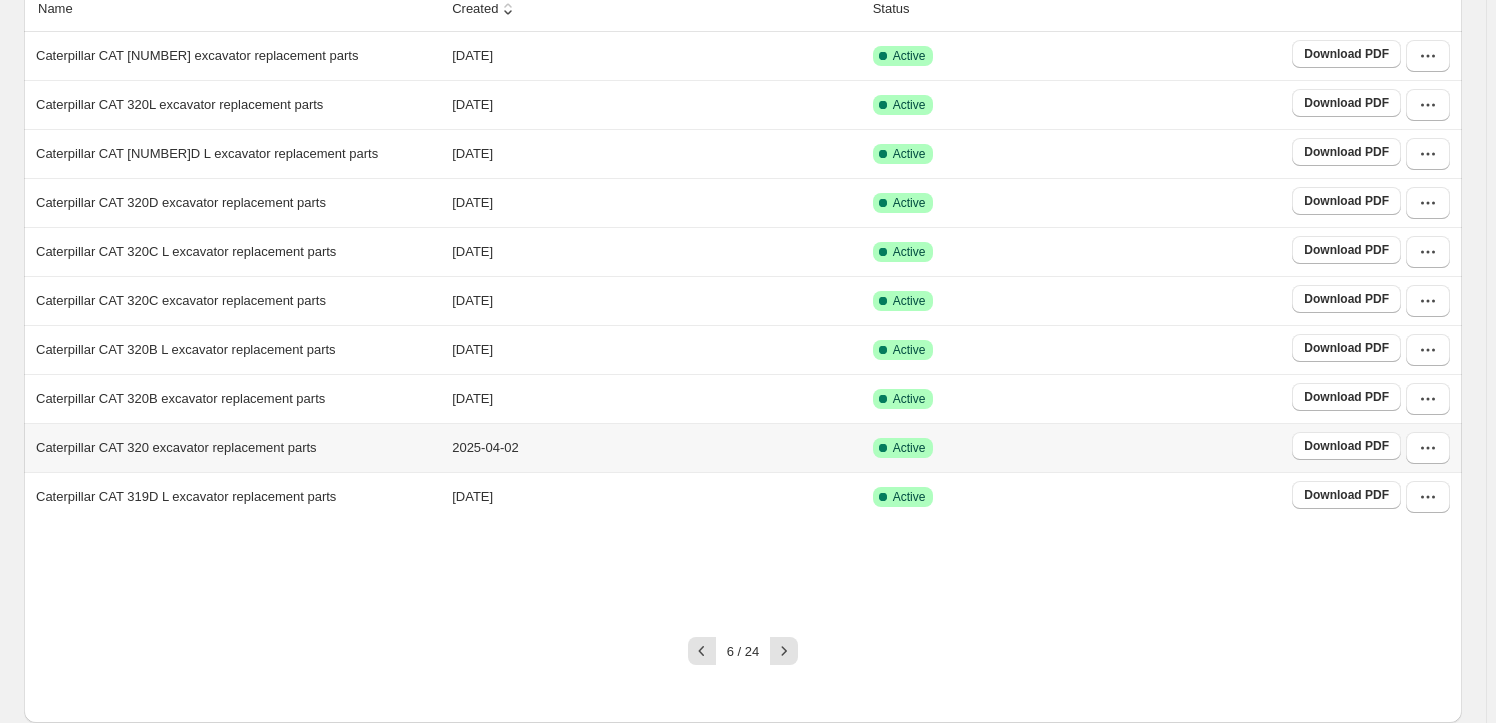 click 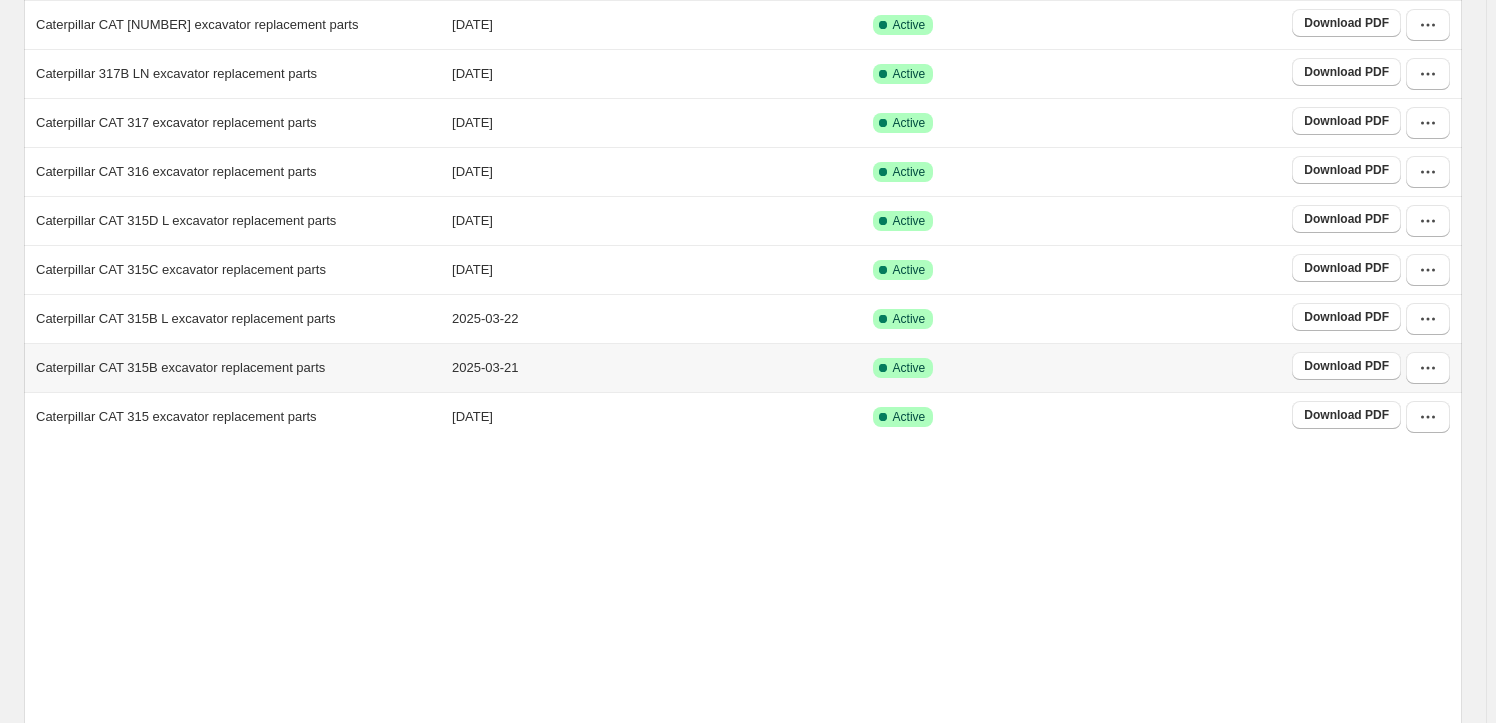 scroll, scrollTop: 372, scrollLeft: 0, axis: vertical 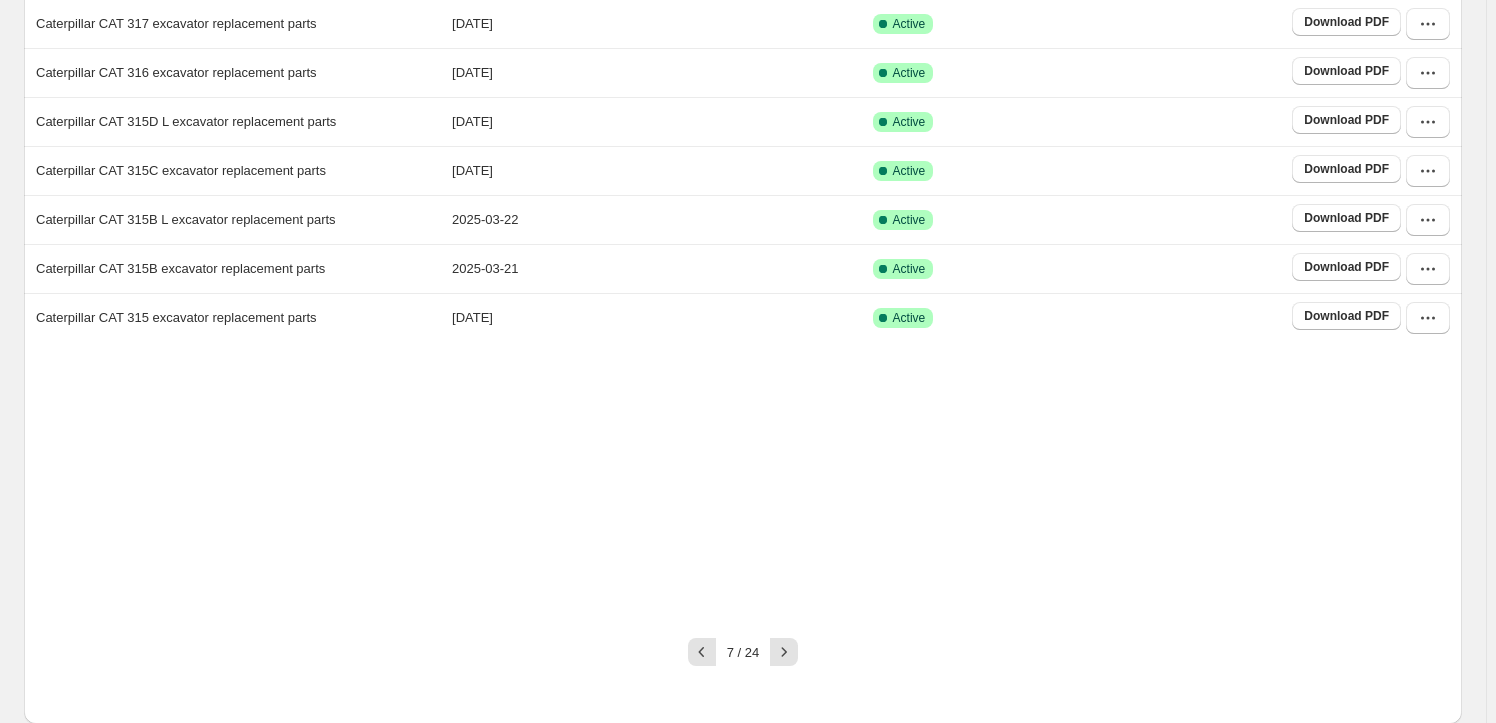 click 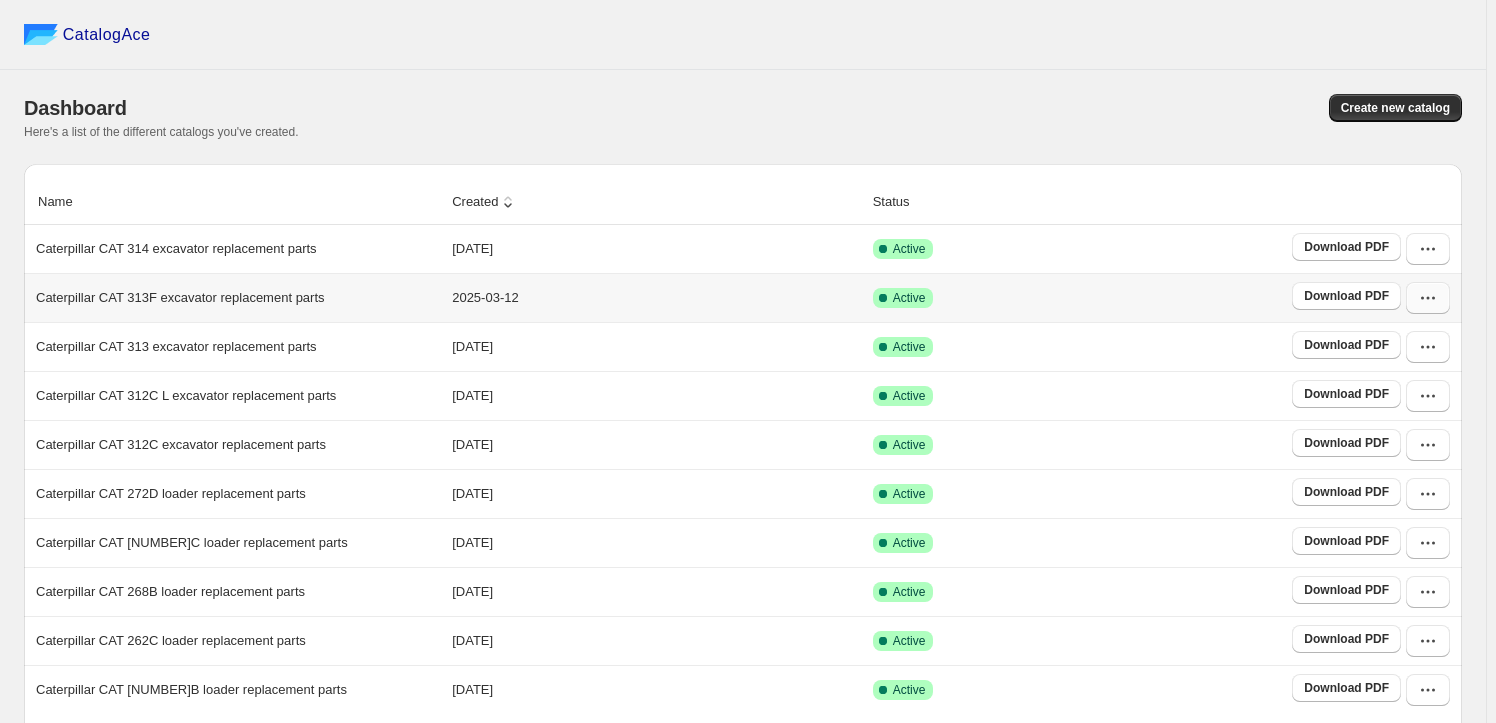 click 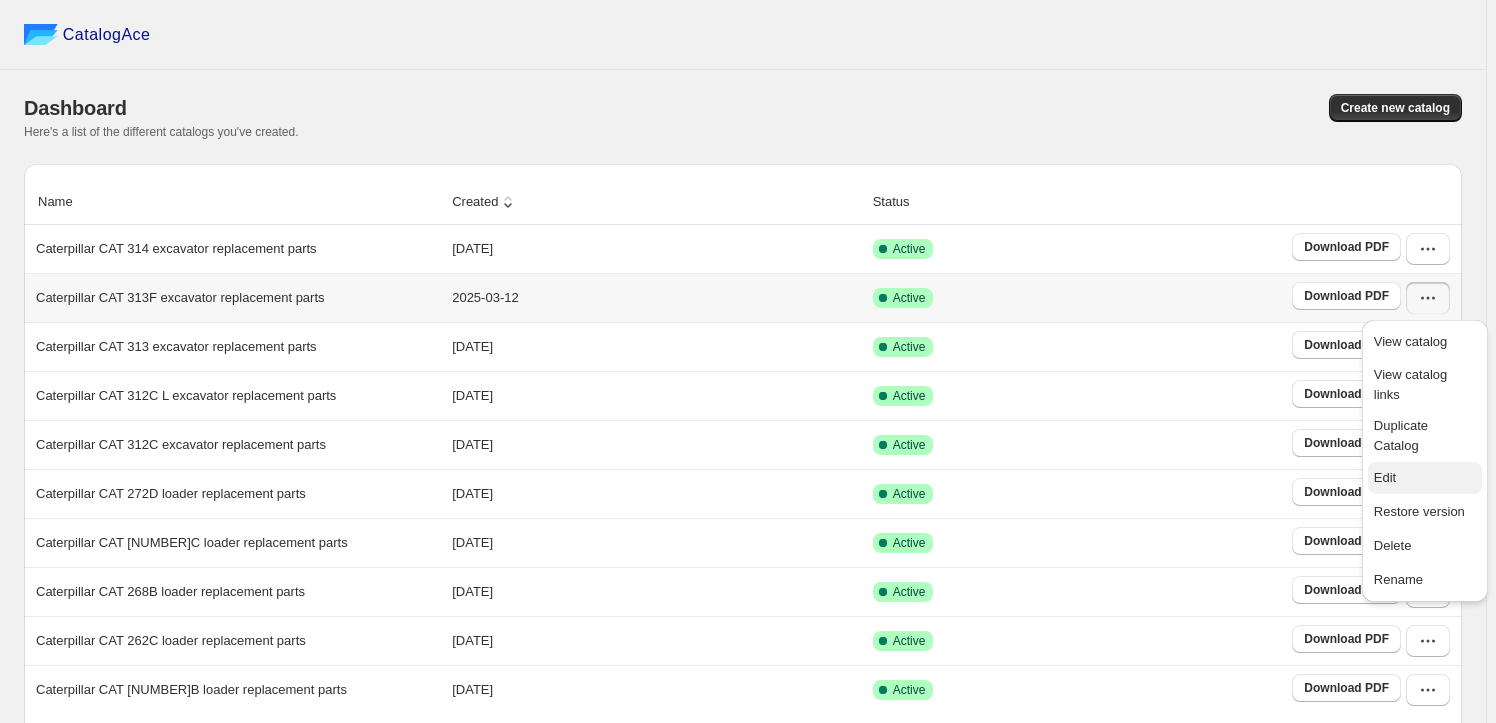 click on "Edit" at bounding box center [1425, 478] 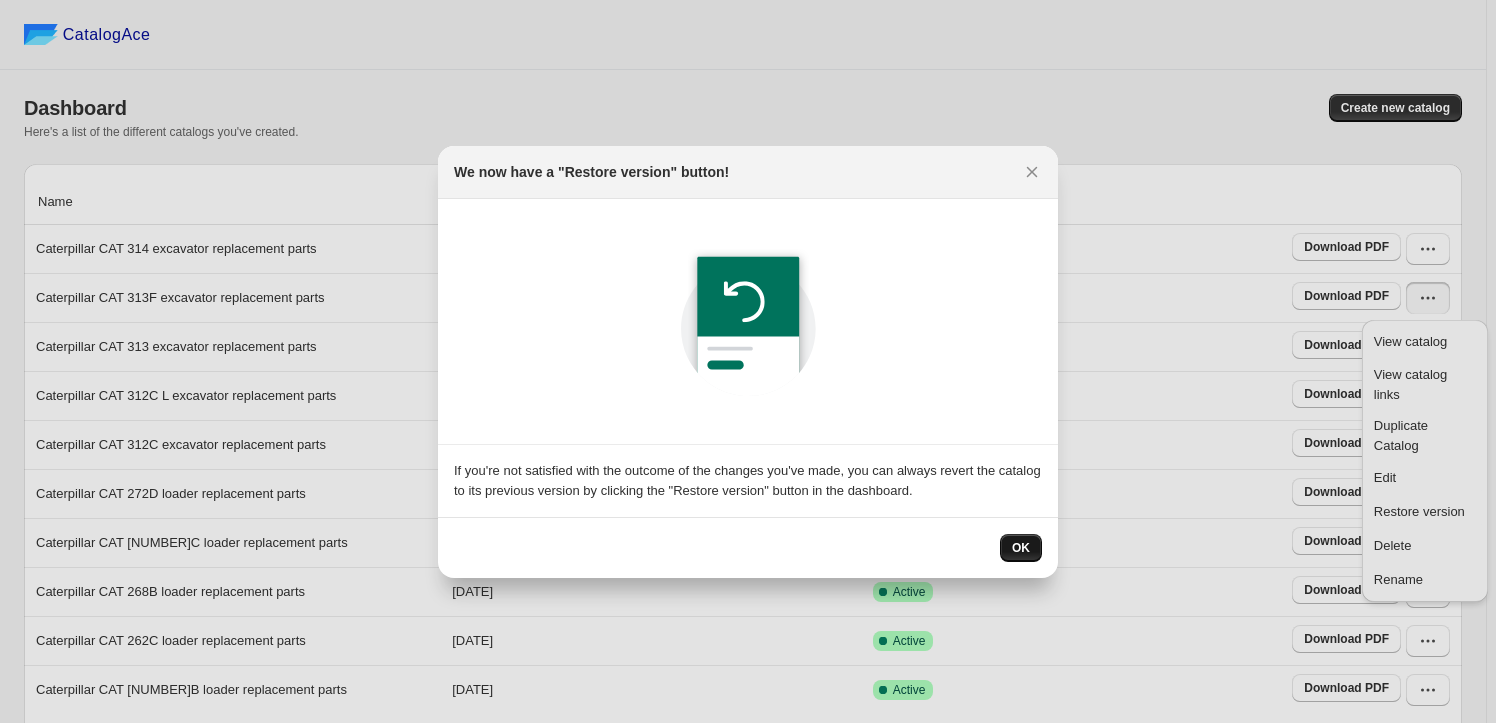 click on "OK" at bounding box center [1021, 548] 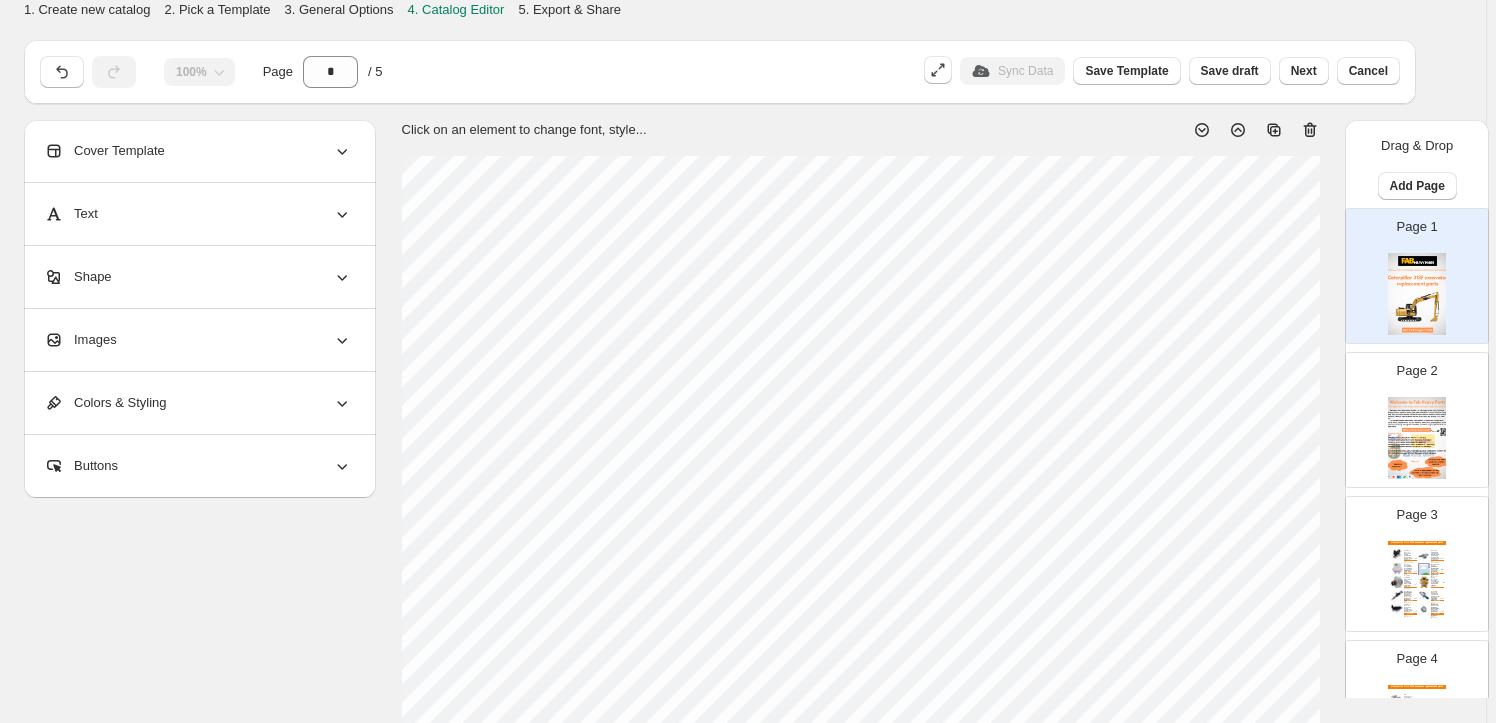 click on "Images" at bounding box center (198, 340) 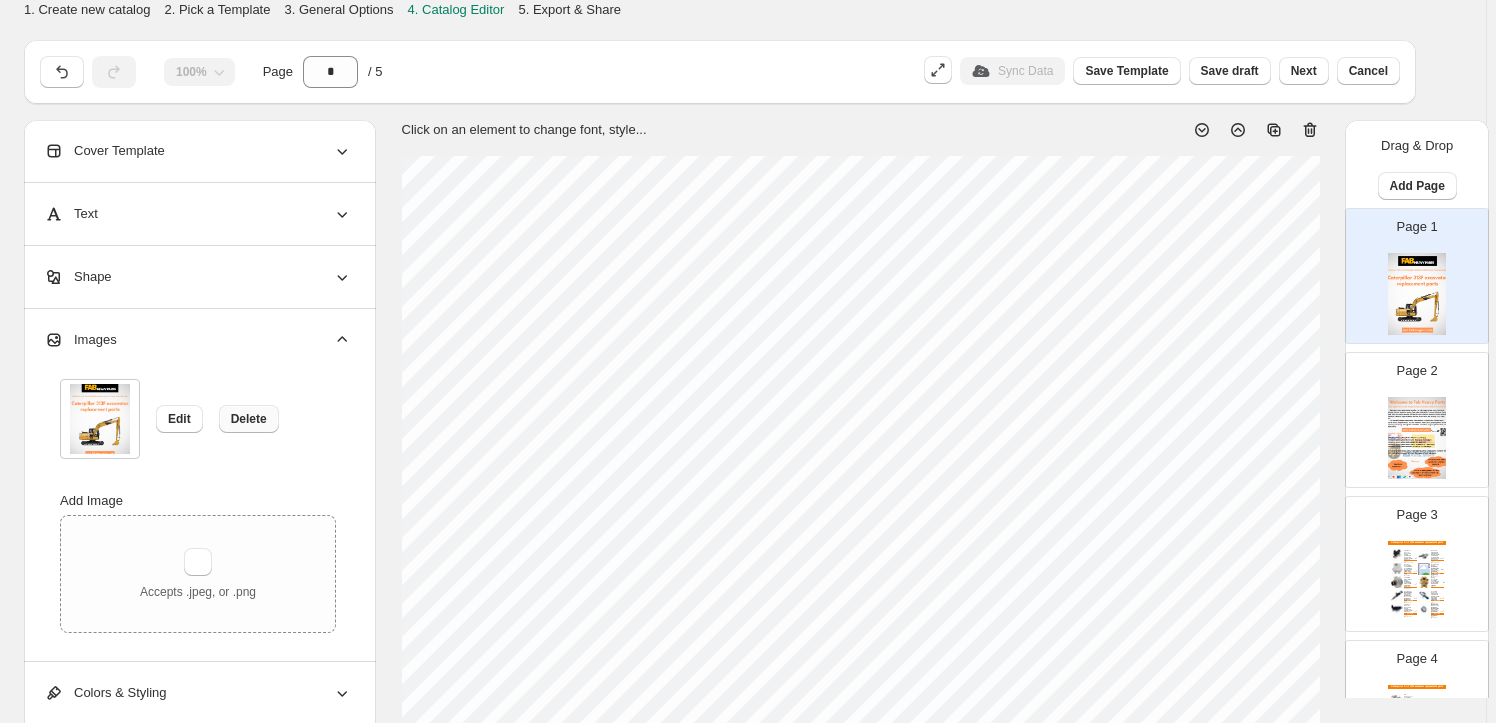 click on "Delete" at bounding box center (249, 419) 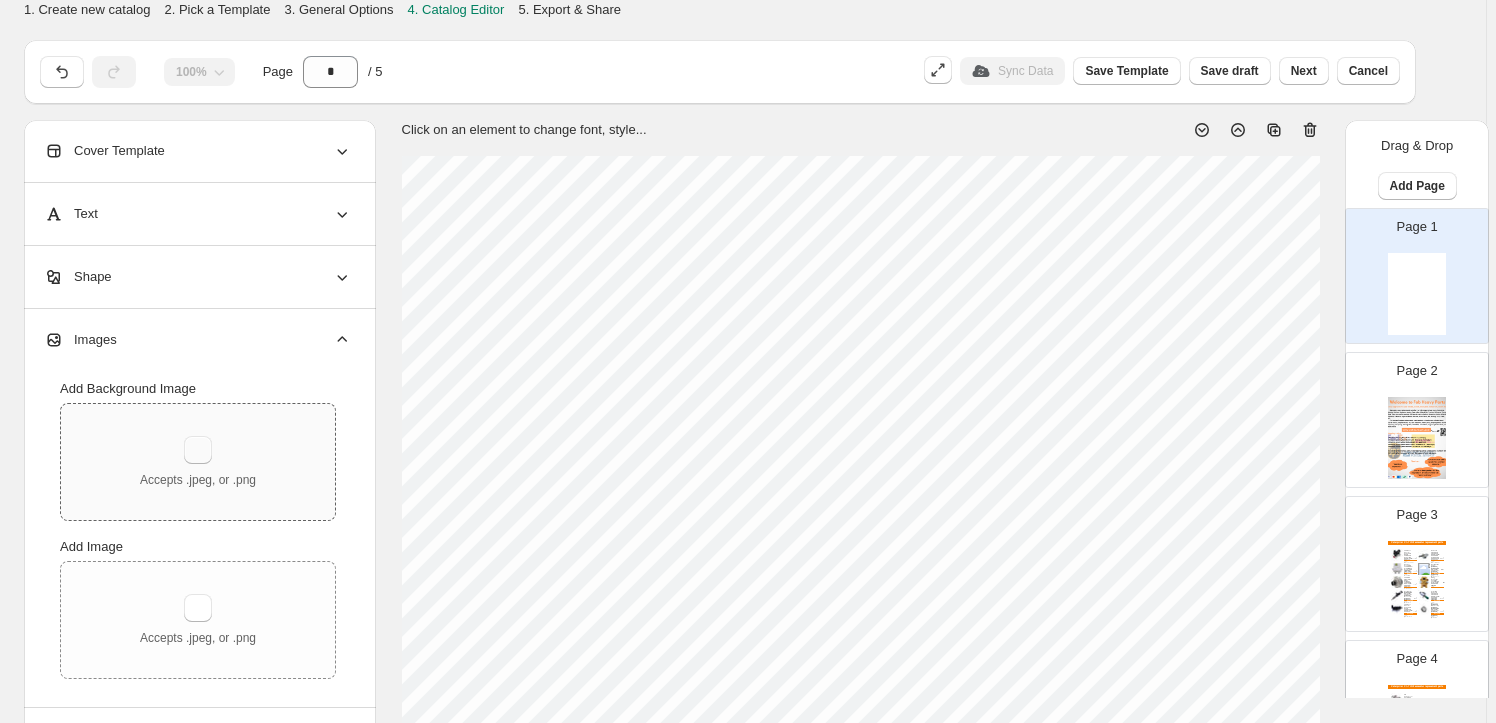 click at bounding box center (198, 450) 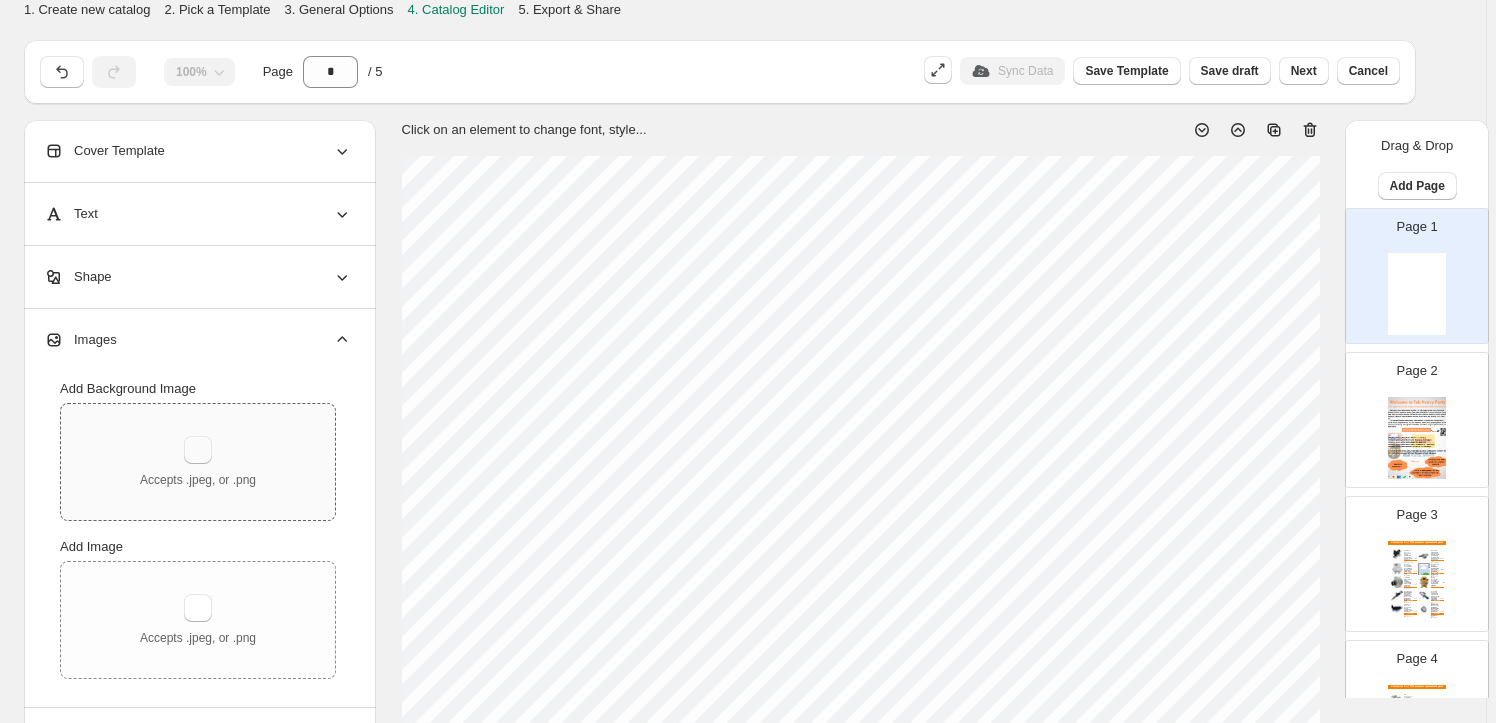 type on "**********" 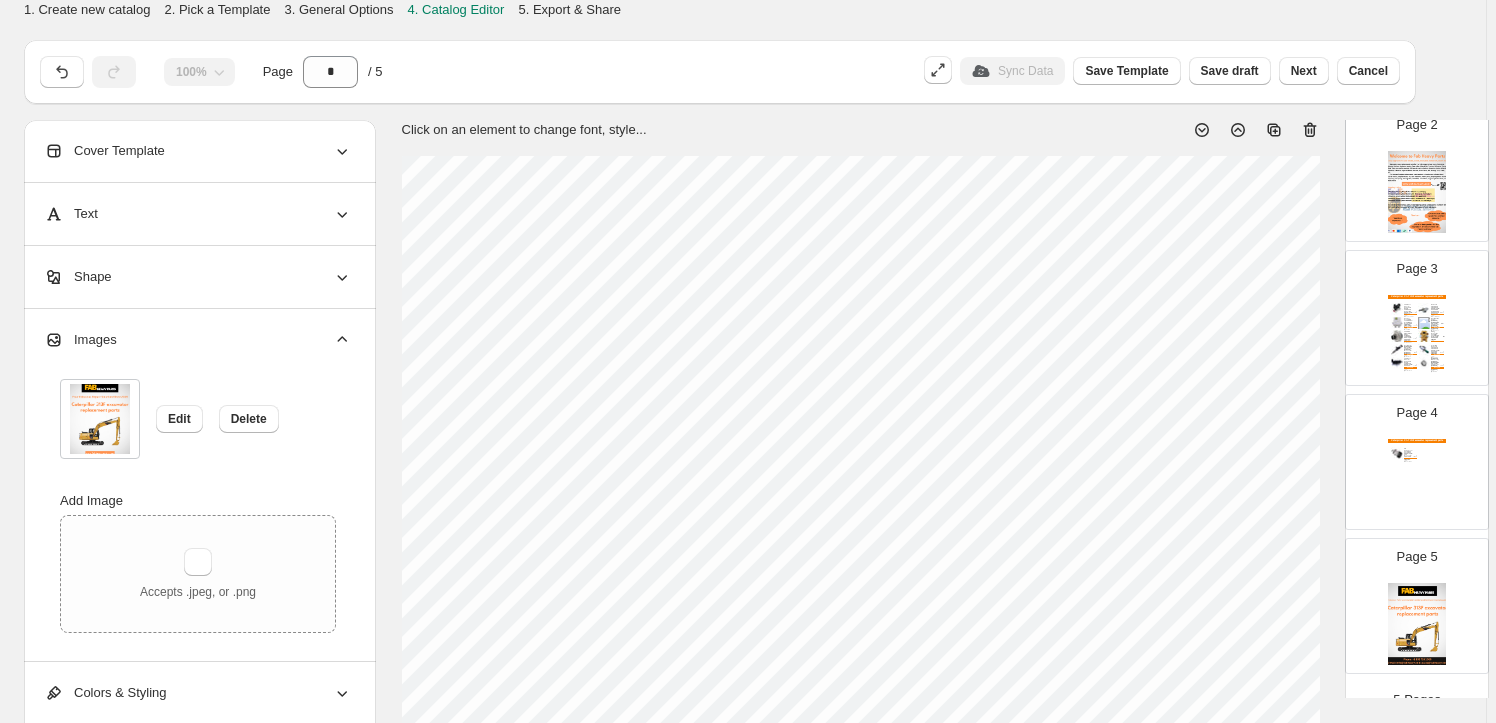 scroll, scrollTop: 272, scrollLeft: 0, axis: vertical 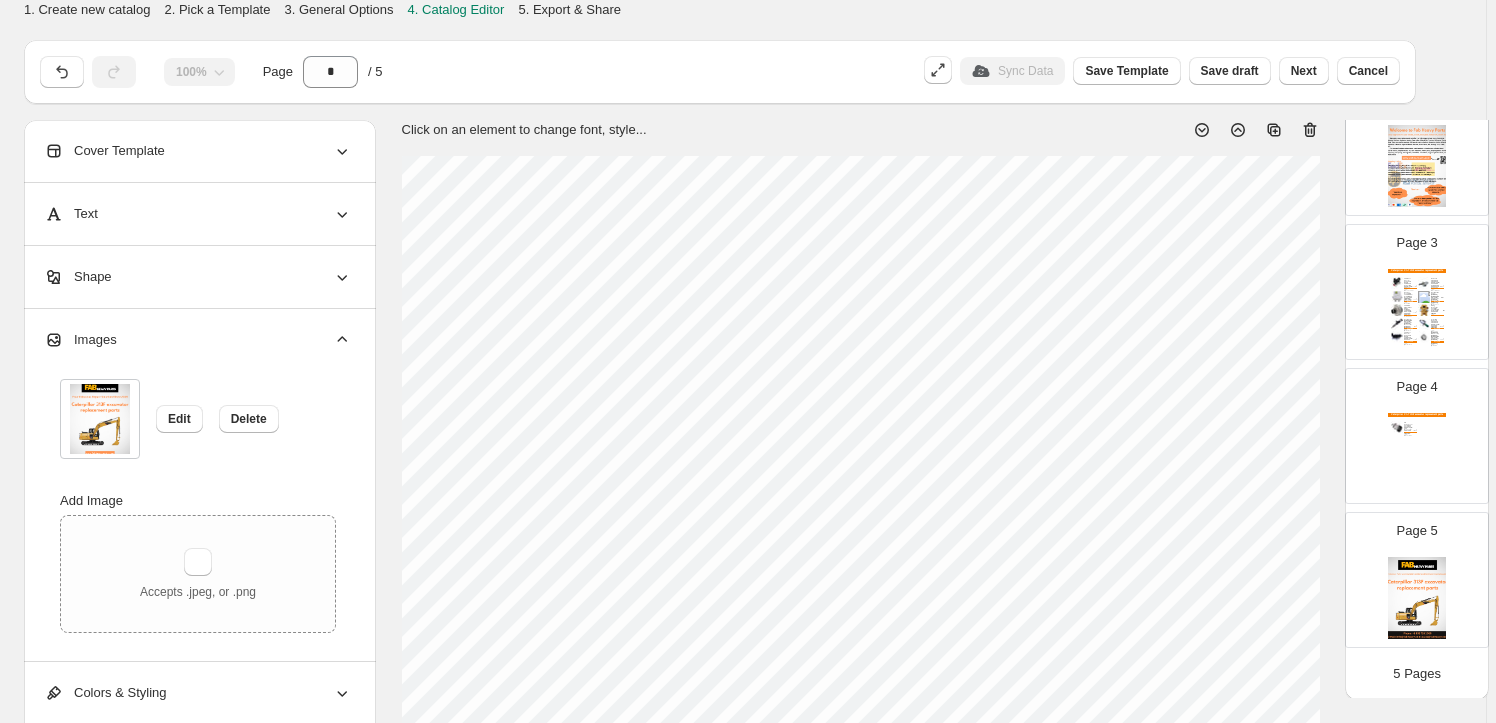 click at bounding box center (1417, 598) 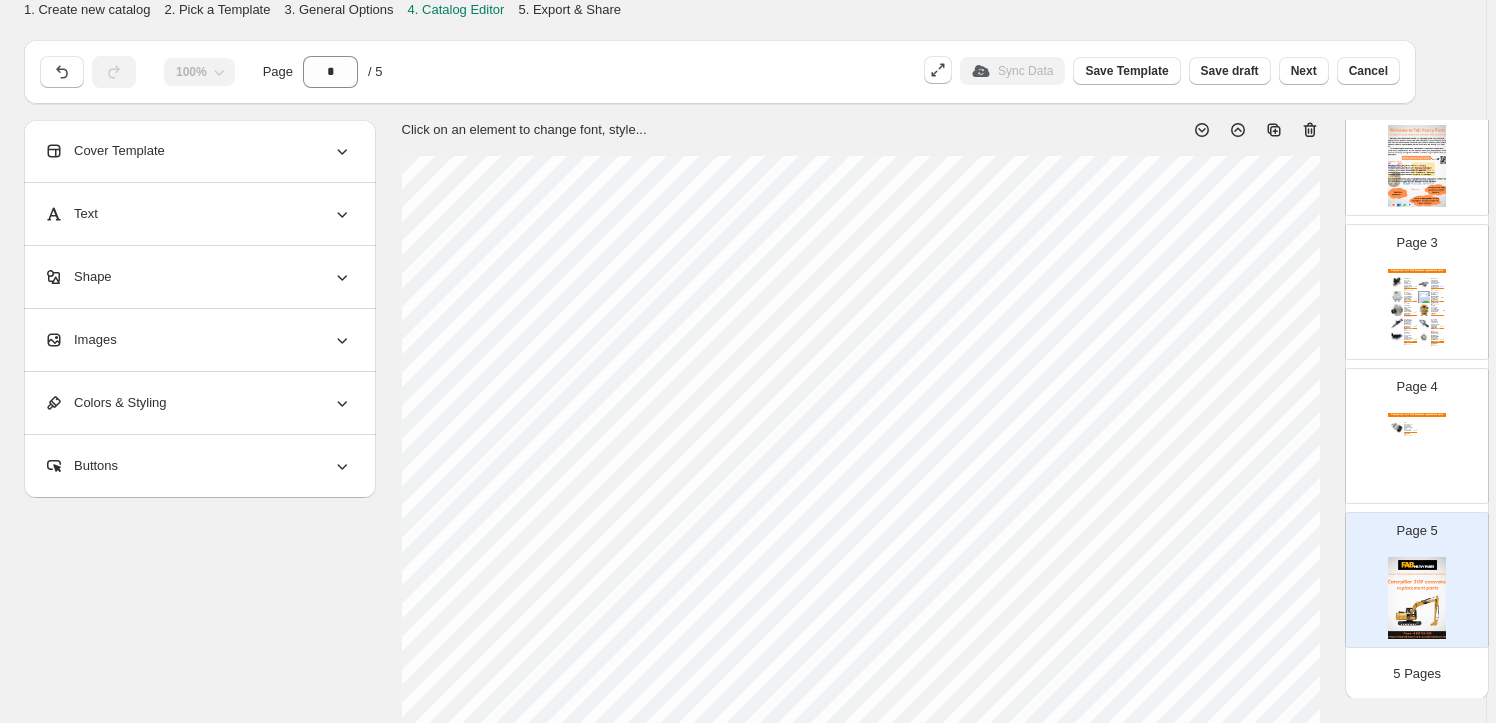click on "Images" at bounding box center [198, 340] 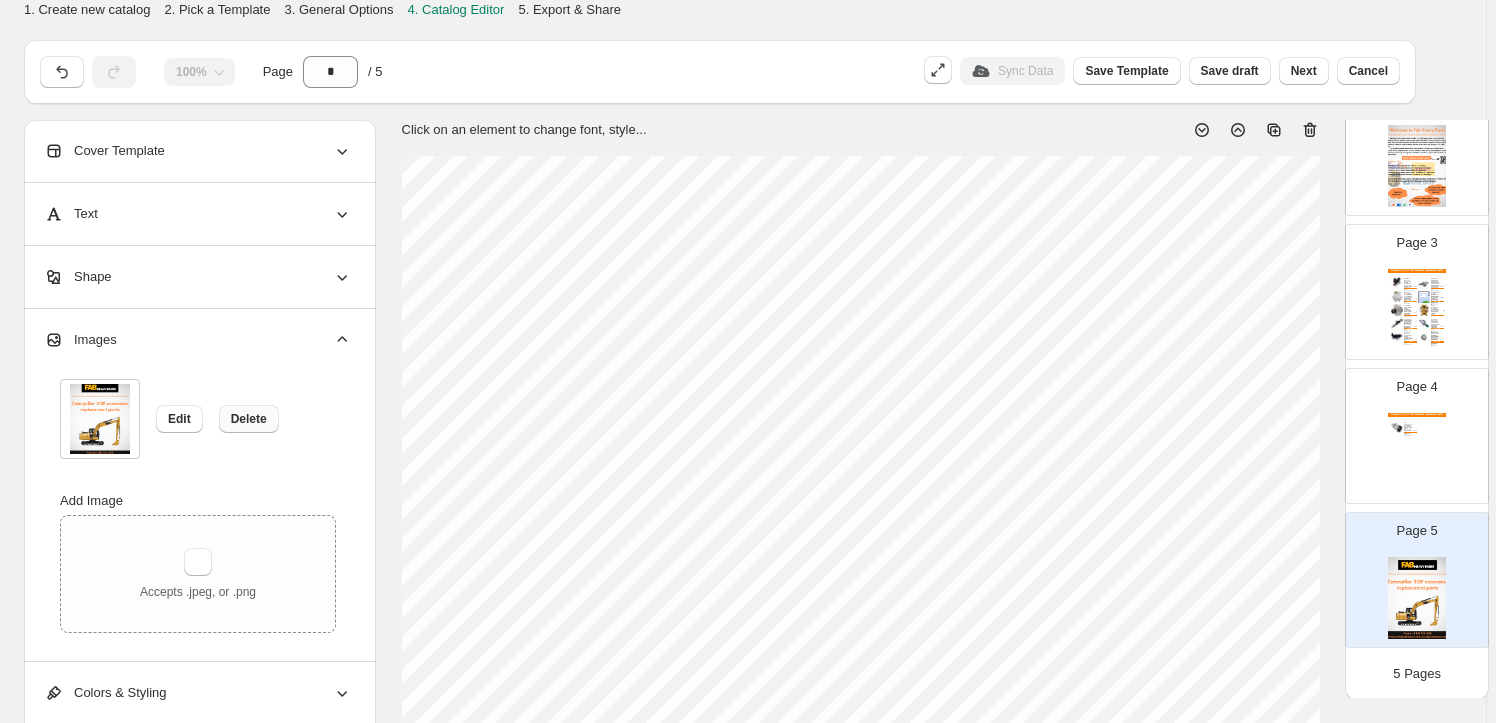 click on "Delete" at bounding box center [249, 419] 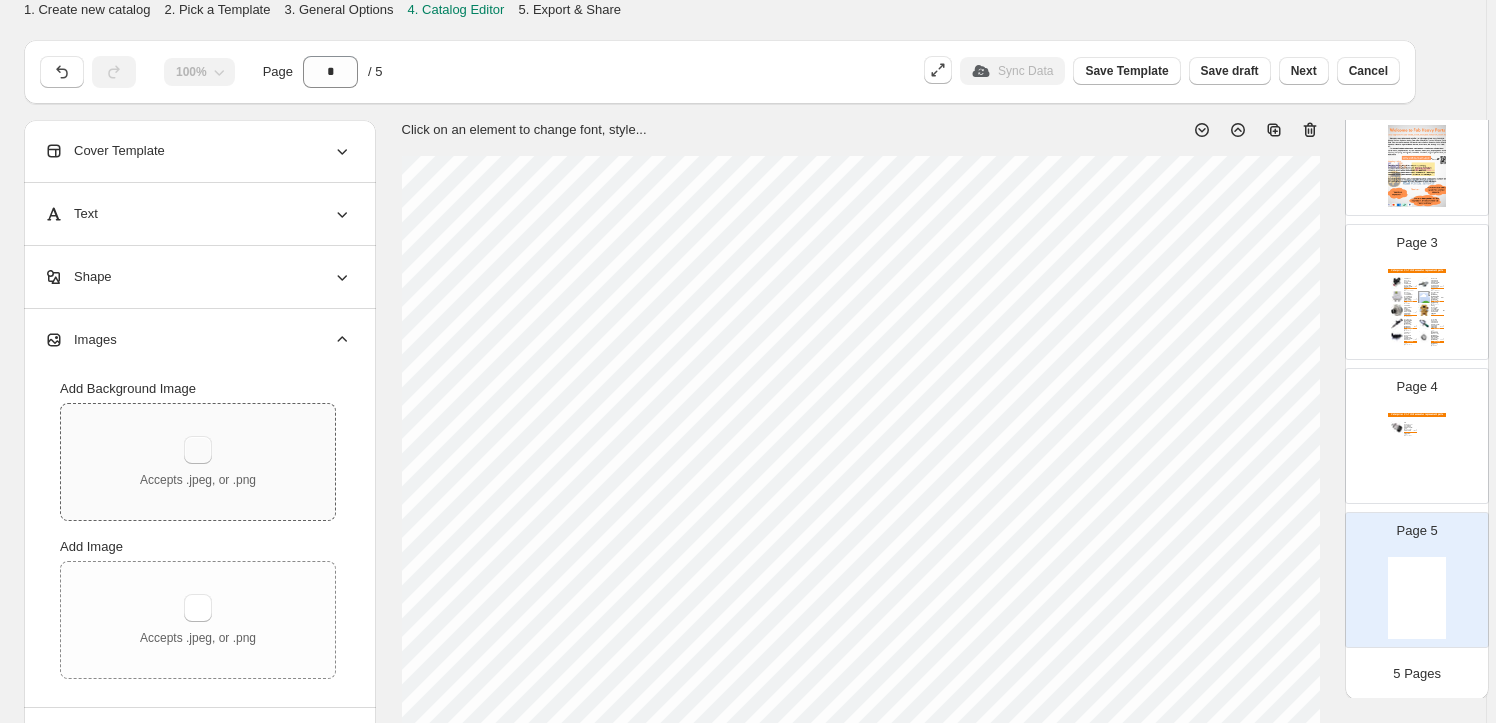 click at bounding box center (198, 450) 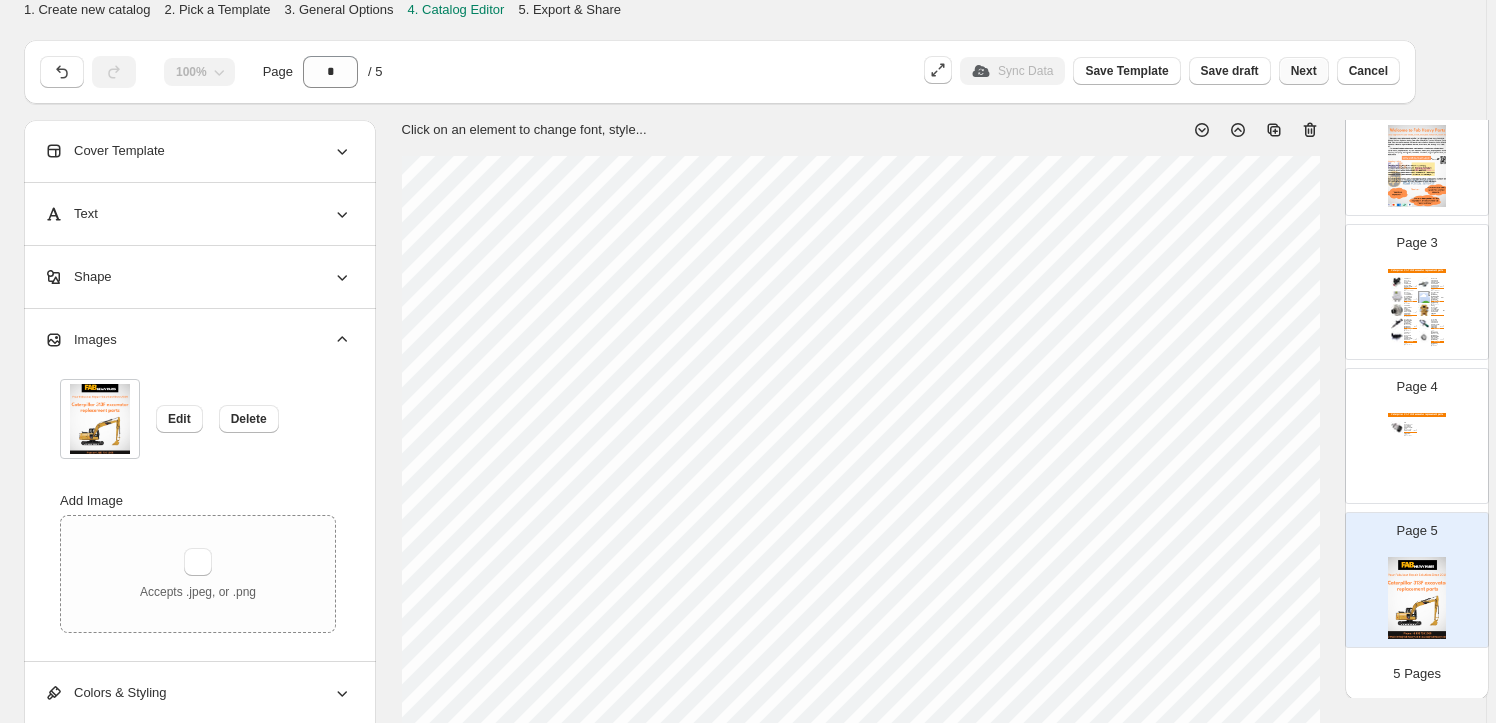click on "Next" at bounding box center [1304, 71] 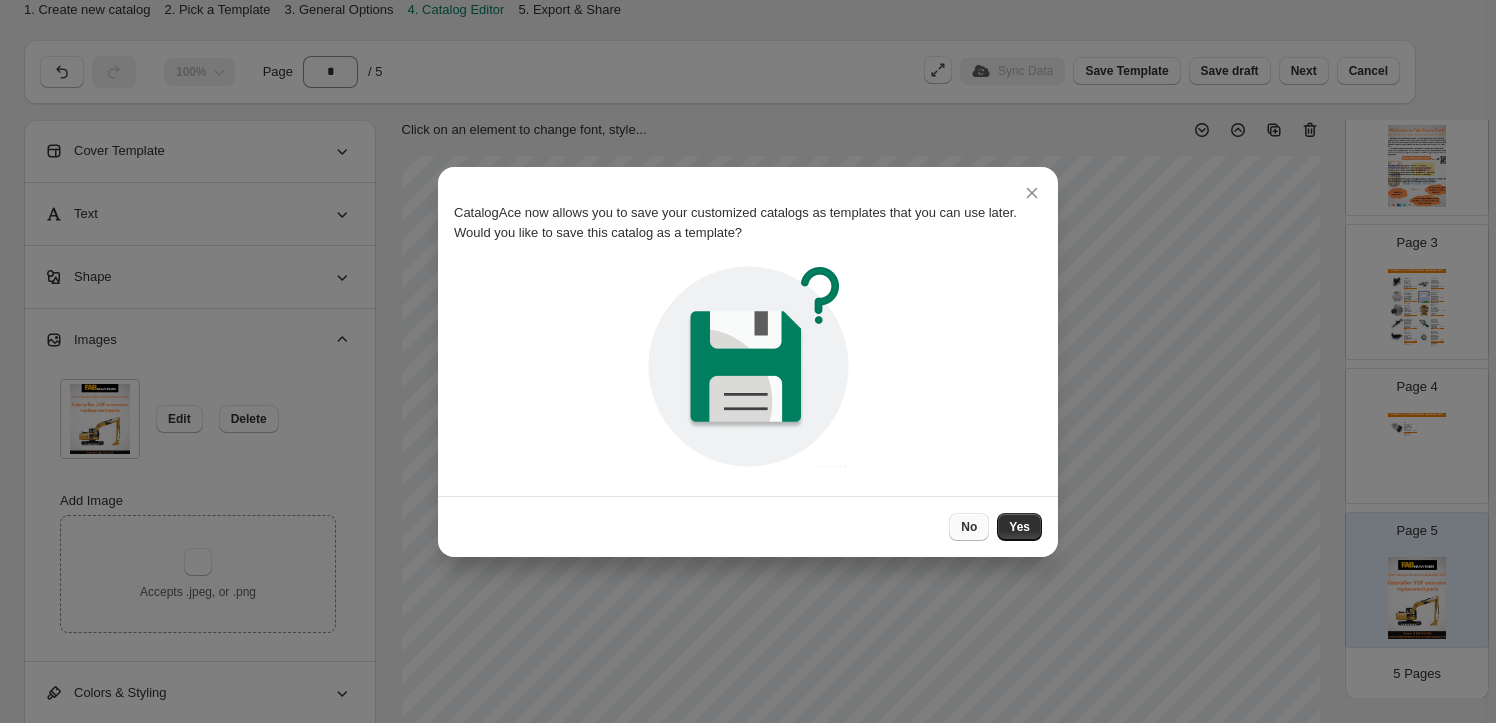click on "No" at bounding box center [969, 527] 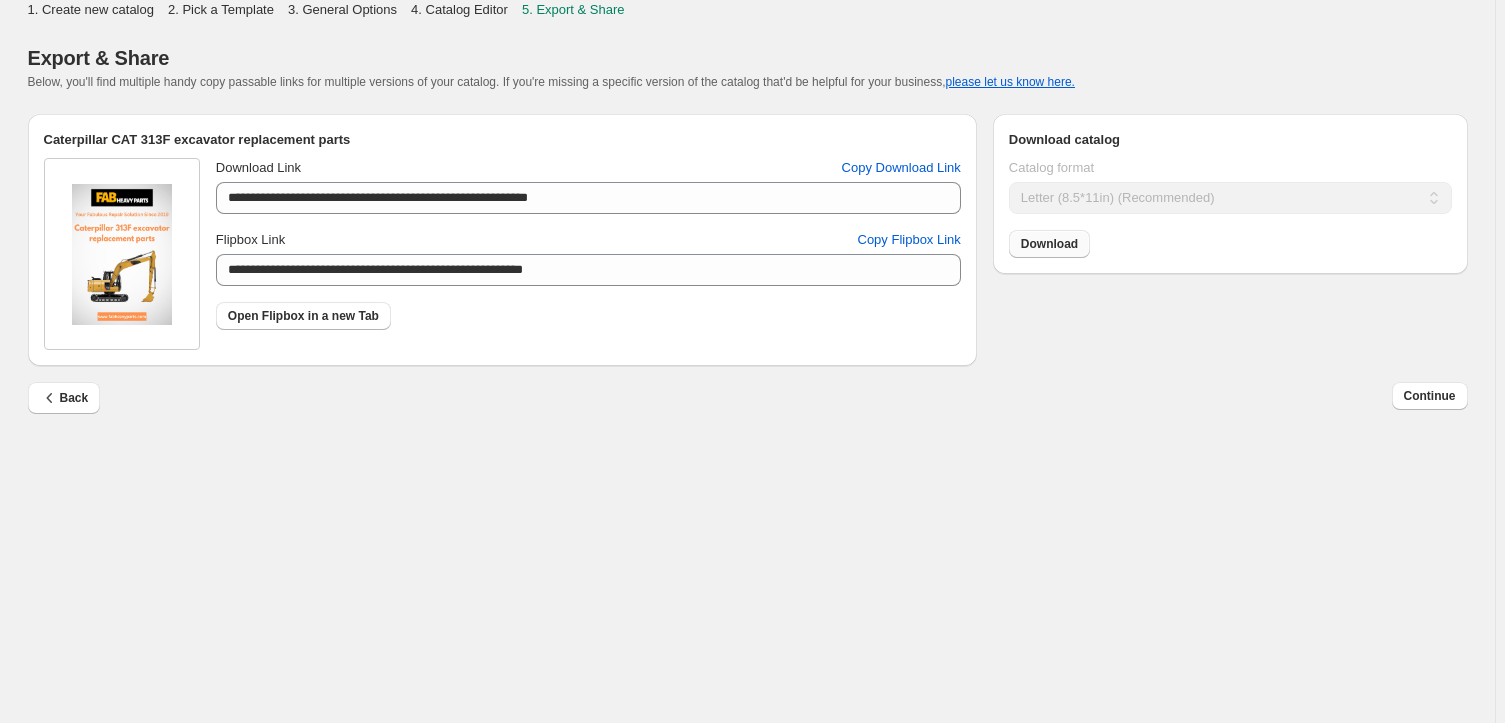 click on "Download" at bounding box center (1049, 244) 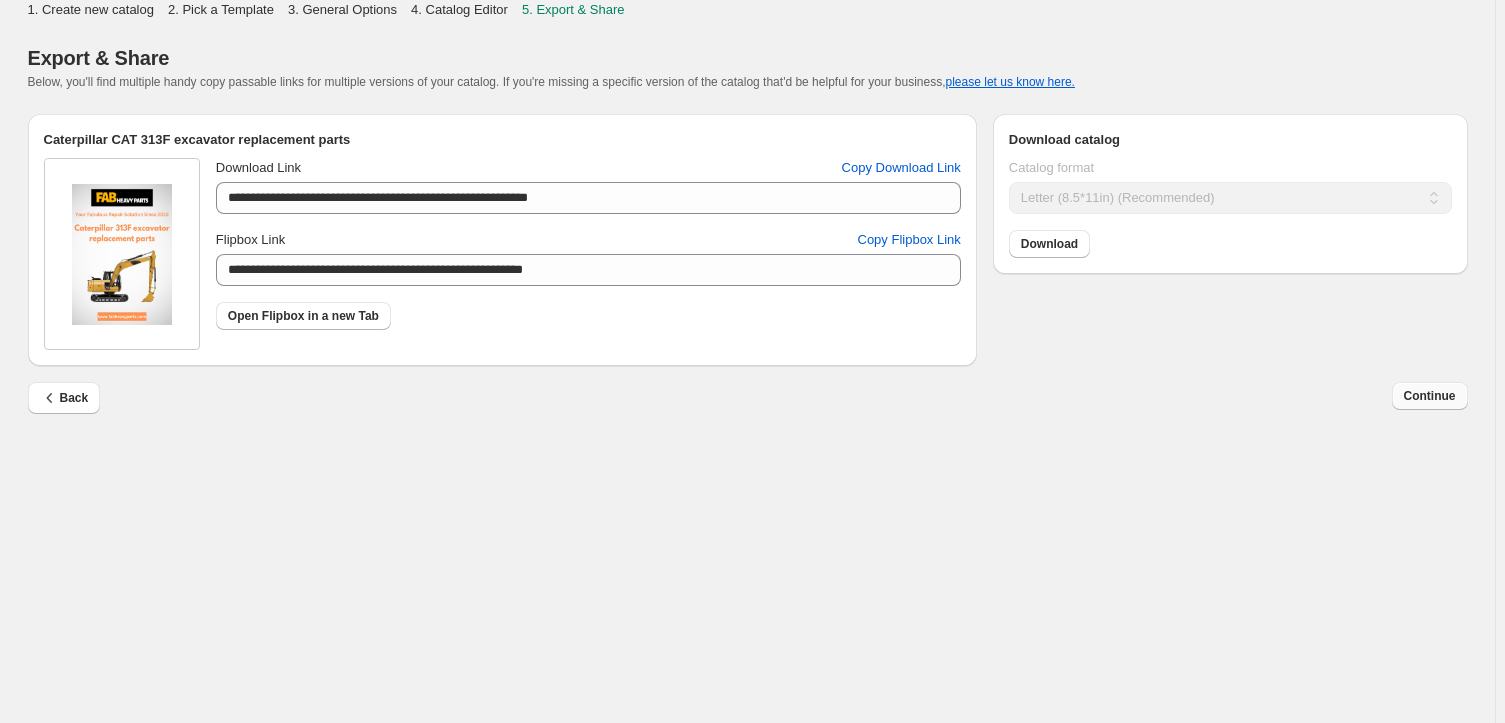 click on "Continue" at bounding box center (1430, 396) 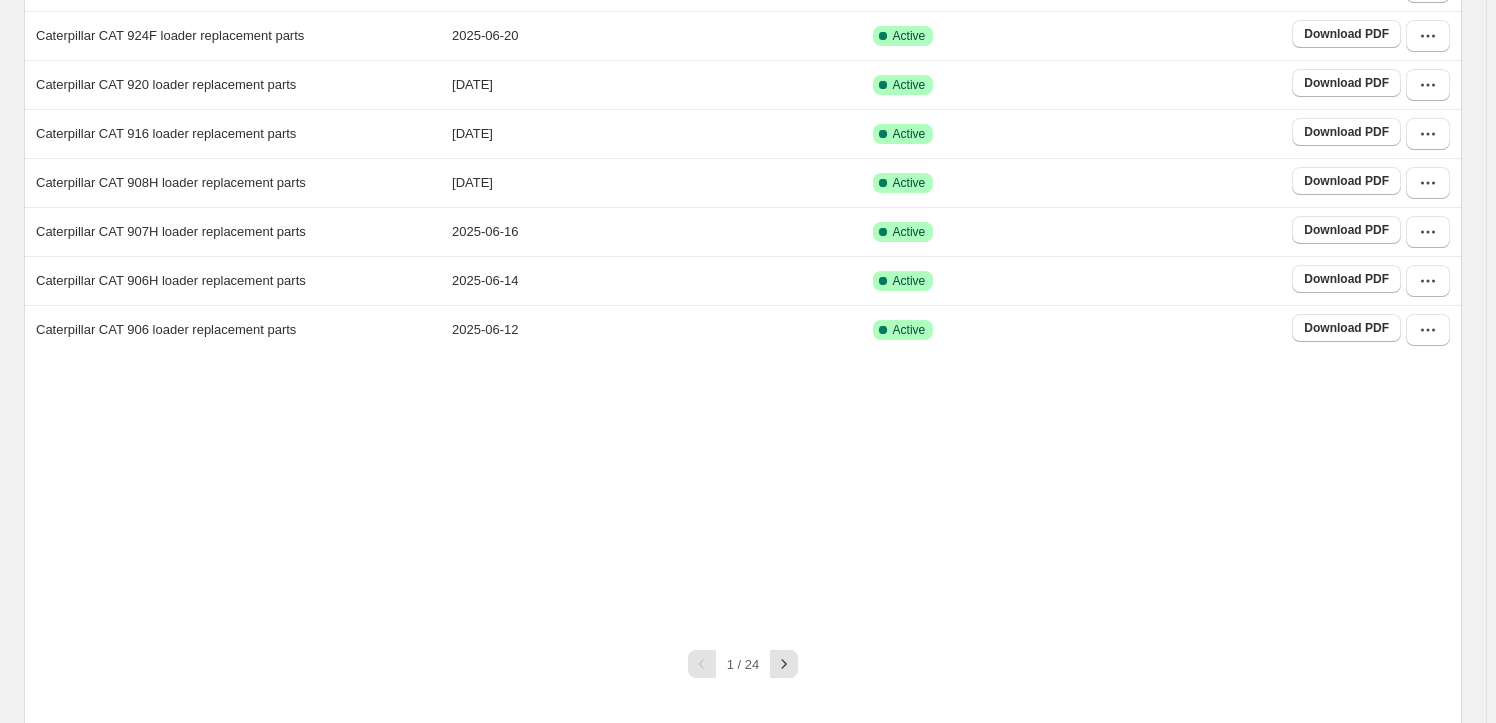 scroll, scrollTop: 363, scrollLeft: 0, axis: vertical 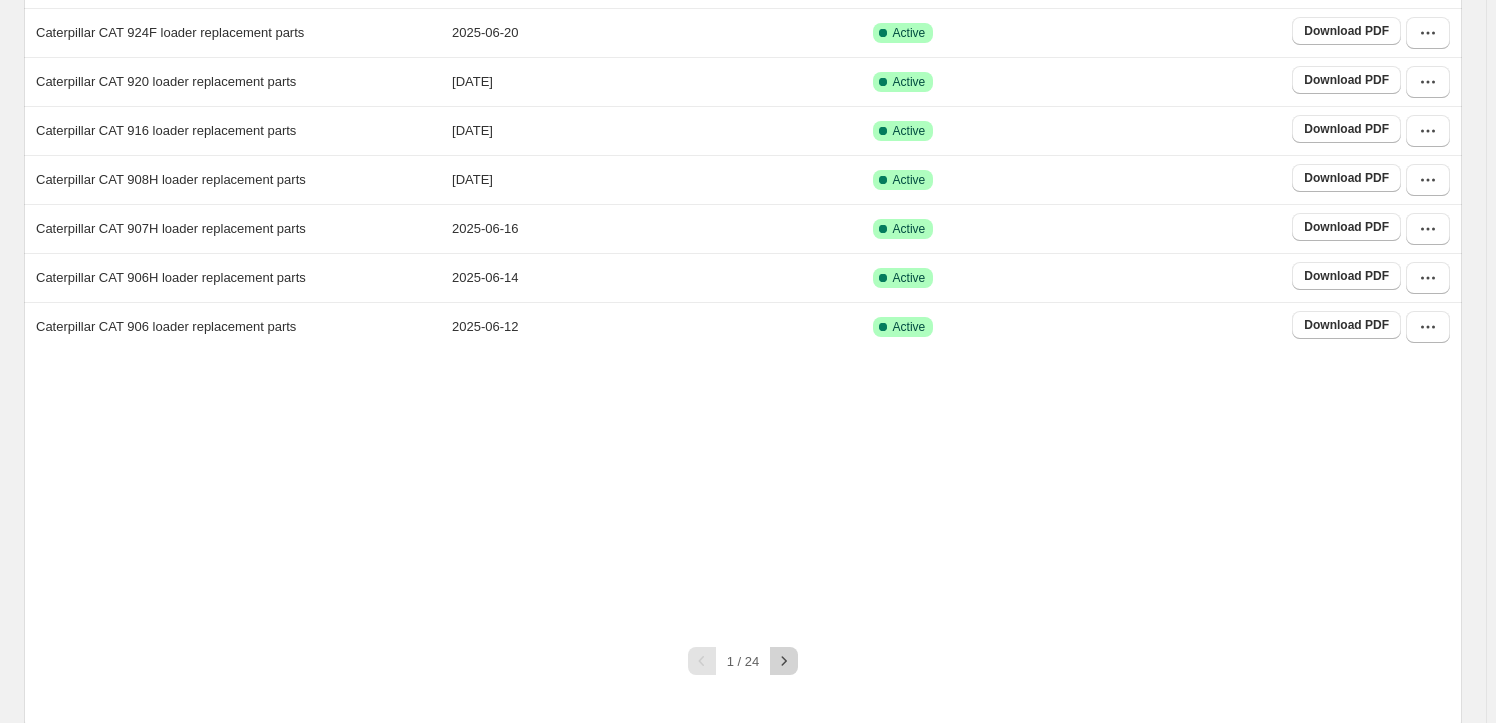 click 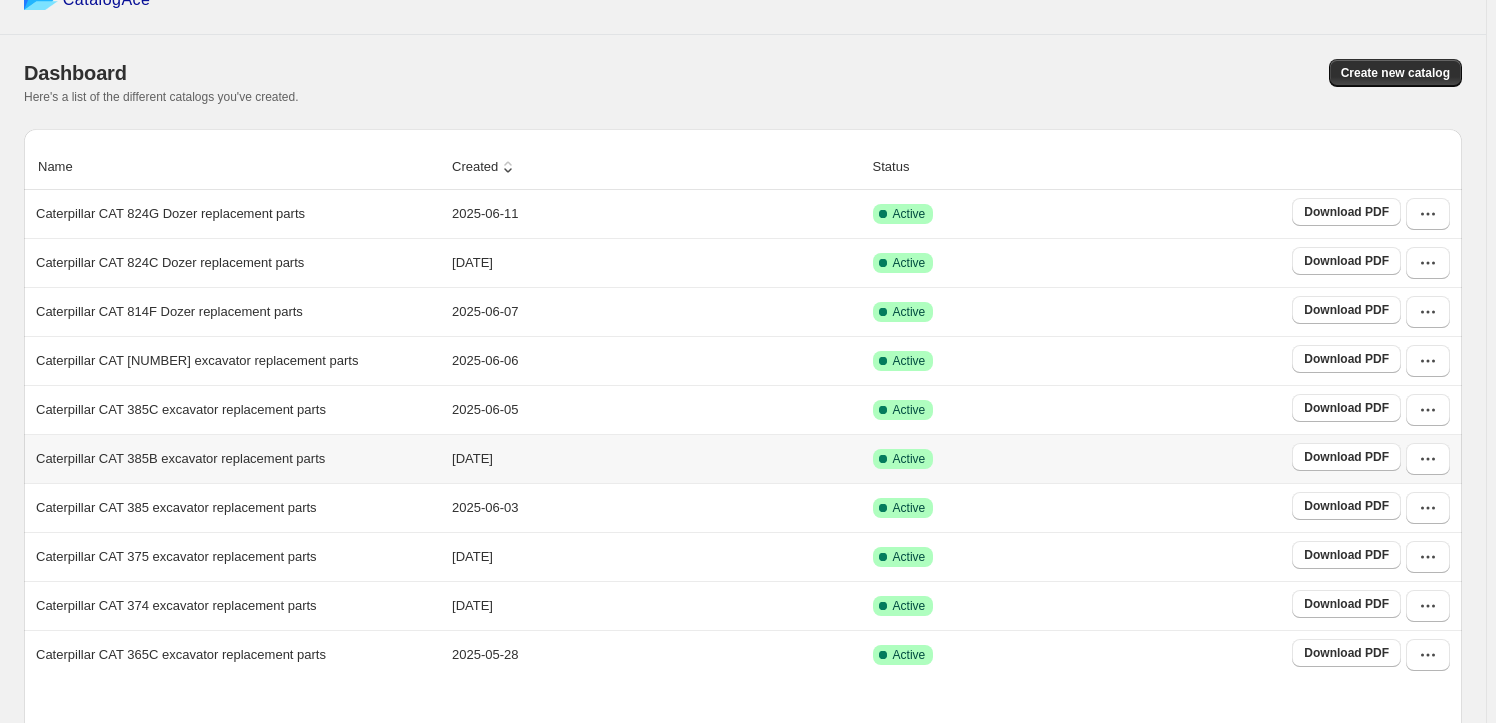scroll, scrollTop: 312, scrollLeft: 0, axis: vertical 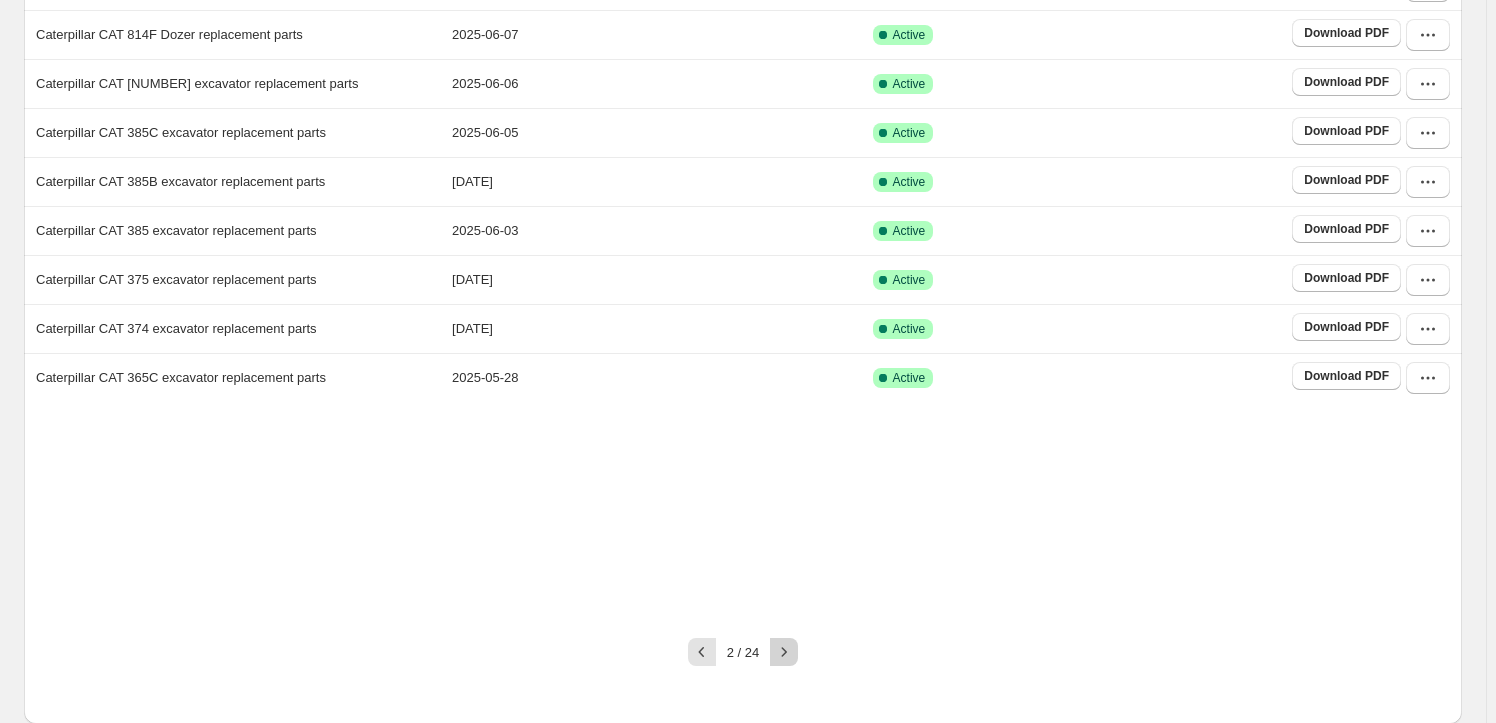 click 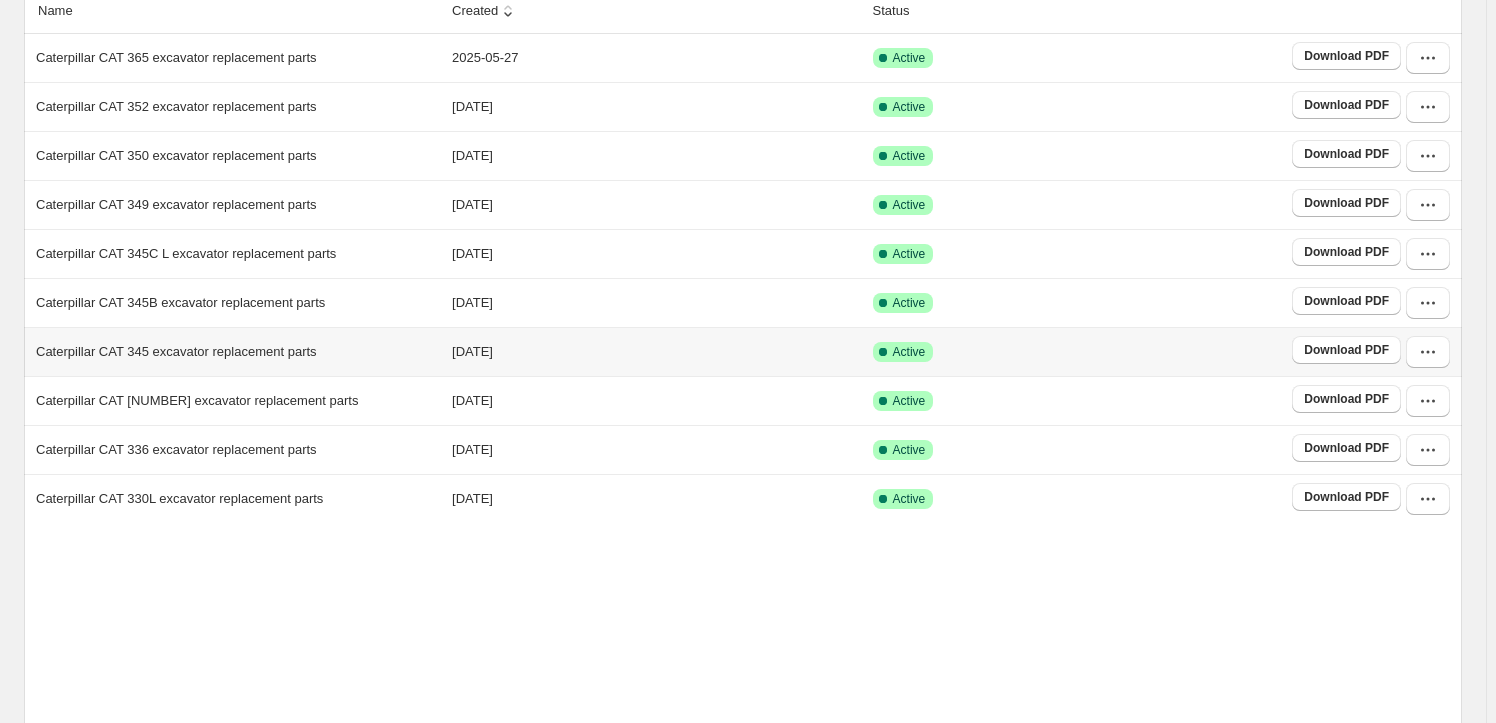 scroll, scrollTop: 372, scrollLeft: 0, axis: vertical 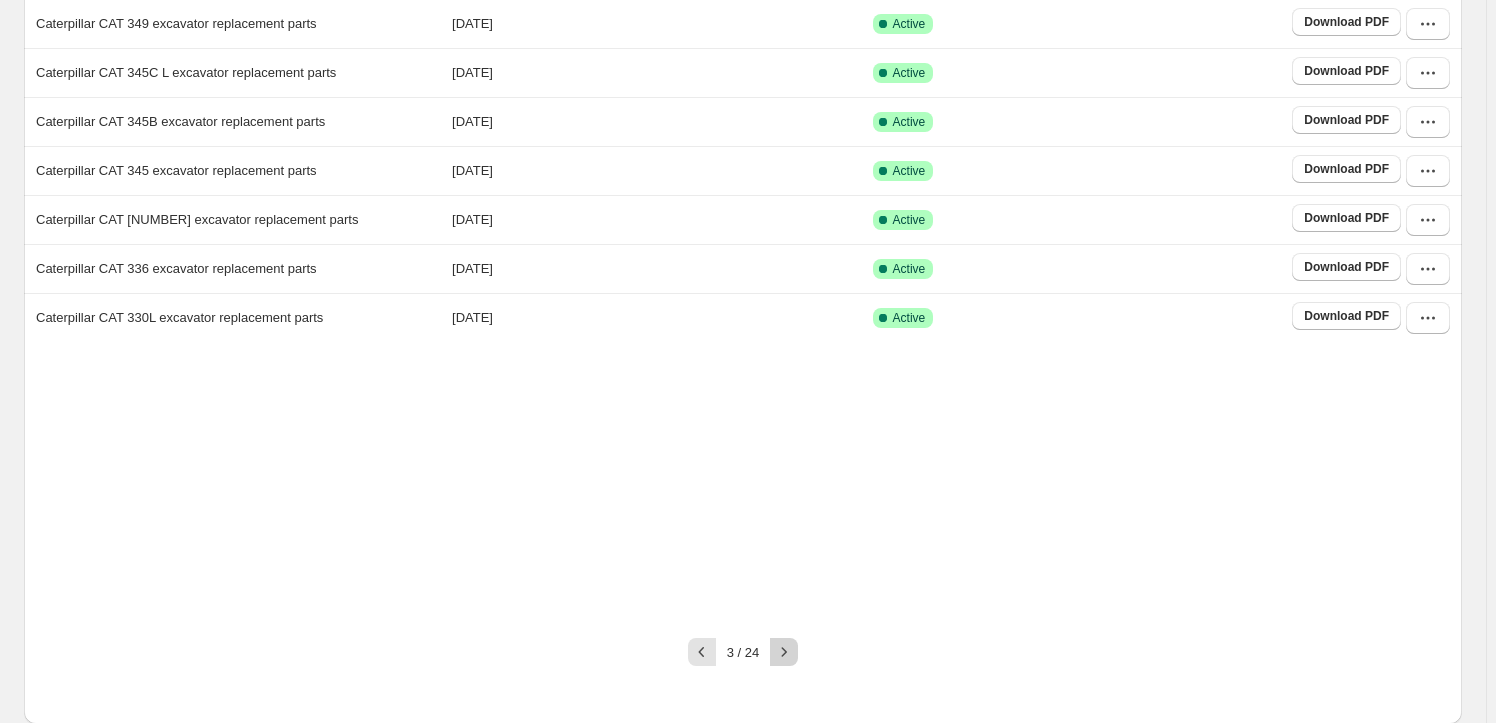 click 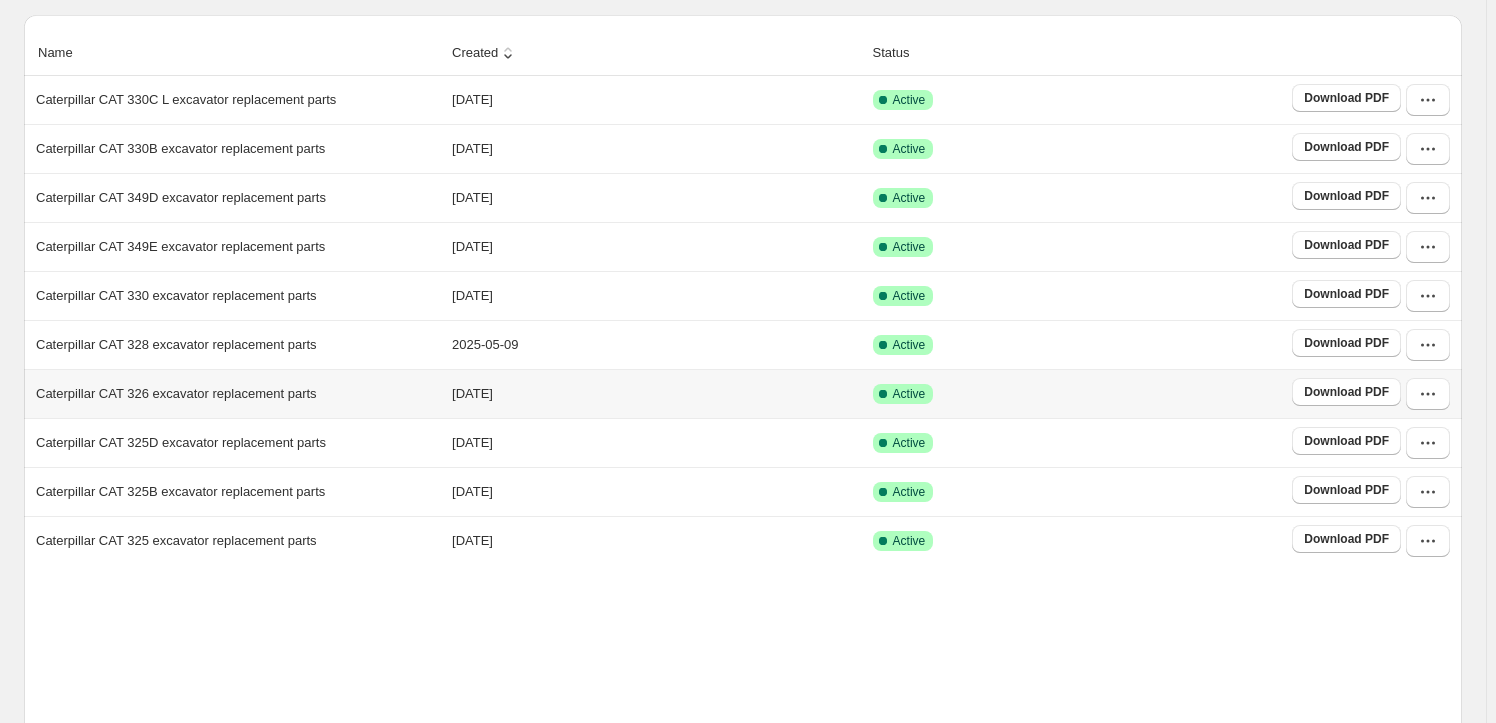 scroll, scrollTop: 372, scrollLeft: 0, axis: vertical 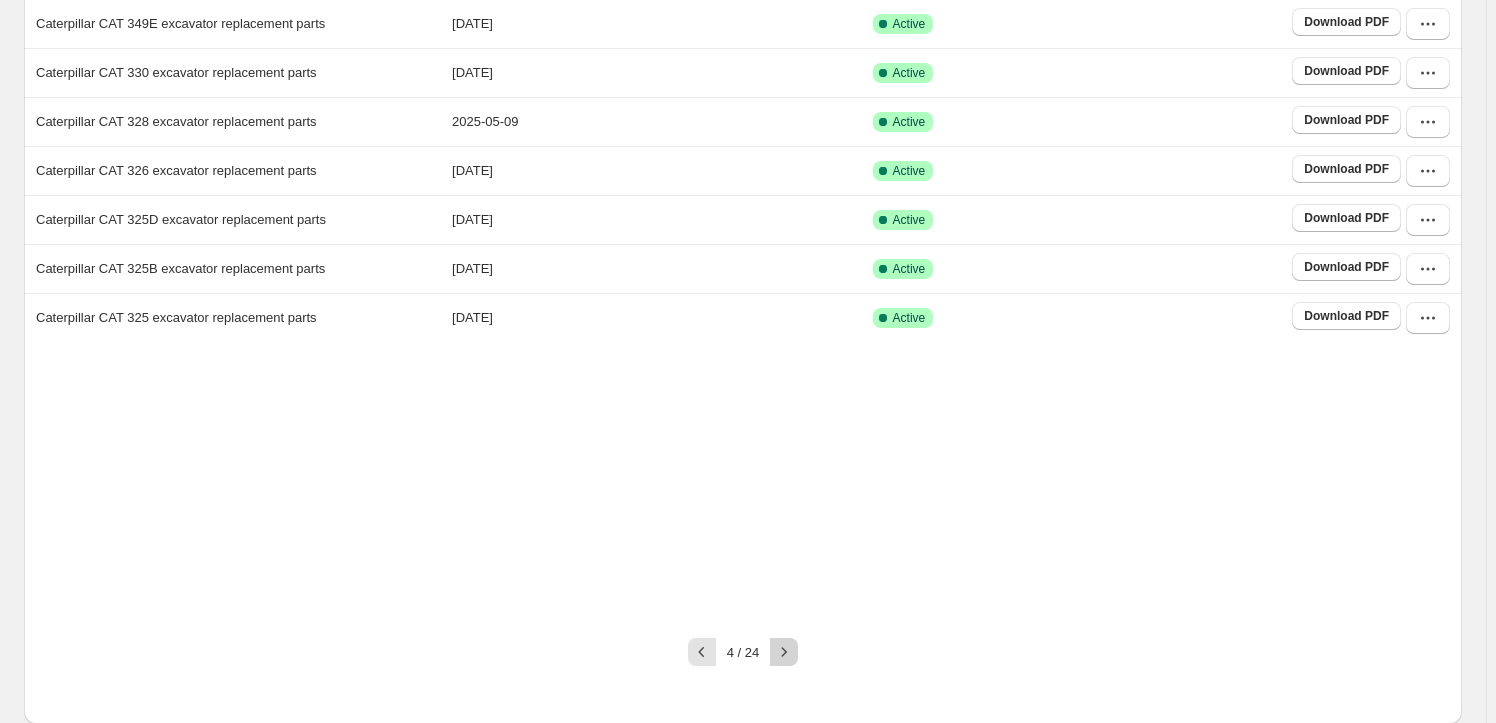 click 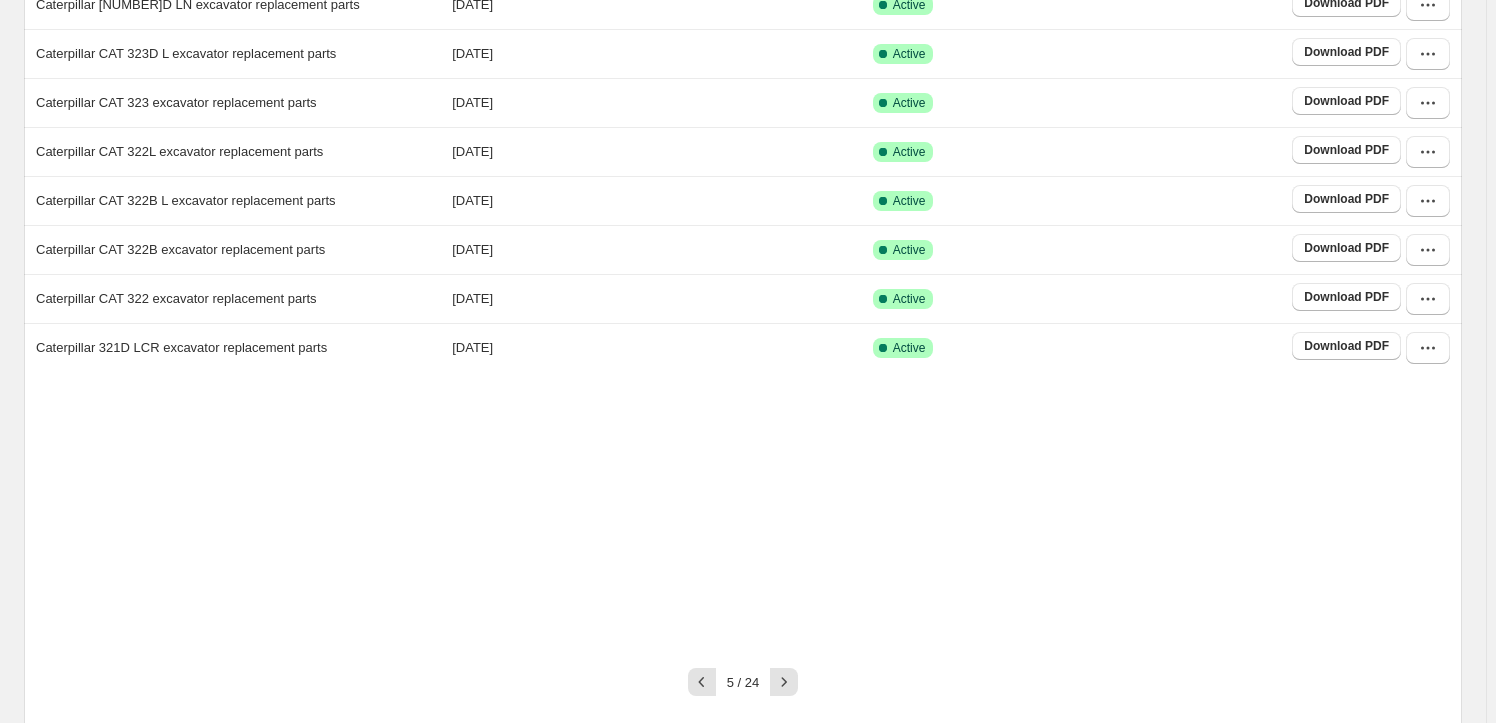 scroll, scrollTop: 372, scrollLeft: 0, axis: vertical 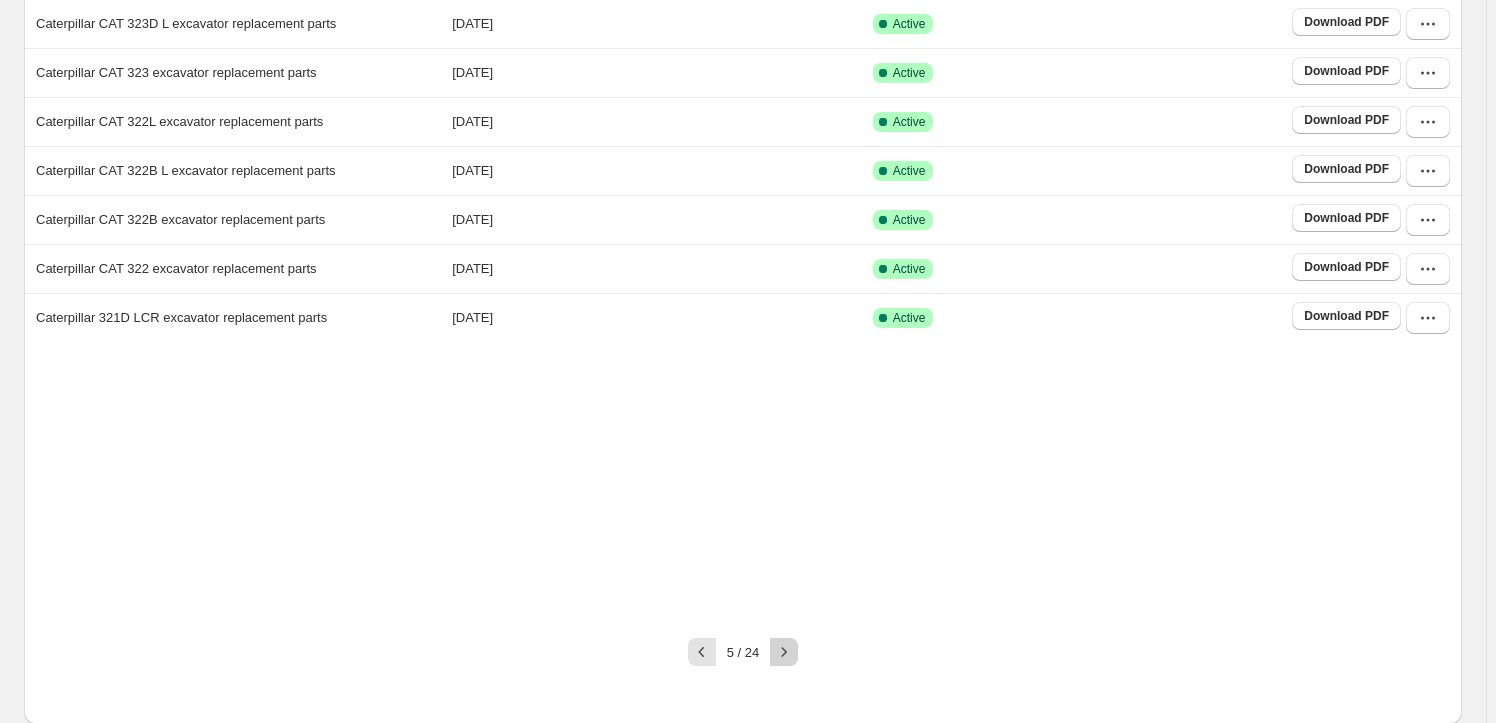click 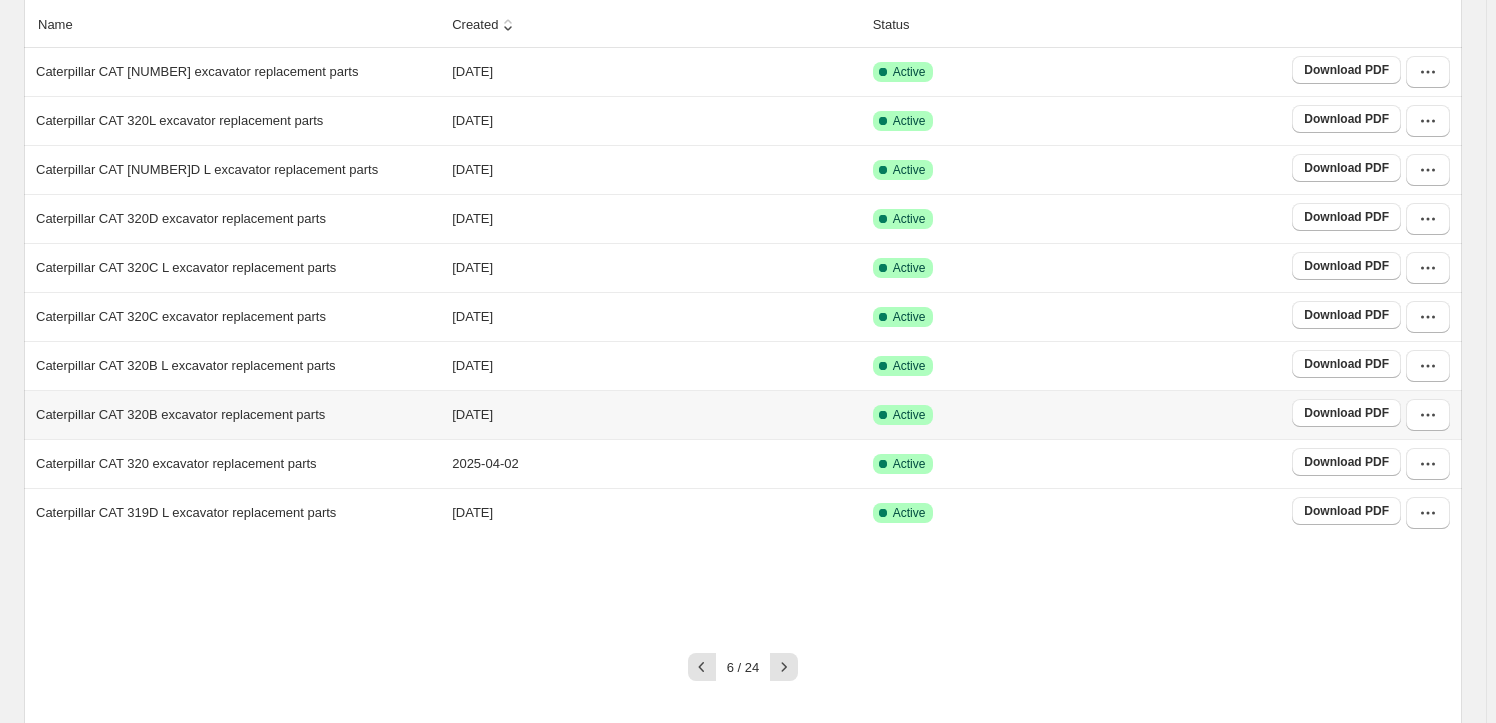 scroll, scrollTop: 372, scrollLeft: 0, axis: vertical 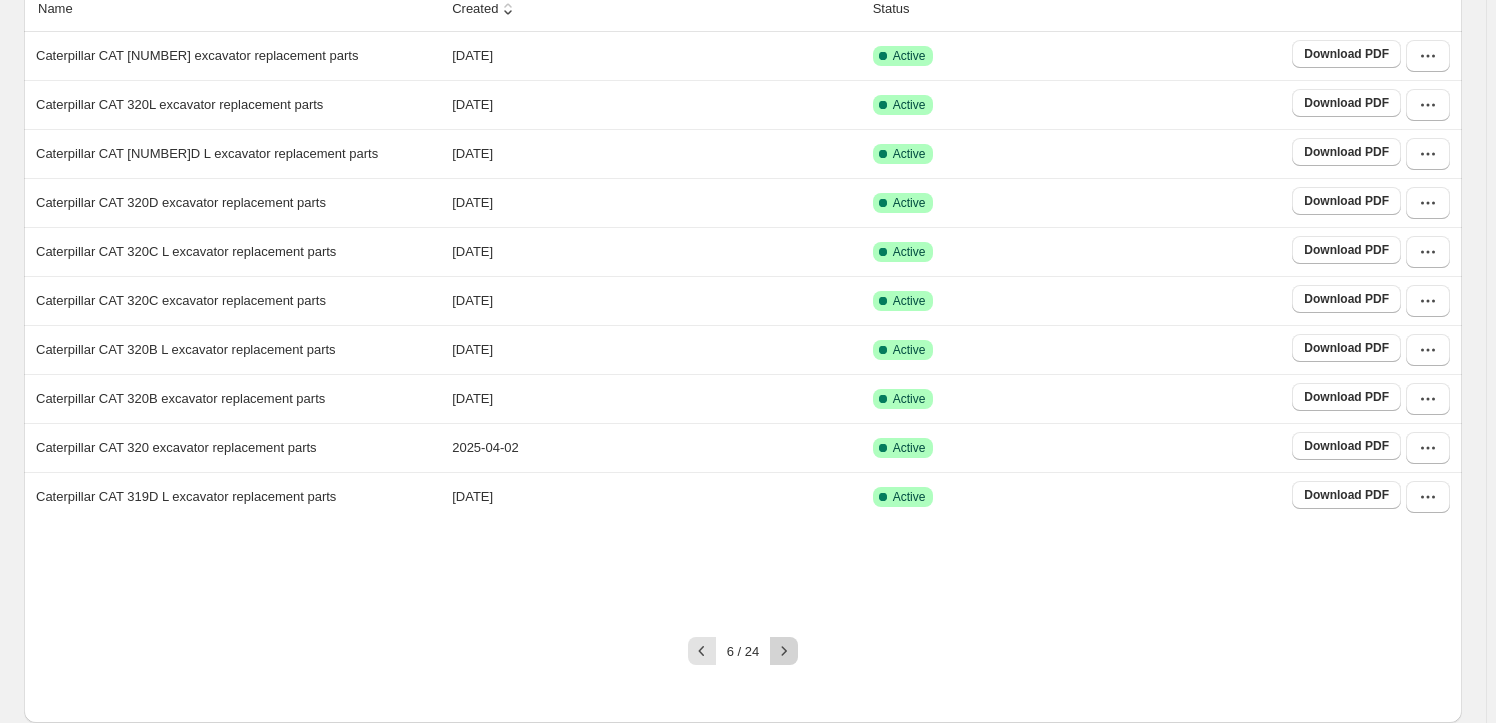 click 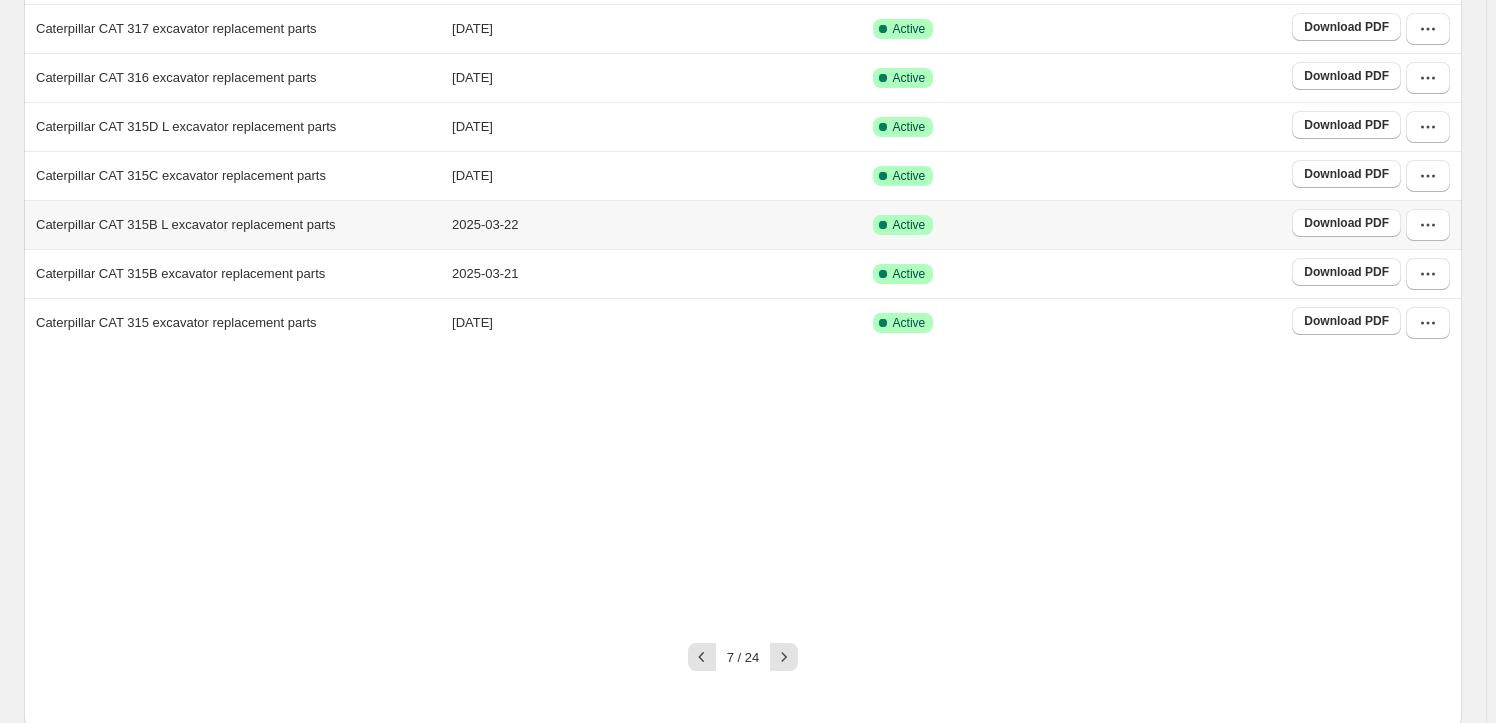 scroll, scrollTop: 372, scrollLeft: 0, axis: vertical 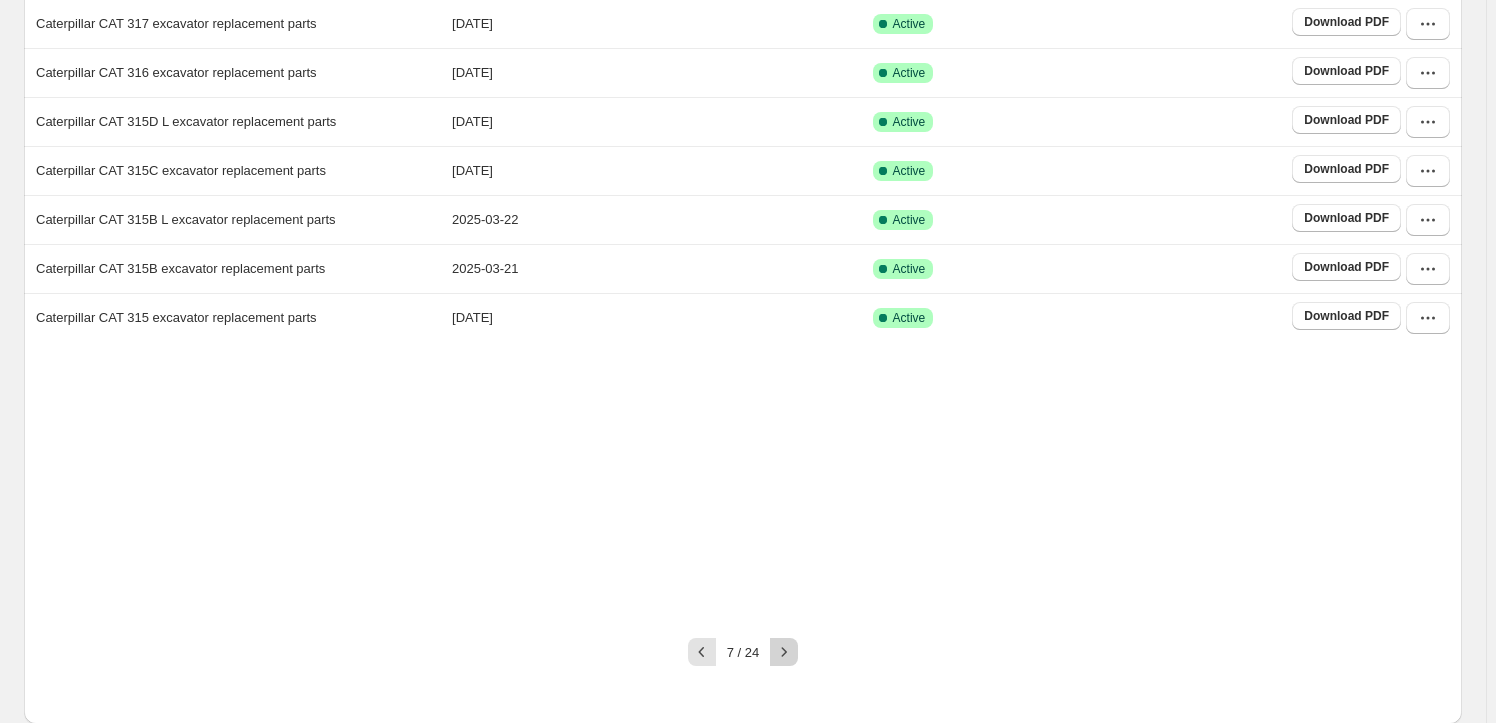 click 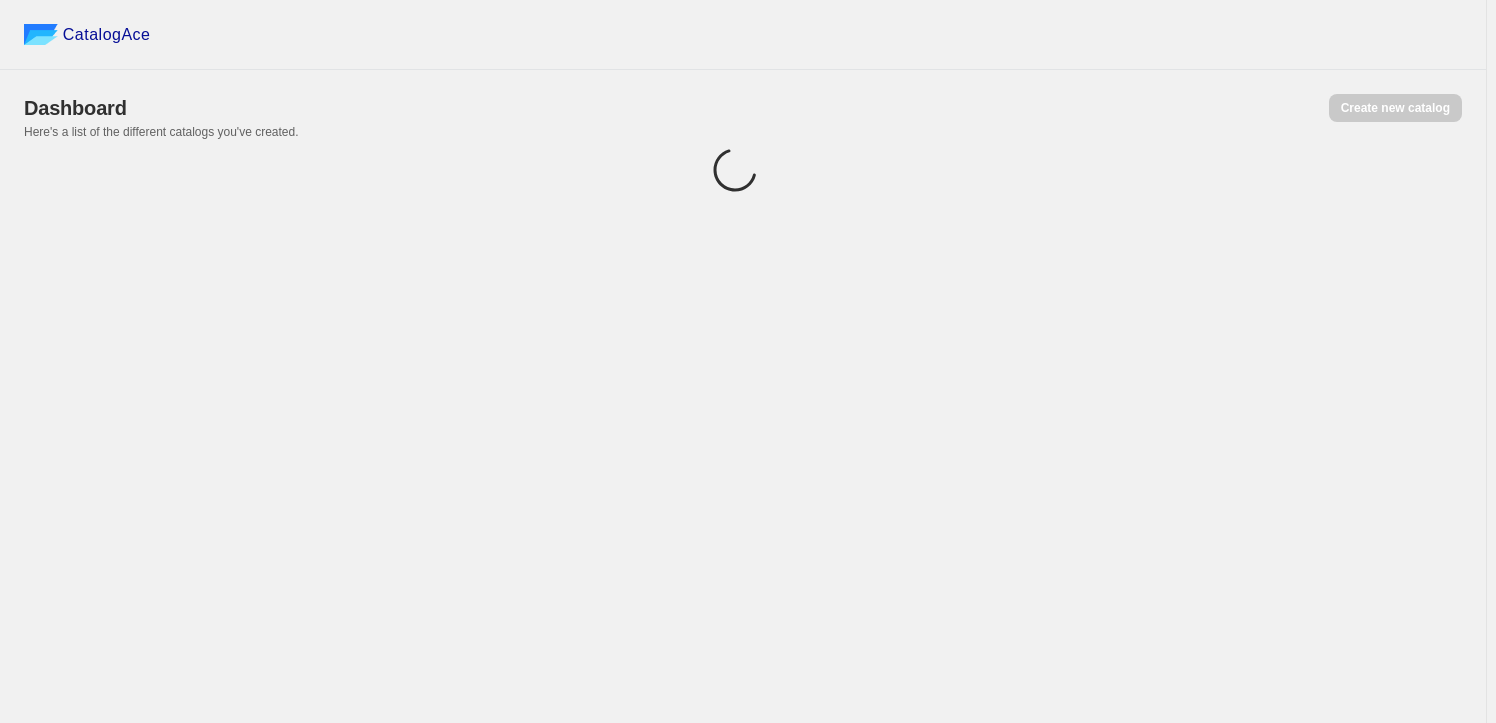 scroll, scrollTop: 0, scrollLeft: 0, axis: both 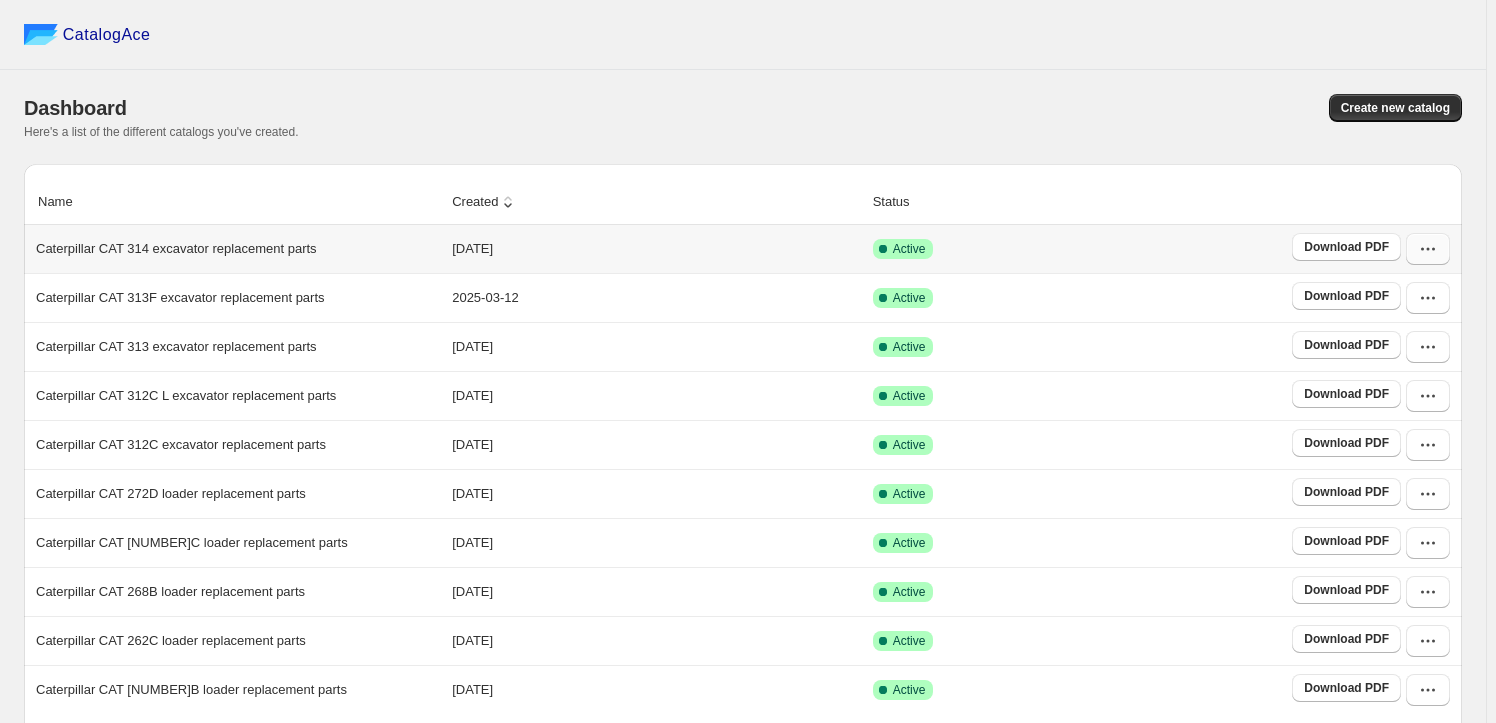 click at bounding box center (1428, 249) 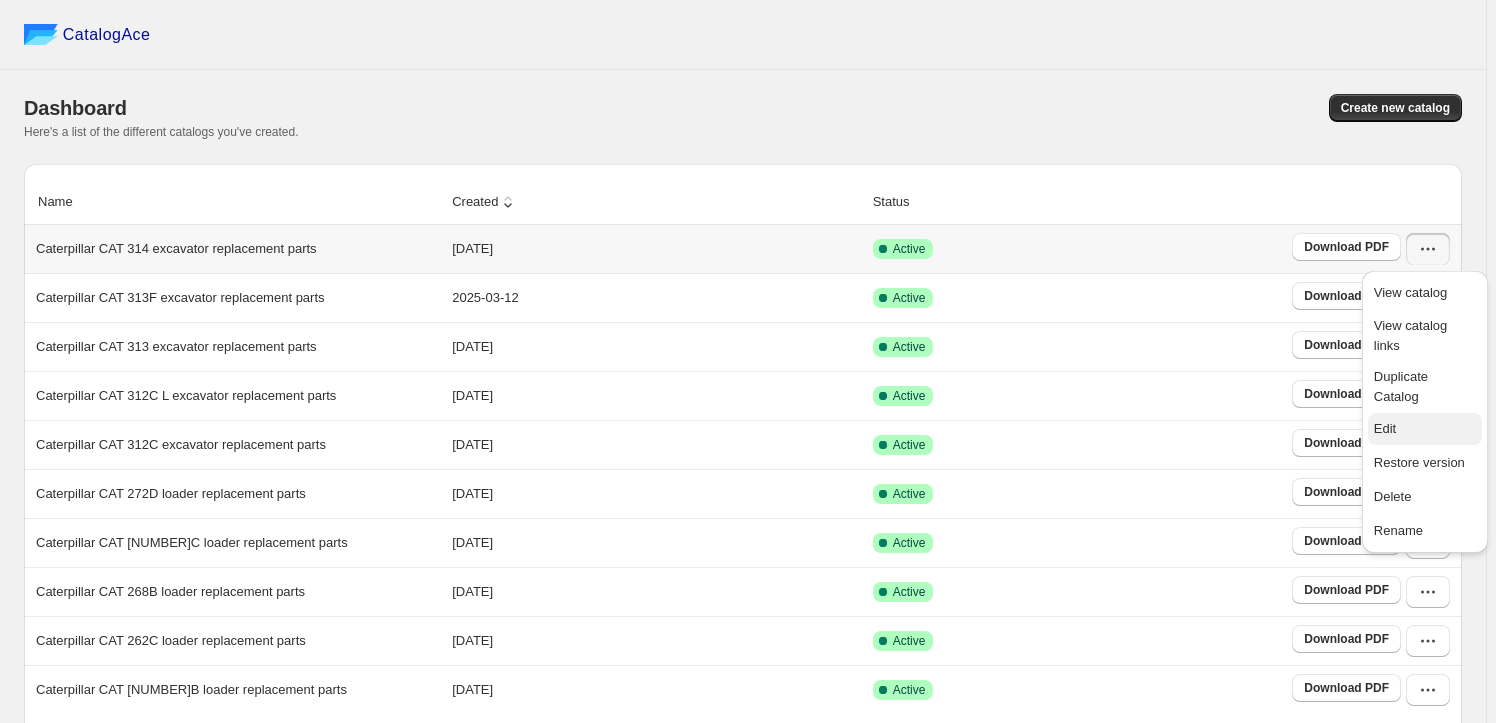 click on "Edit" at bounding box center (1425, 429) 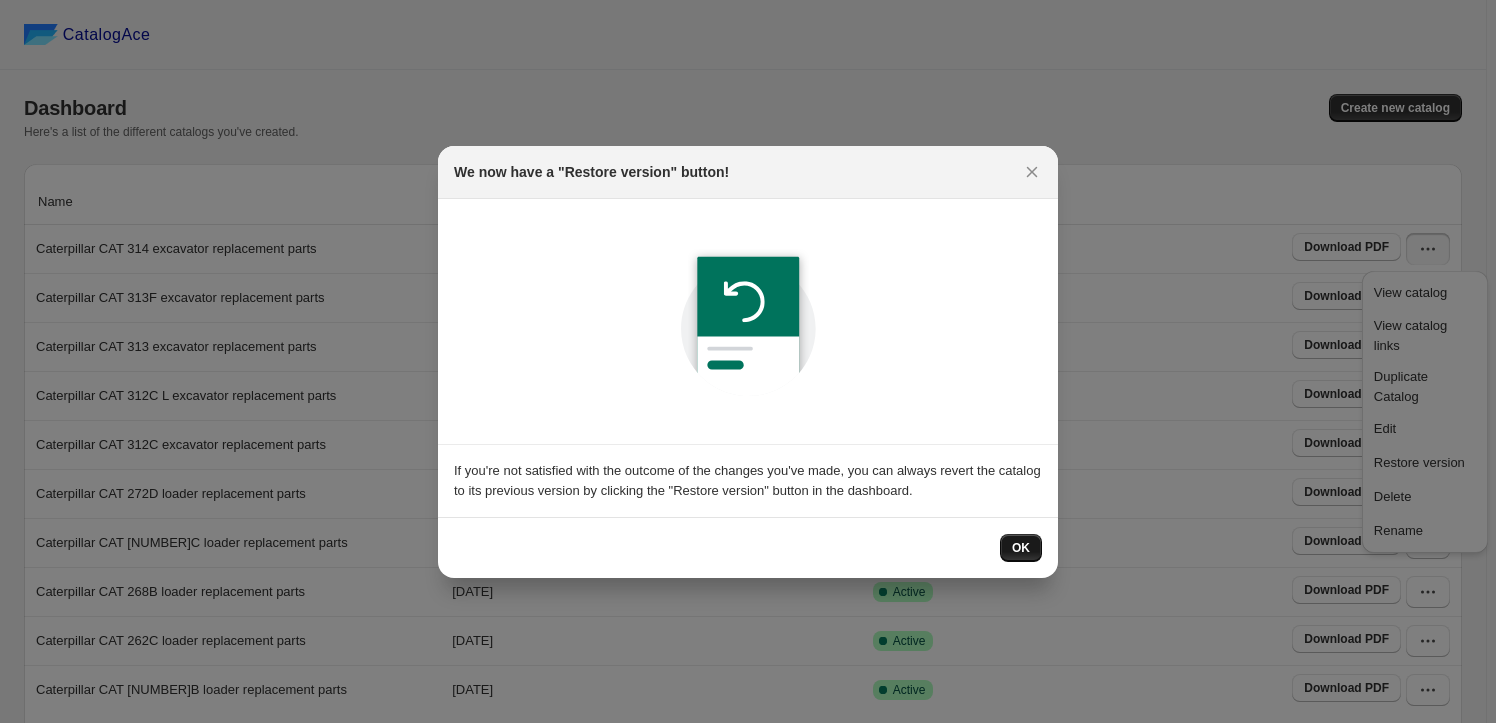 click on "OK" at bounding box center [1021, 548] 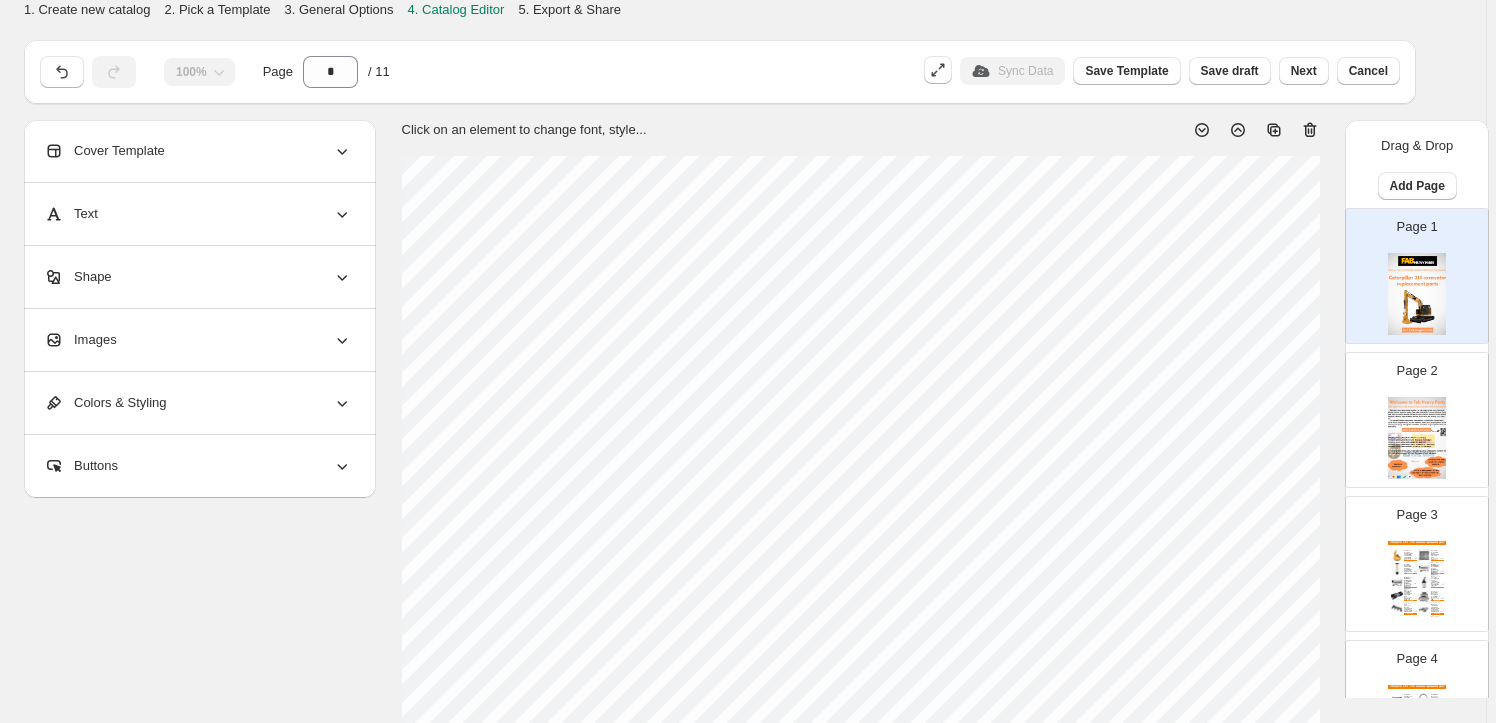 click on "Images" at bounding box center (198, 340) 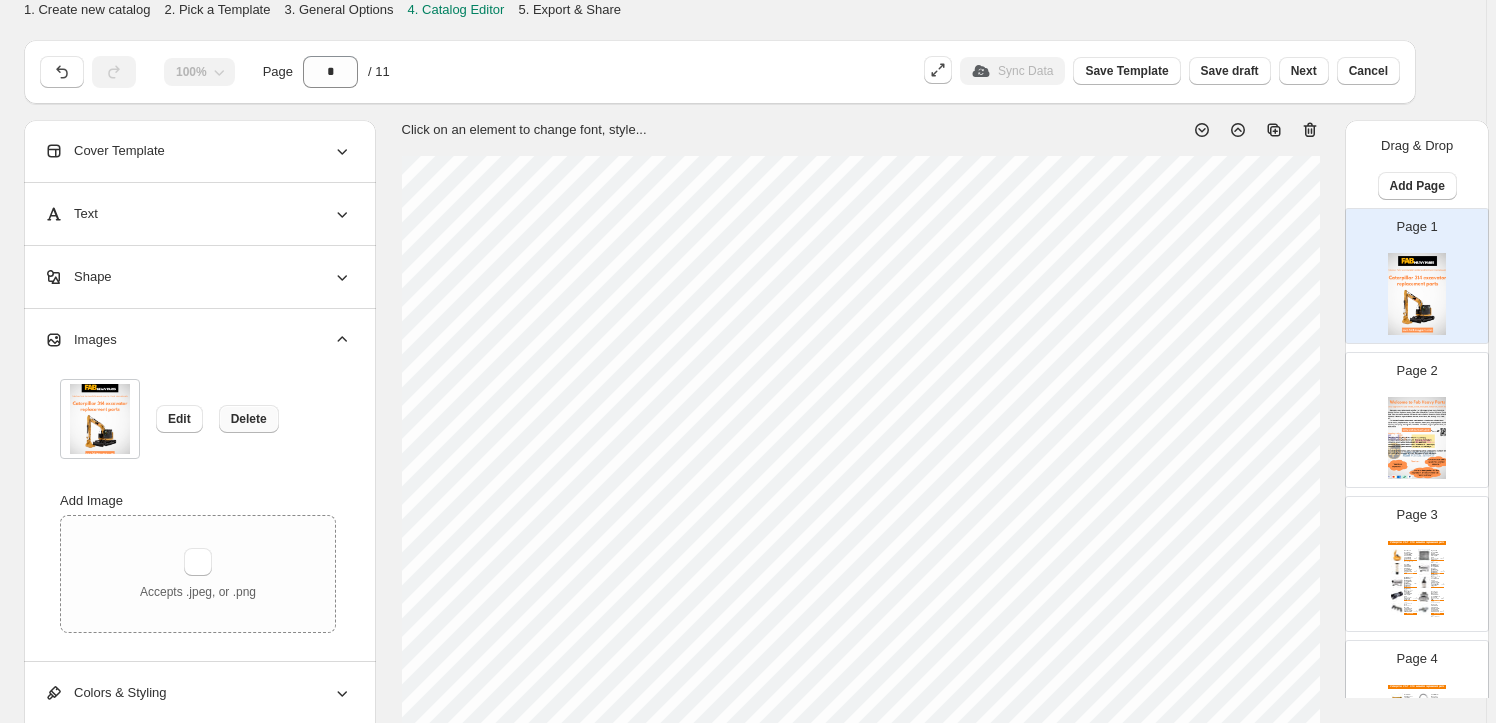 click on "Delete" at bounding box center [249, 419] 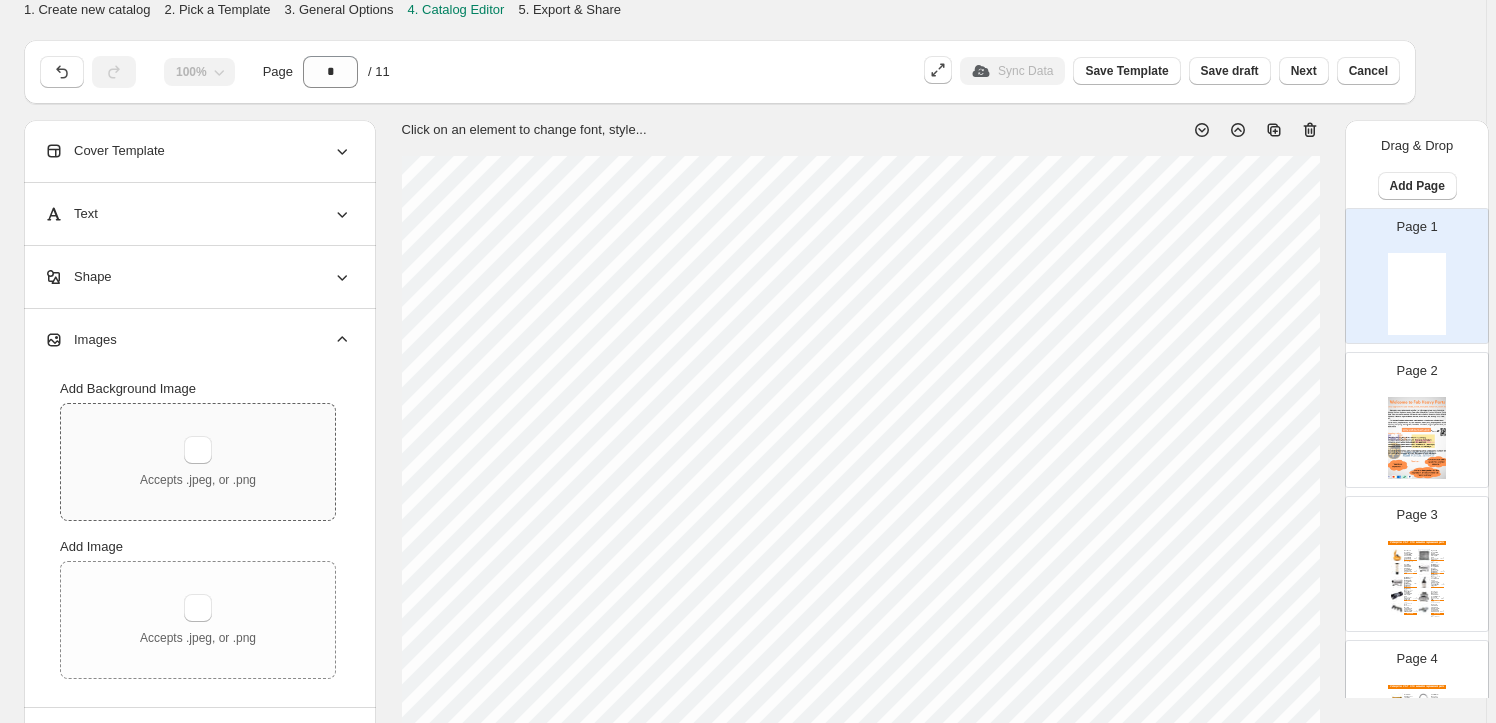 click on "Accepts .jpeg, or .png" at bounding box center [198, 462] 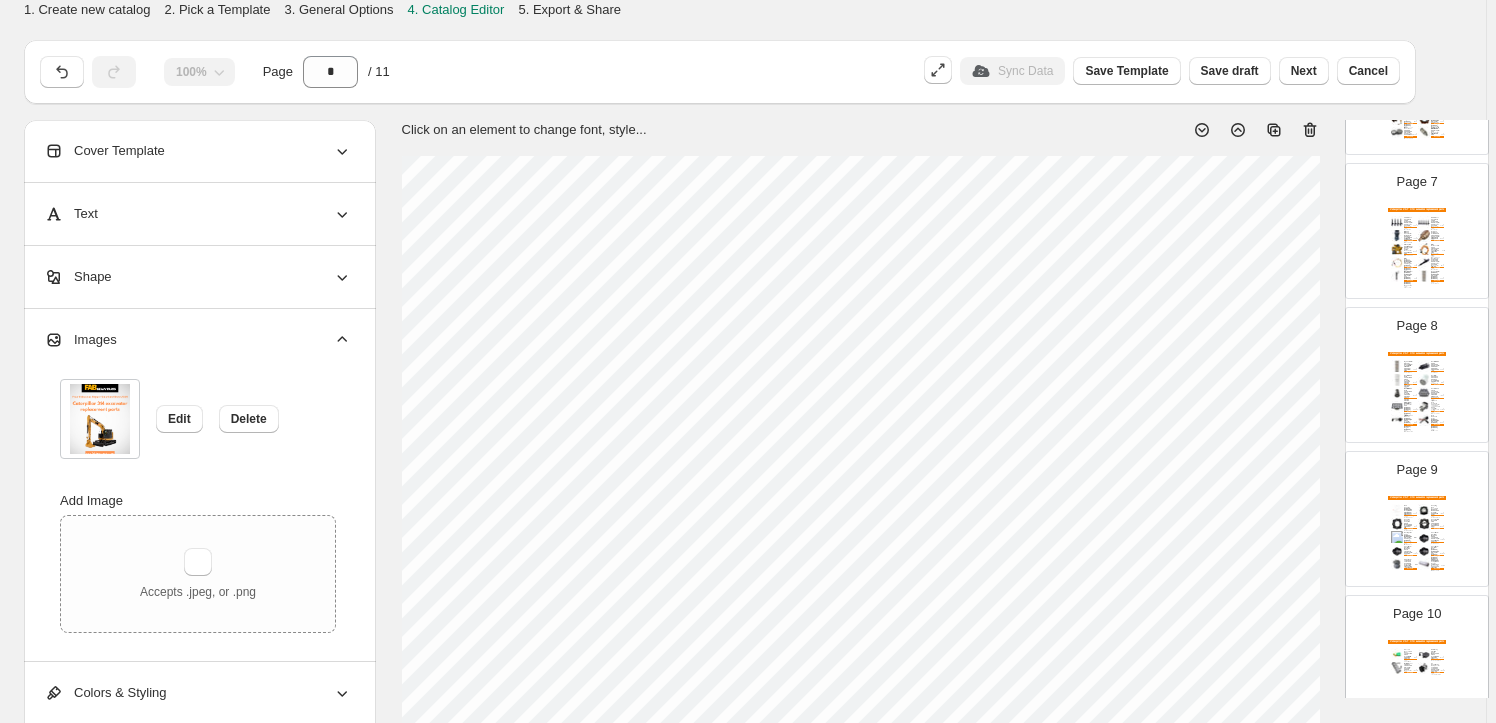 scroll, scrollTop: 1135, scrollLeft: 0, axis: vertical 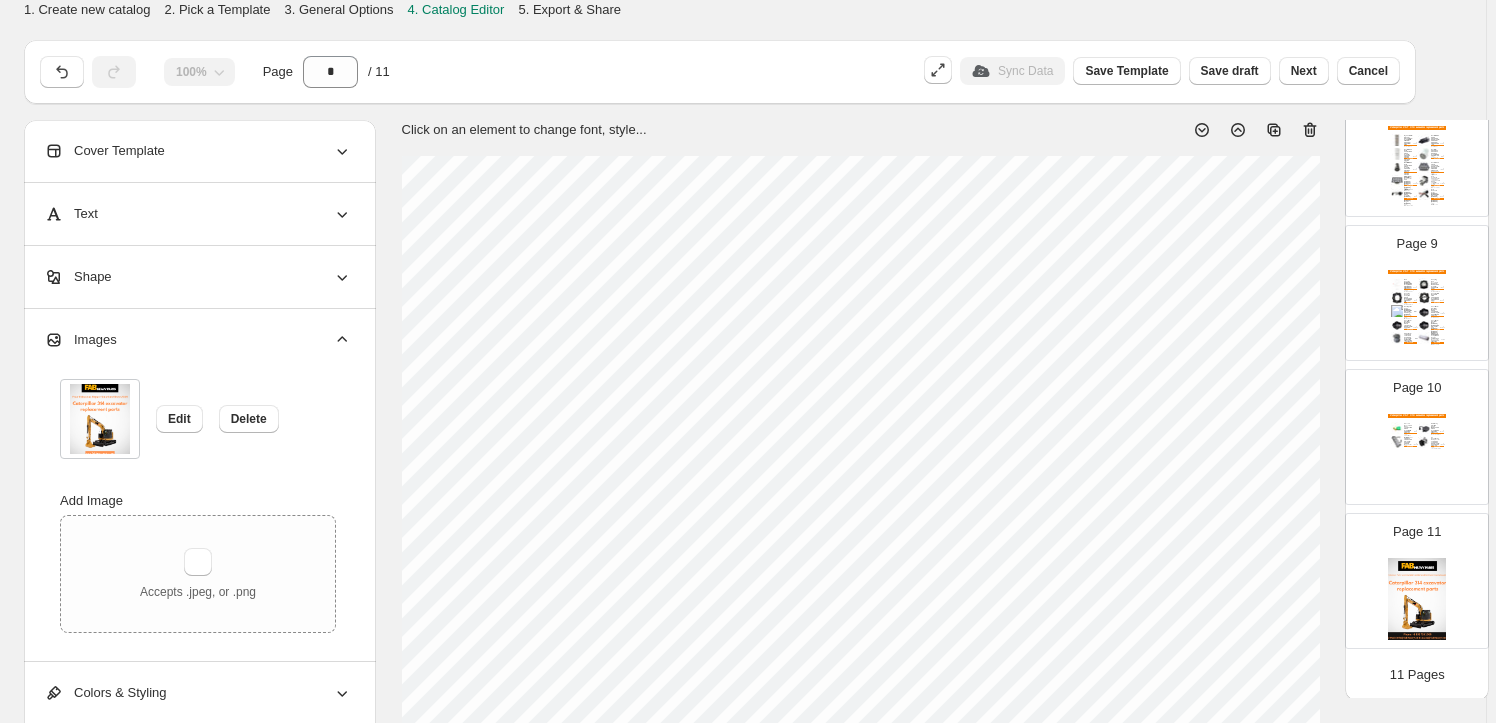 click at bounding box center (1417, 599) 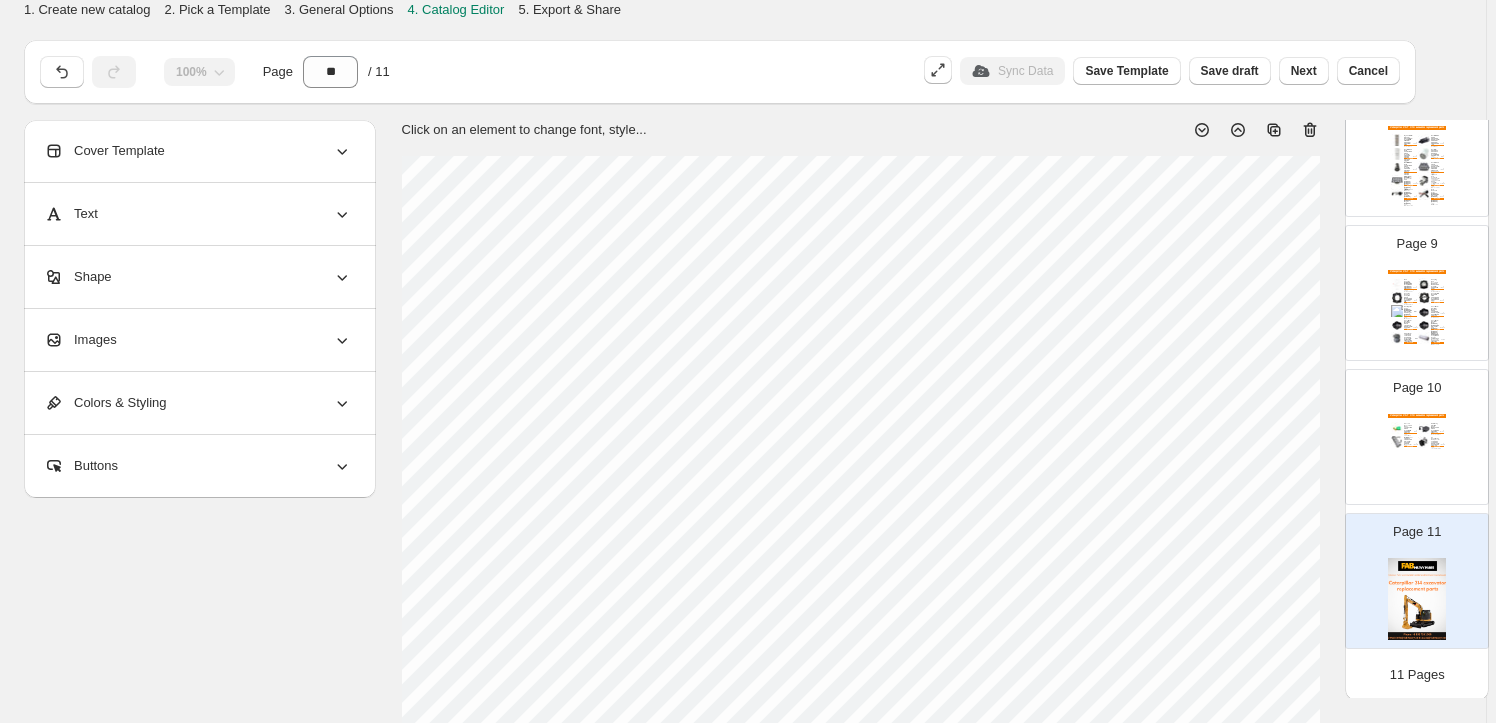 click on "Images" at bounding box center (198, 340) 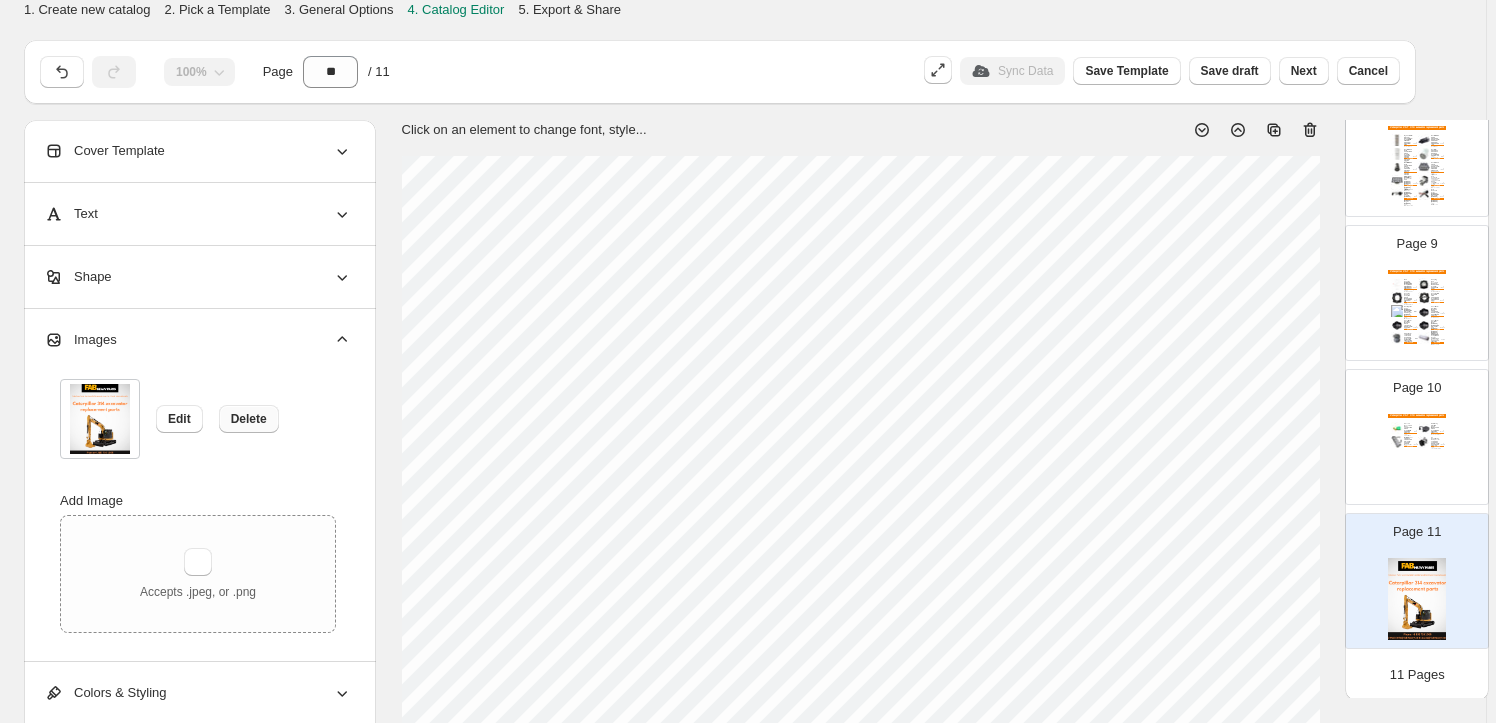 click on "Delete" at bounding box center [249, 419] 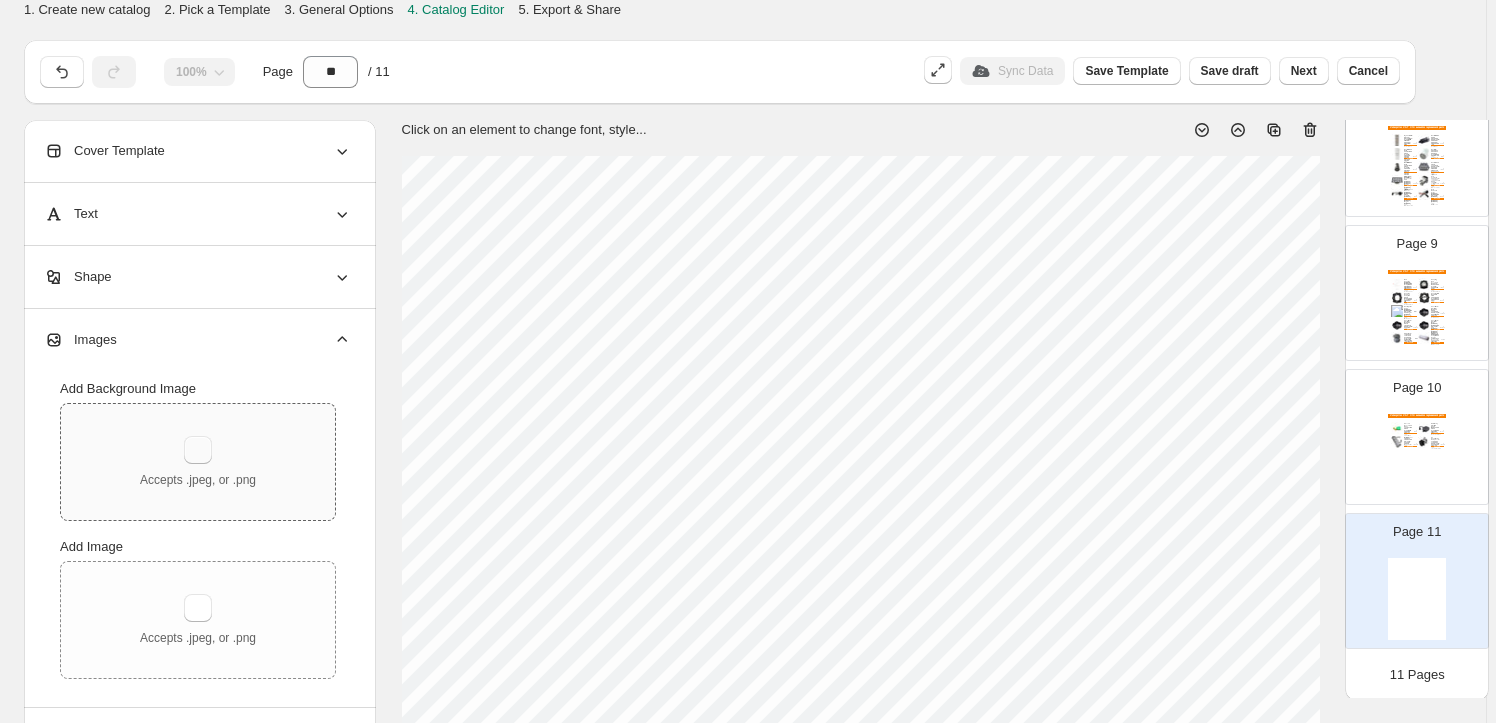 click at bounding box center (198, 450) 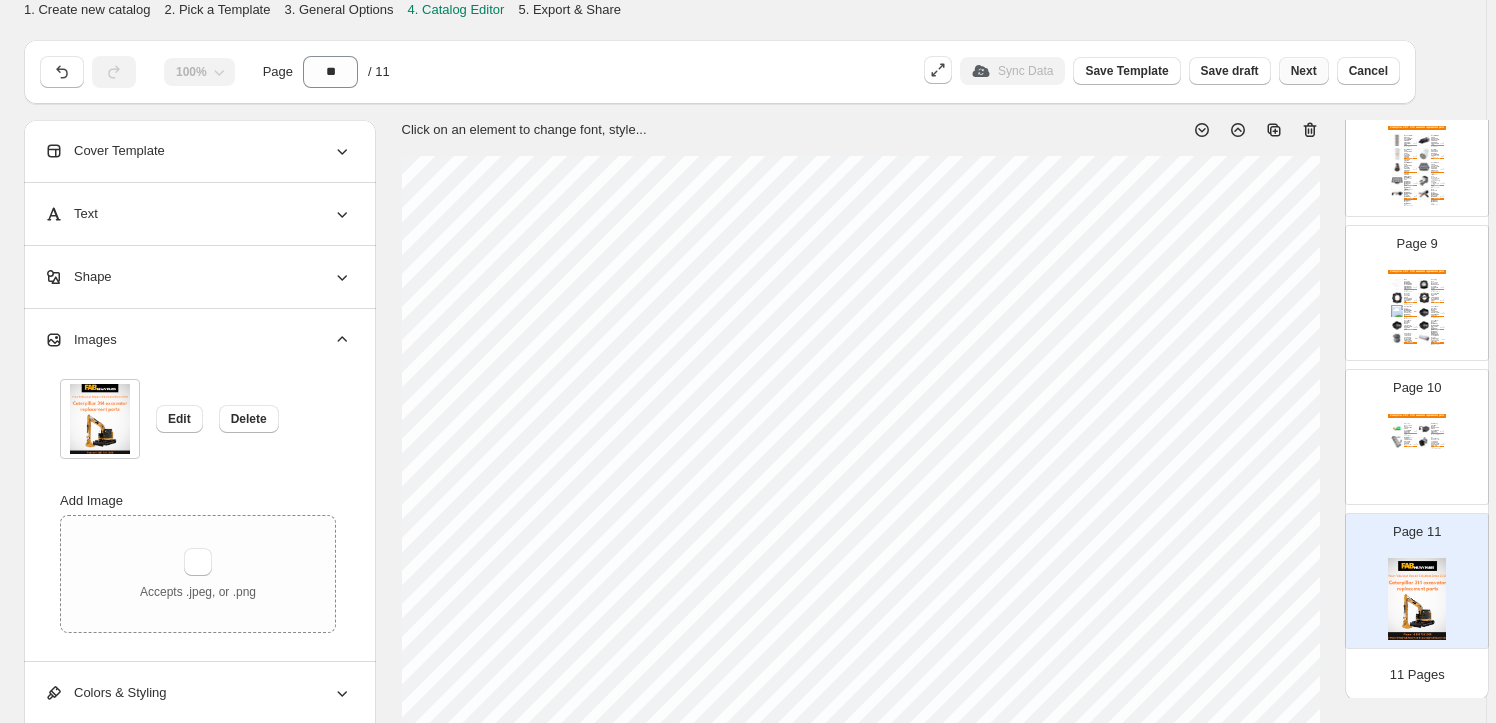 click on "Next" at bounding box center [1304, 71] 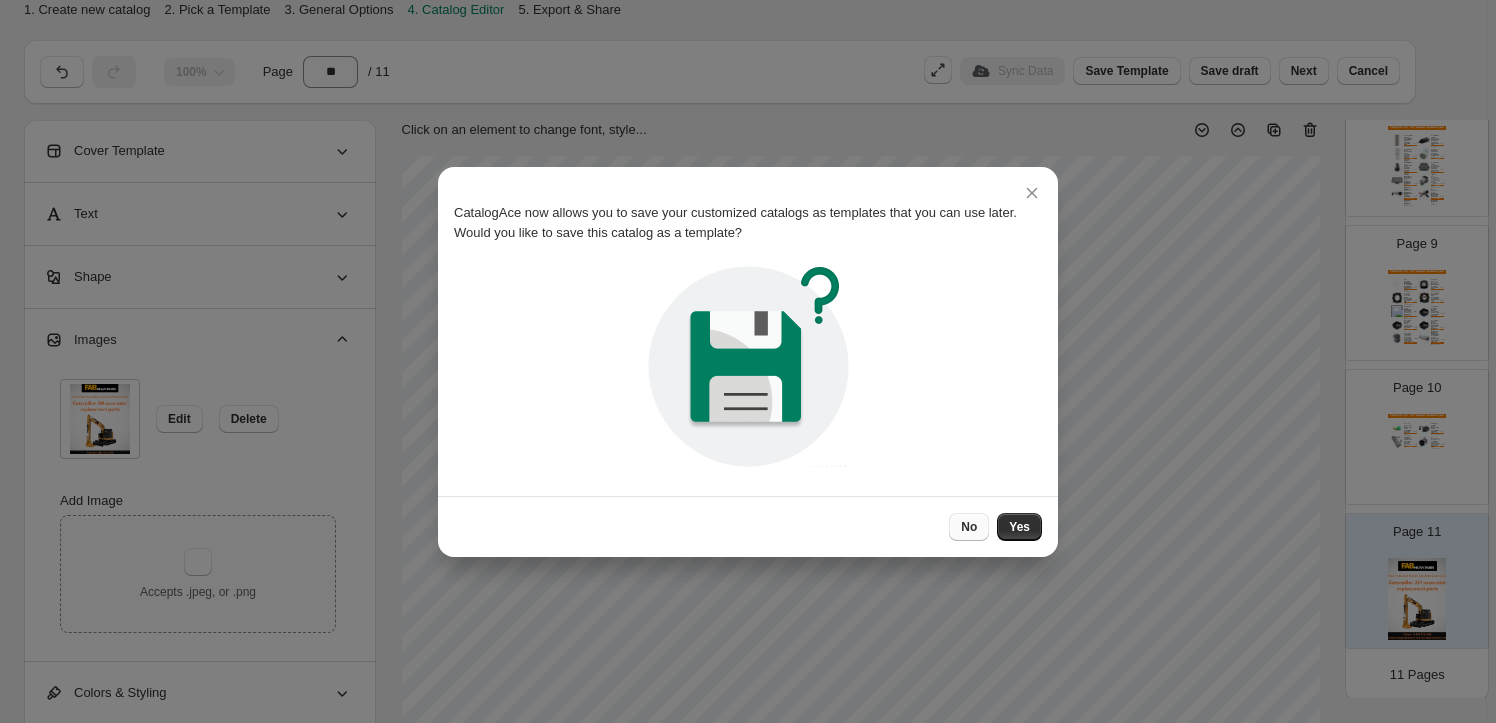 click on "No" at bounding box center [969, 527] 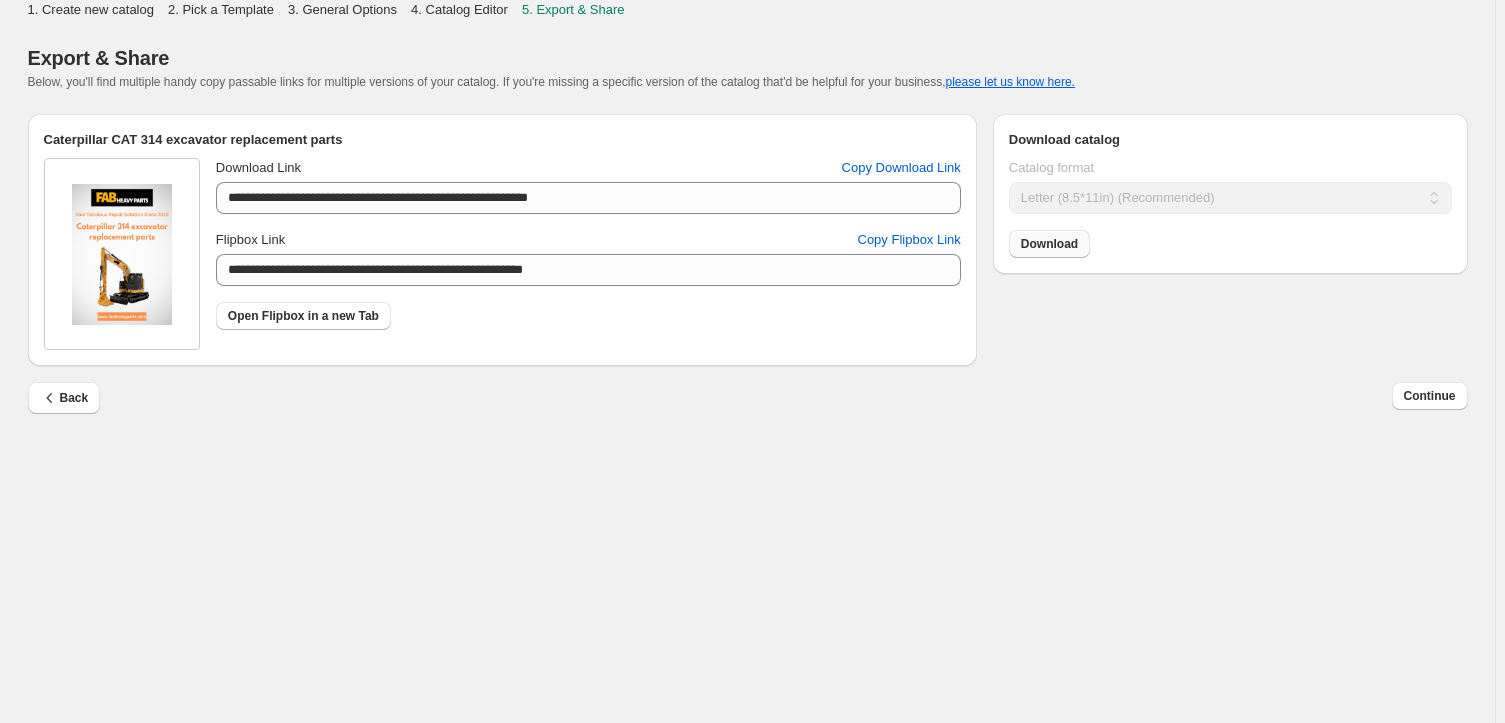 click on "Download" at bounding box center (1049, 244) 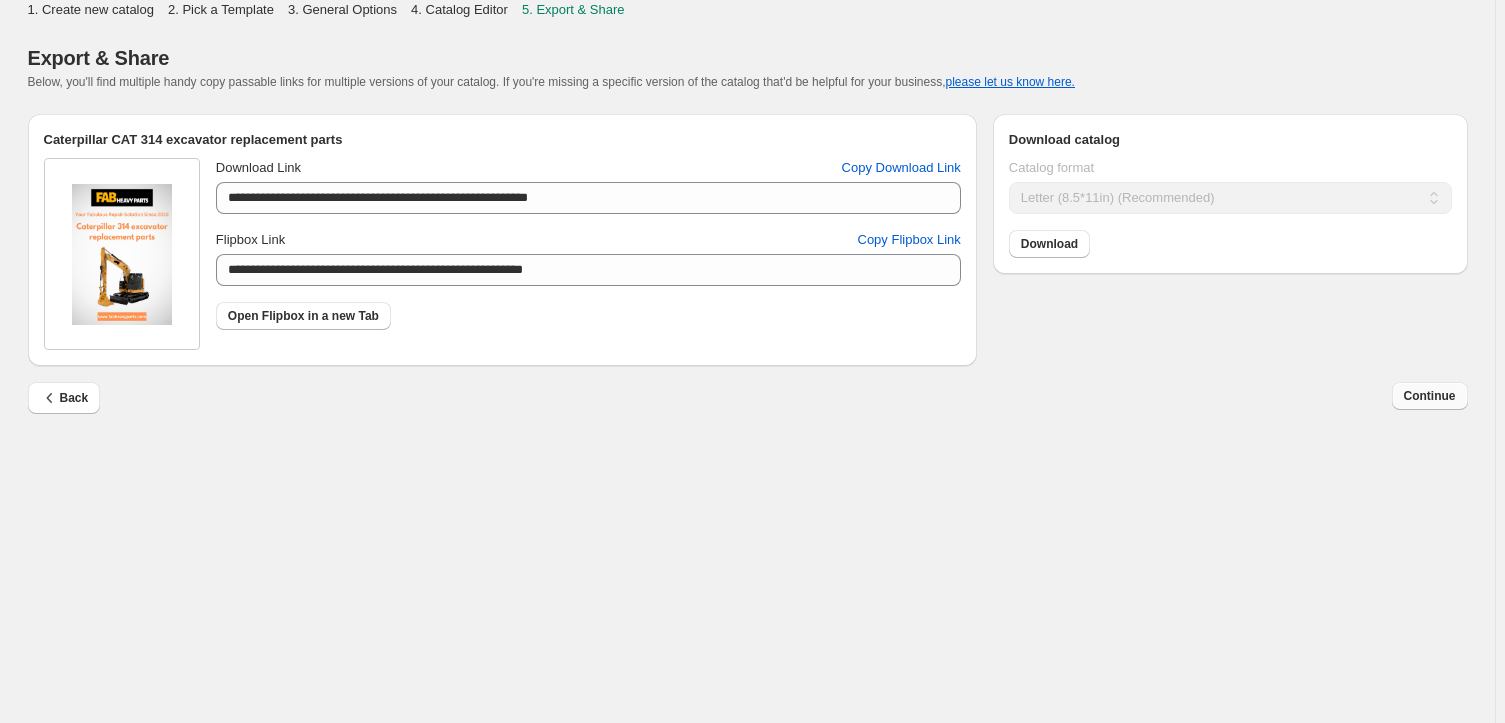 click on "Continue" at bounding box center [1430, 396] 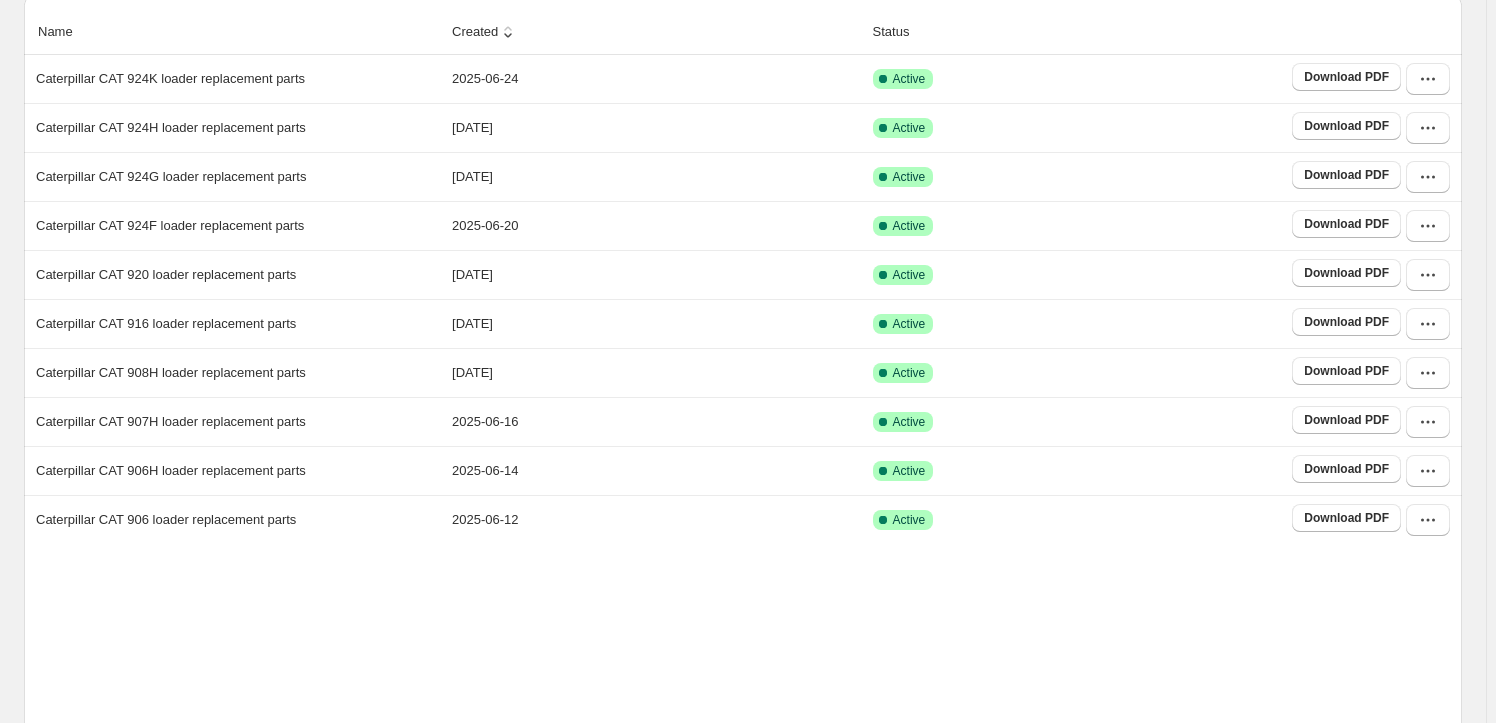 scroll, scrollTop: 372, scrollLeft: 0, axis: vertical 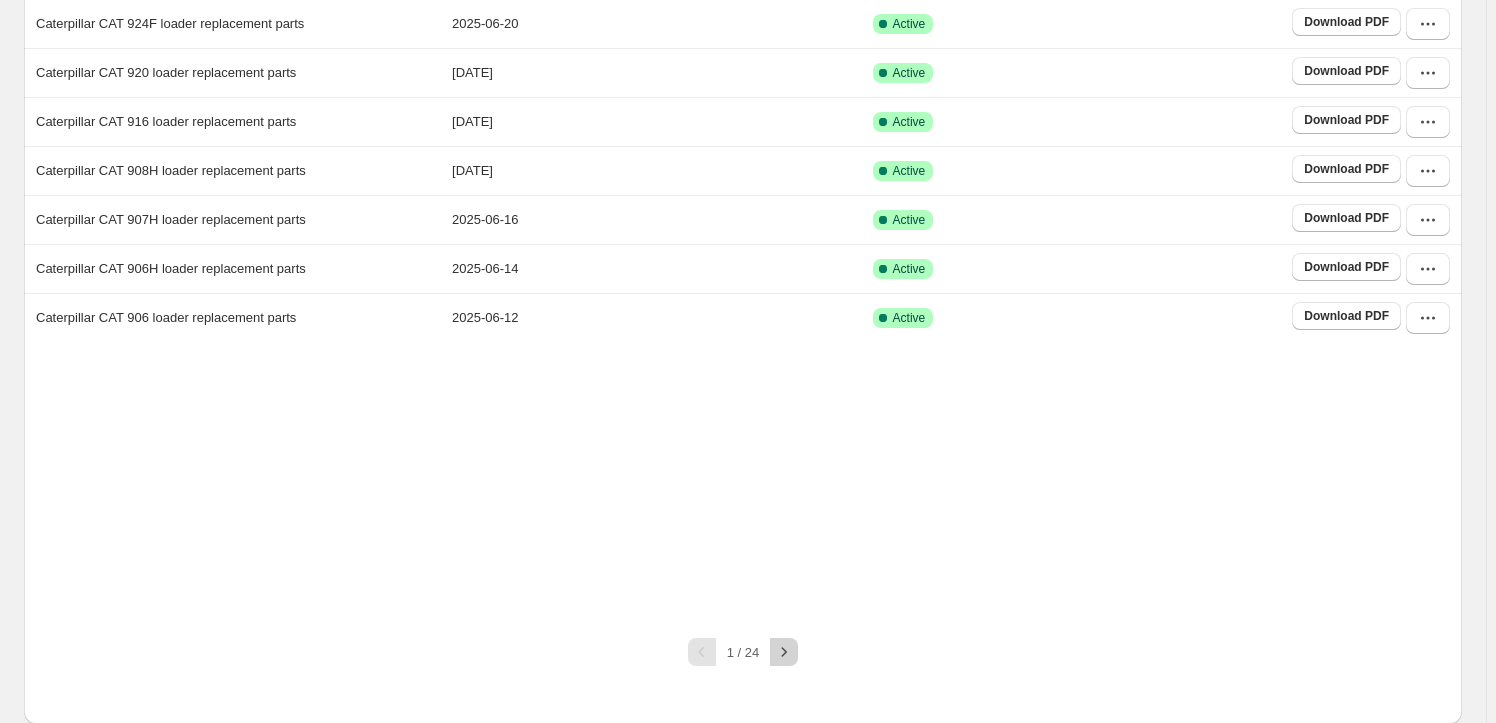 click 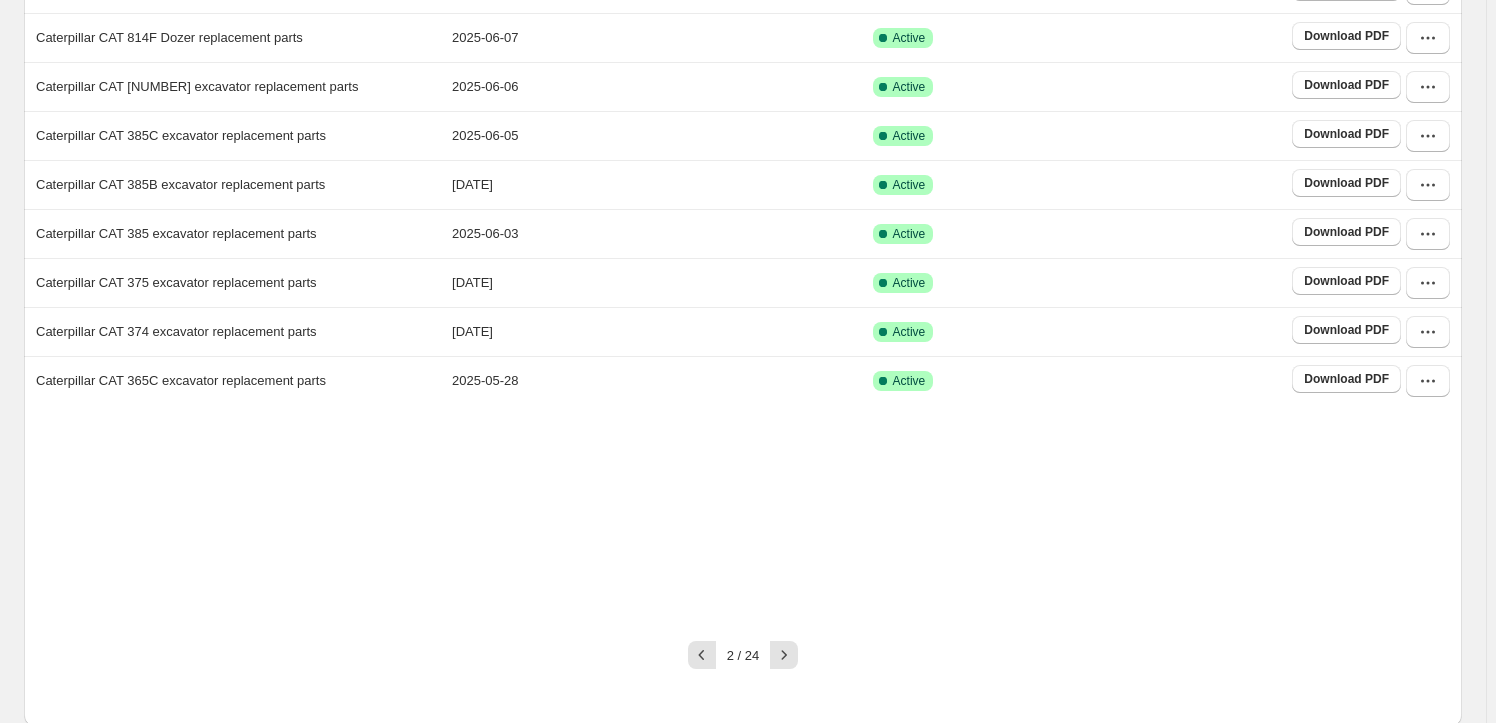 scroll, scrollTop: 312, scrollLeft: 0, axis: vertical 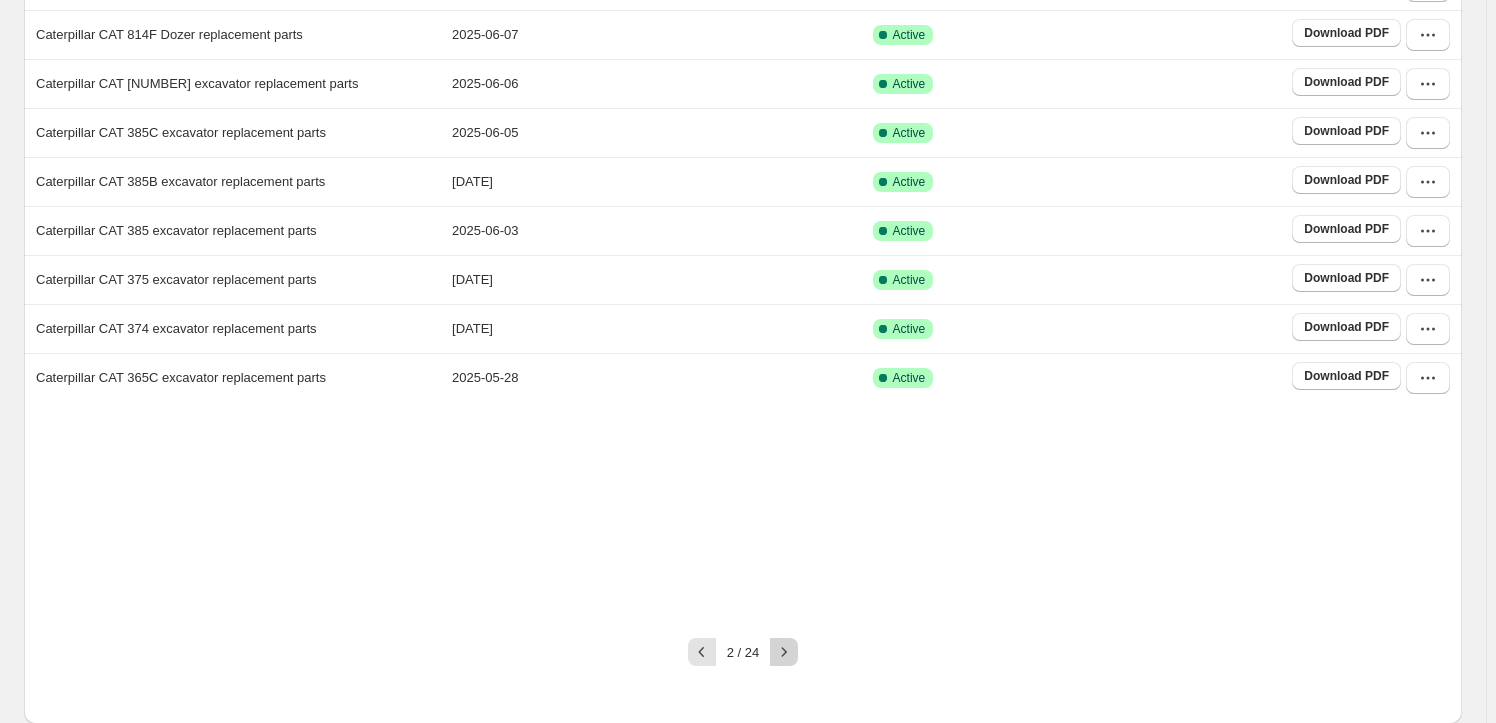 click 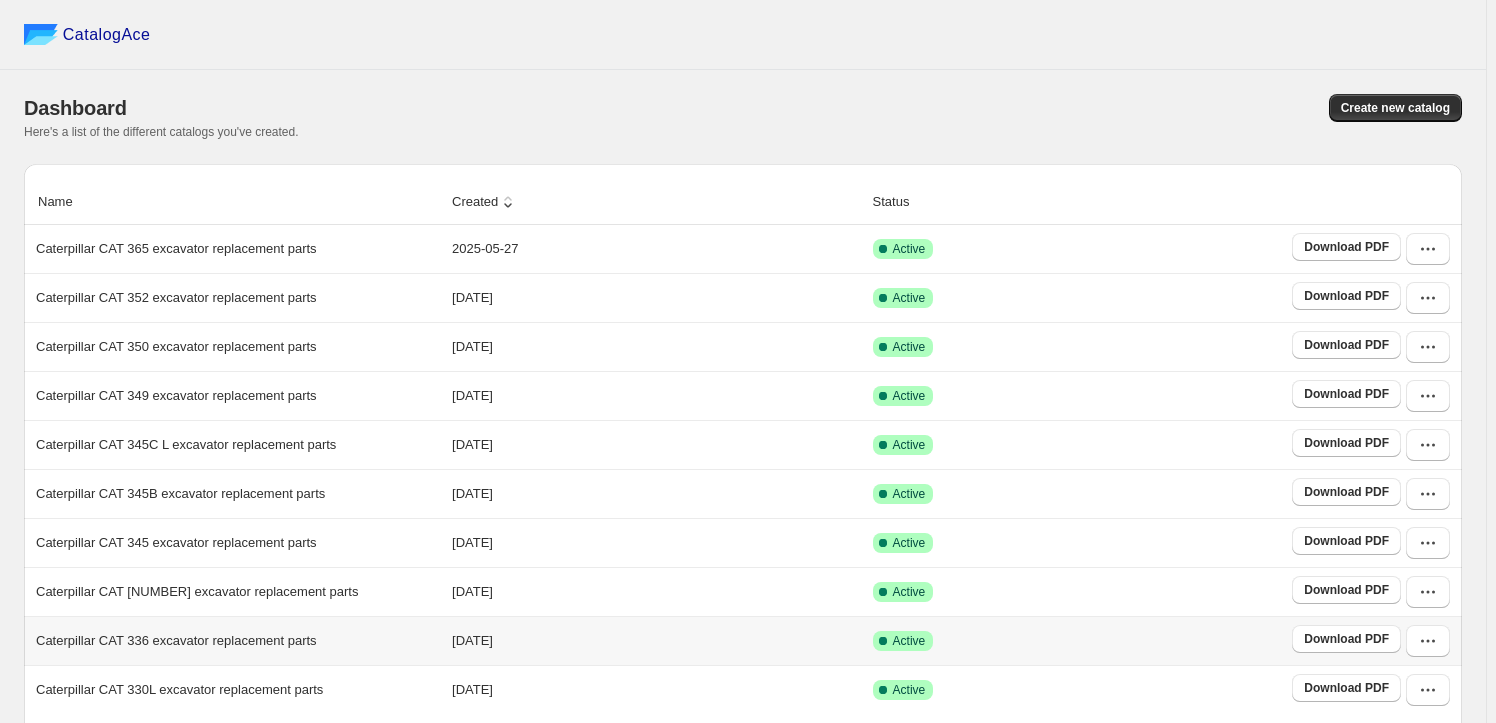 scroll, scrollTop: 372, scrollLeft: 0, axis: vertical 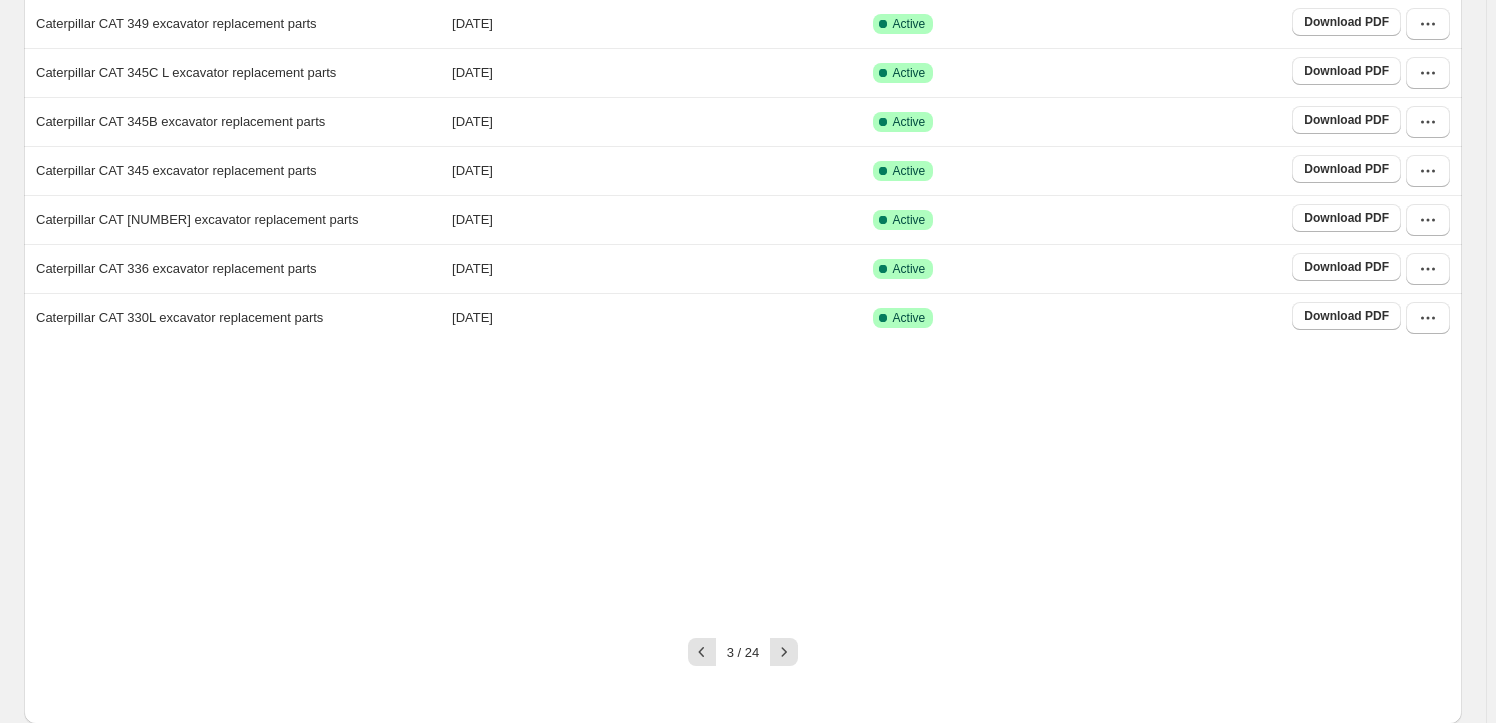 click 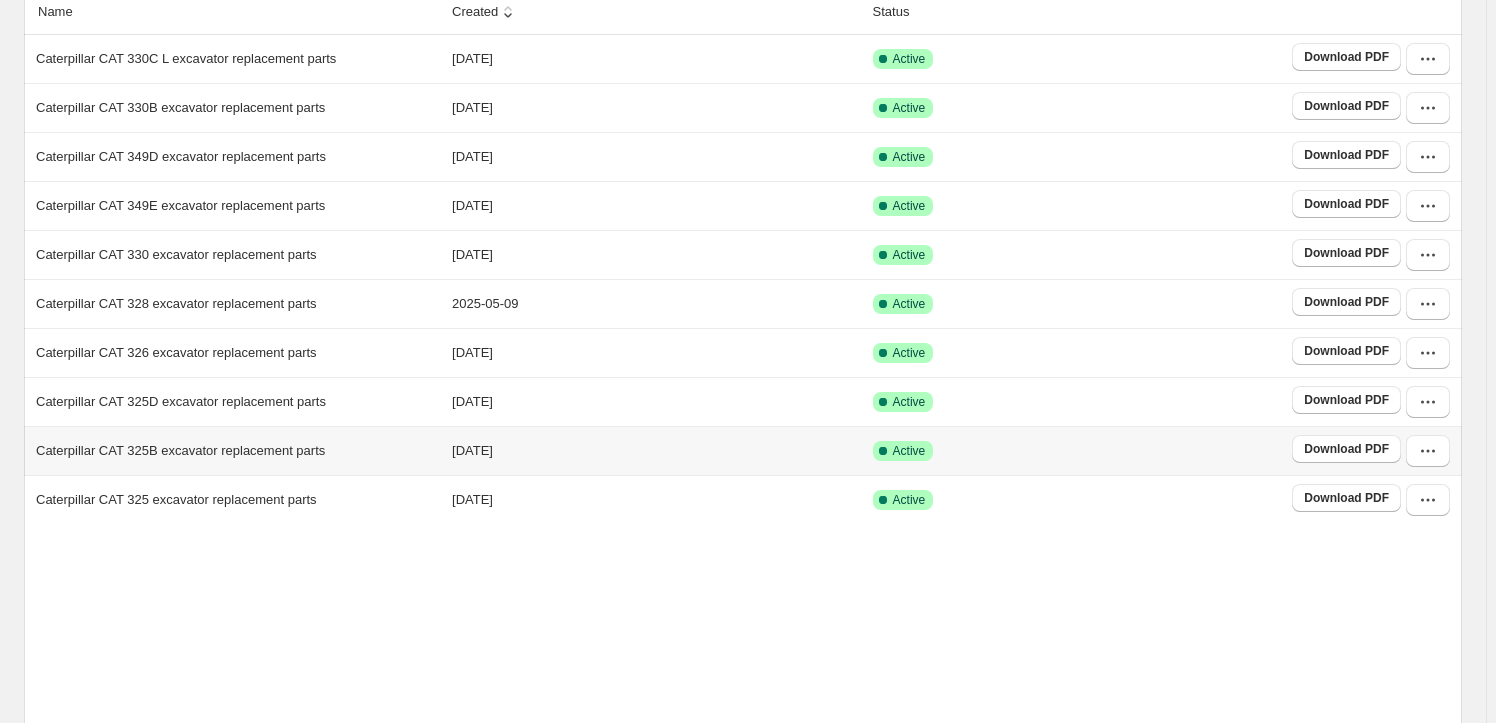 scroll, scrollTop: 372, scrollLeft: 0, axis: vertical 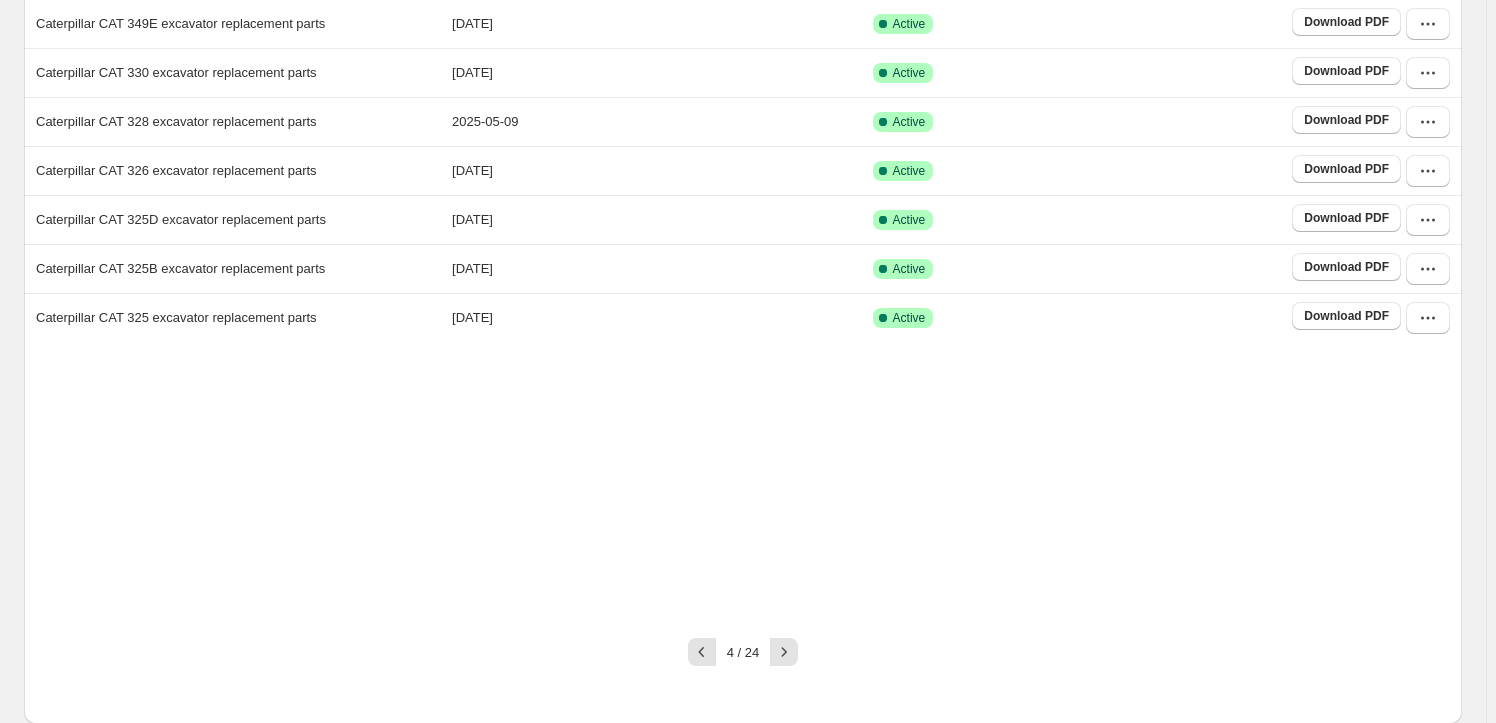click 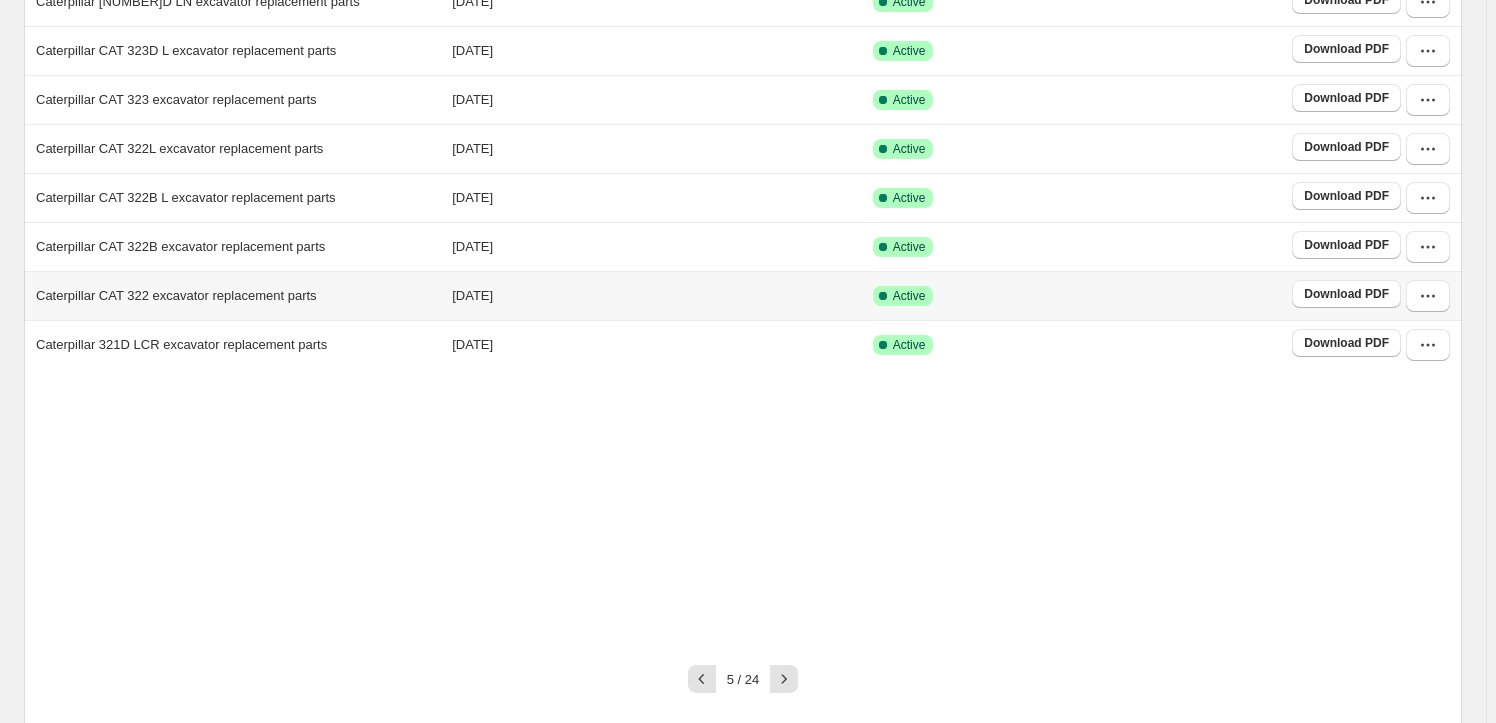 scroll, scrollTop: 372, scrollLeft: 0, axis: vertical 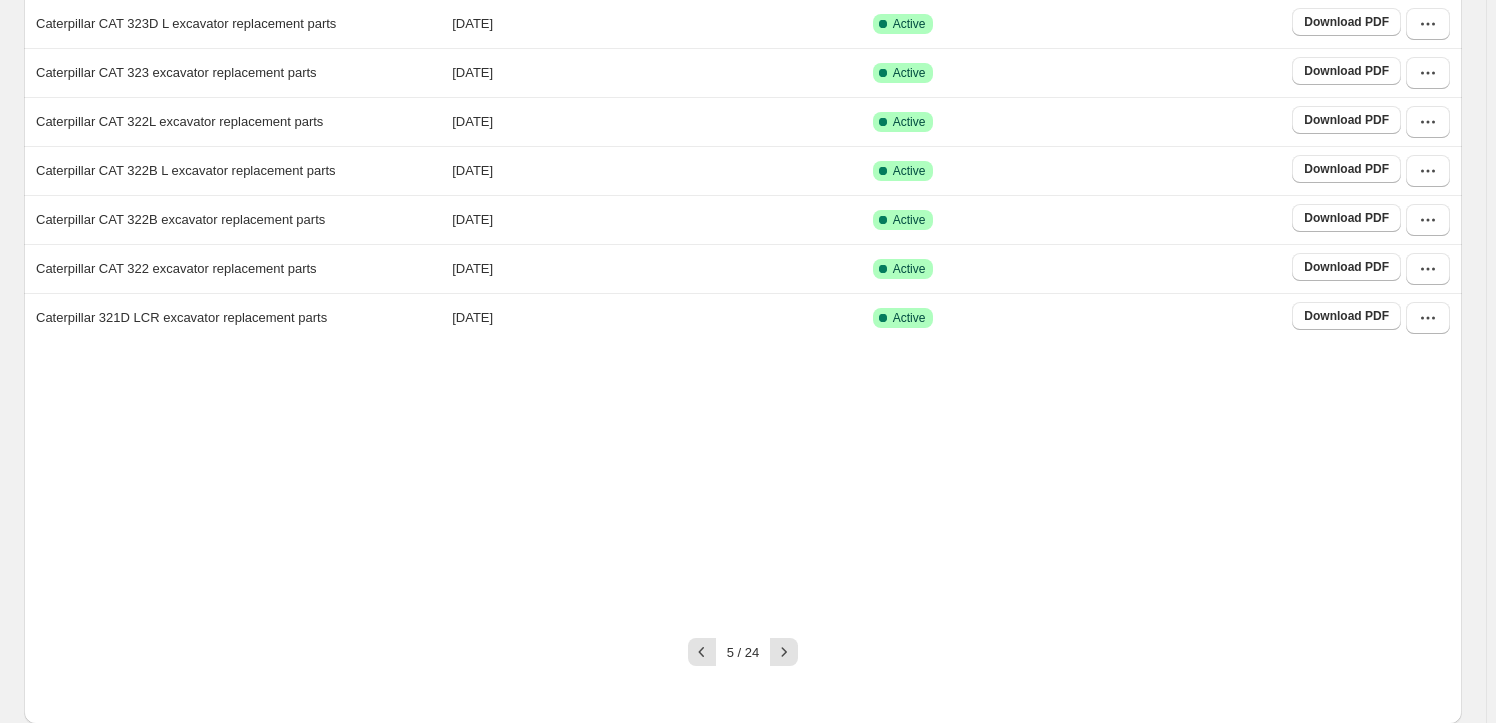 click 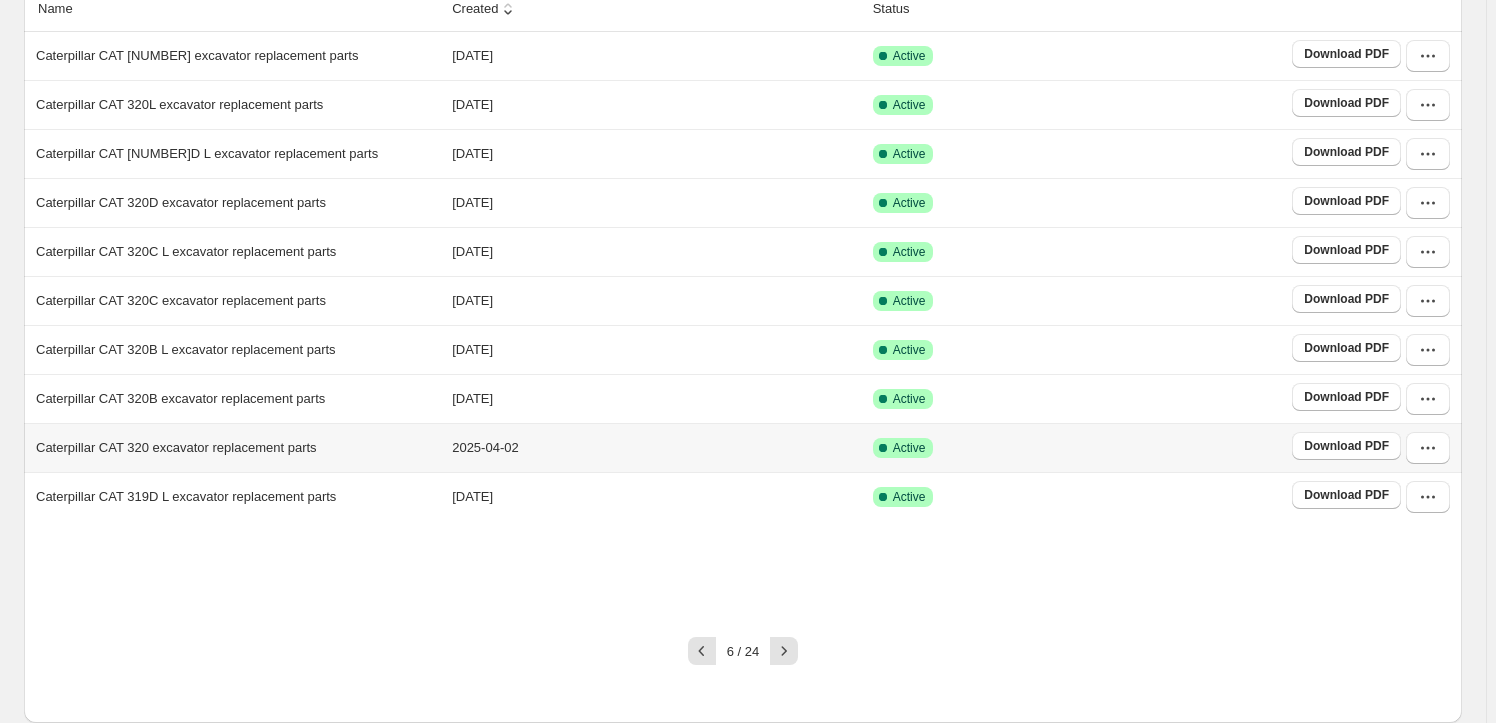 scroll, scrollTop: 372, scrollLeft: 0, axis: vertical 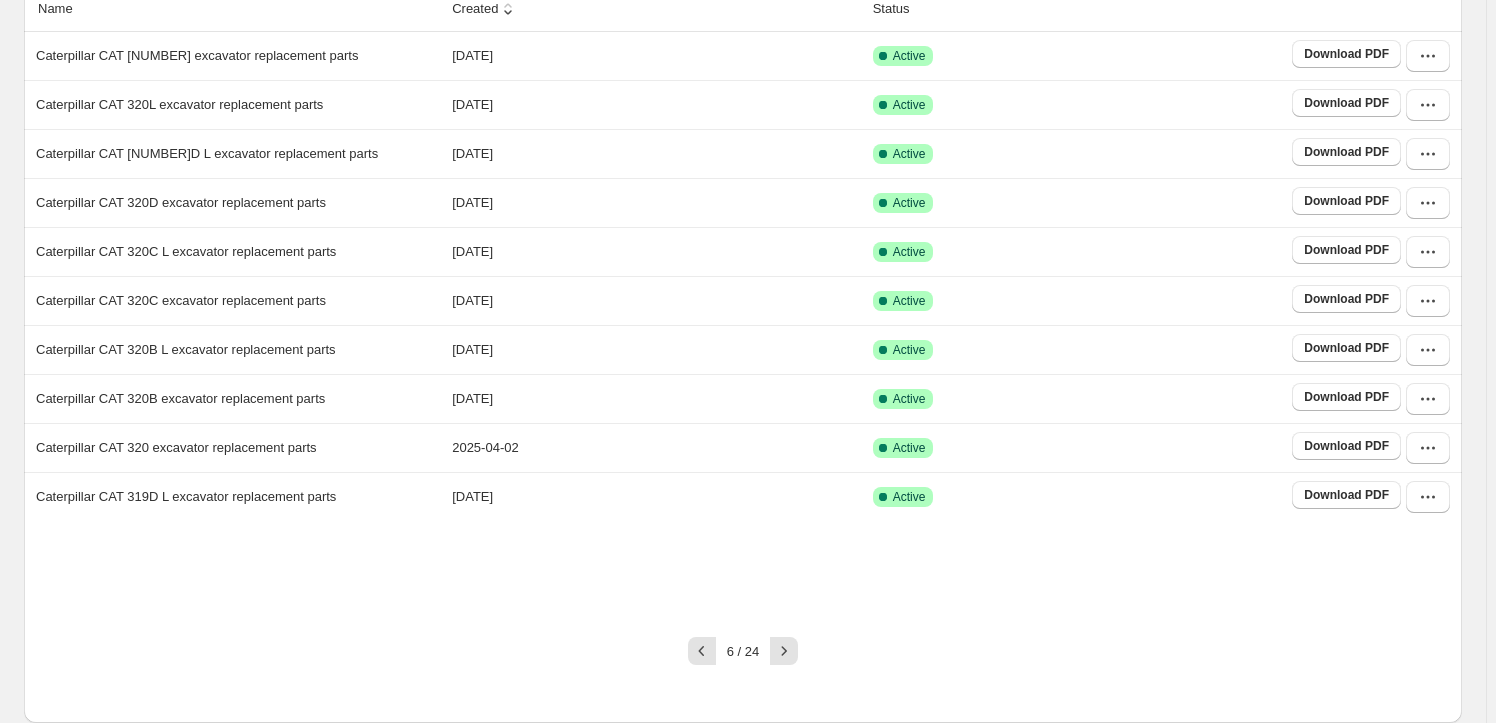 click 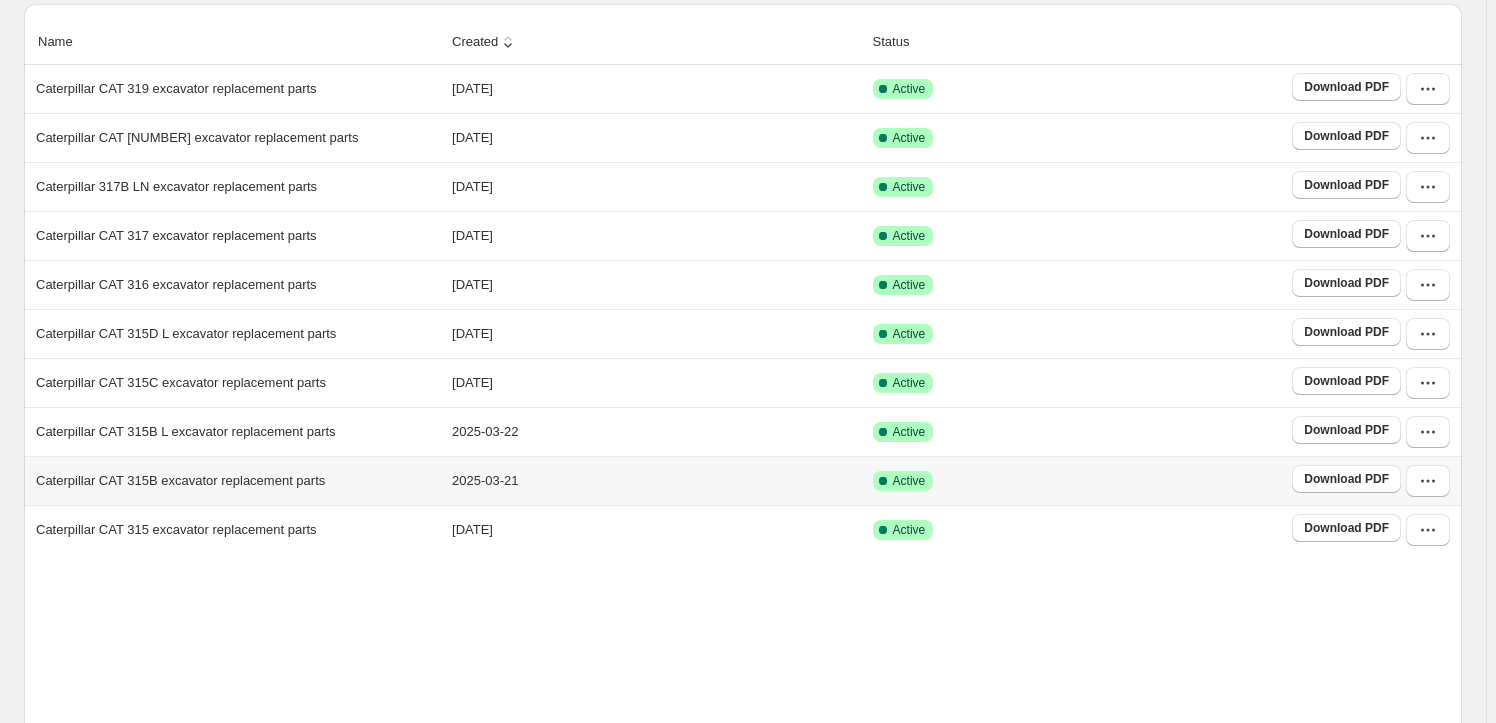 scroll, scrollTop: 372, scrollLeft: 0, axis: vertical 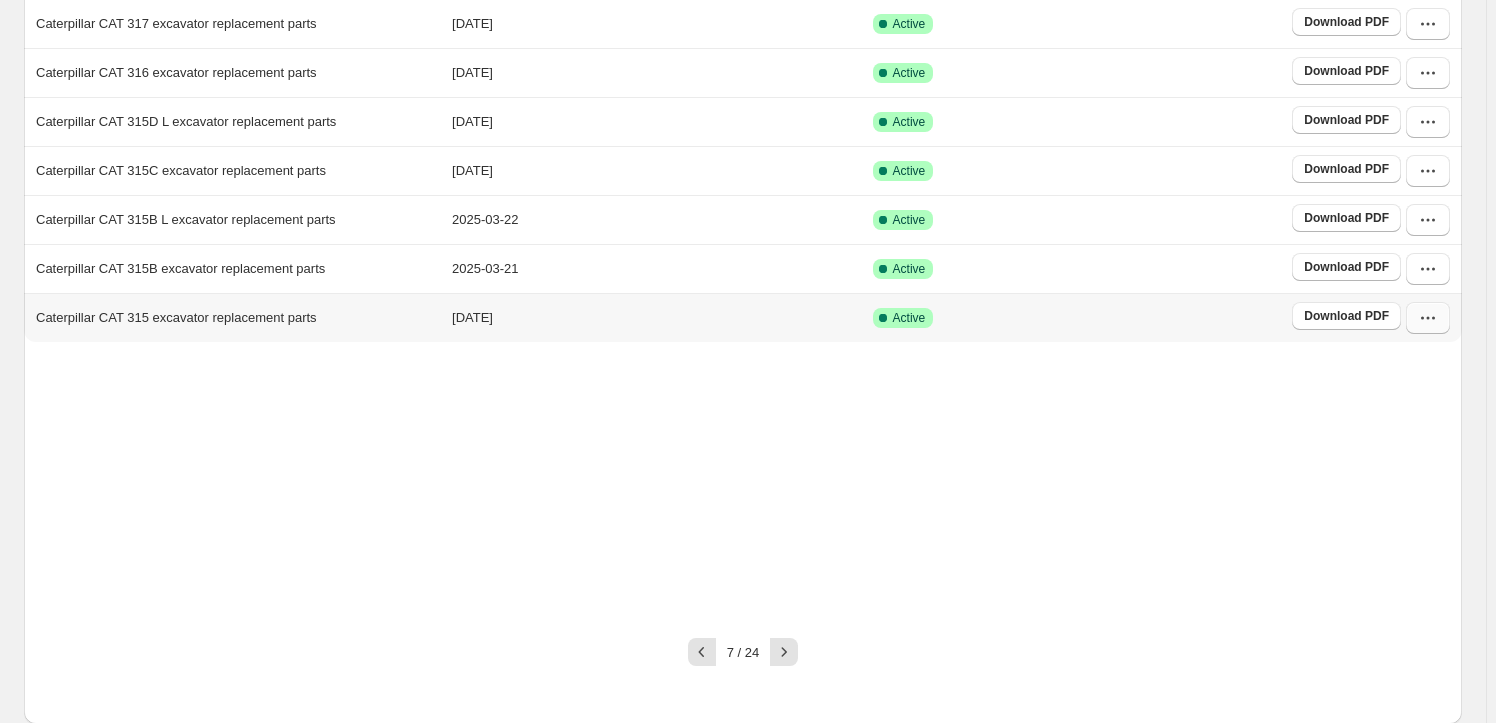 click at bounding box center (1428, 318) 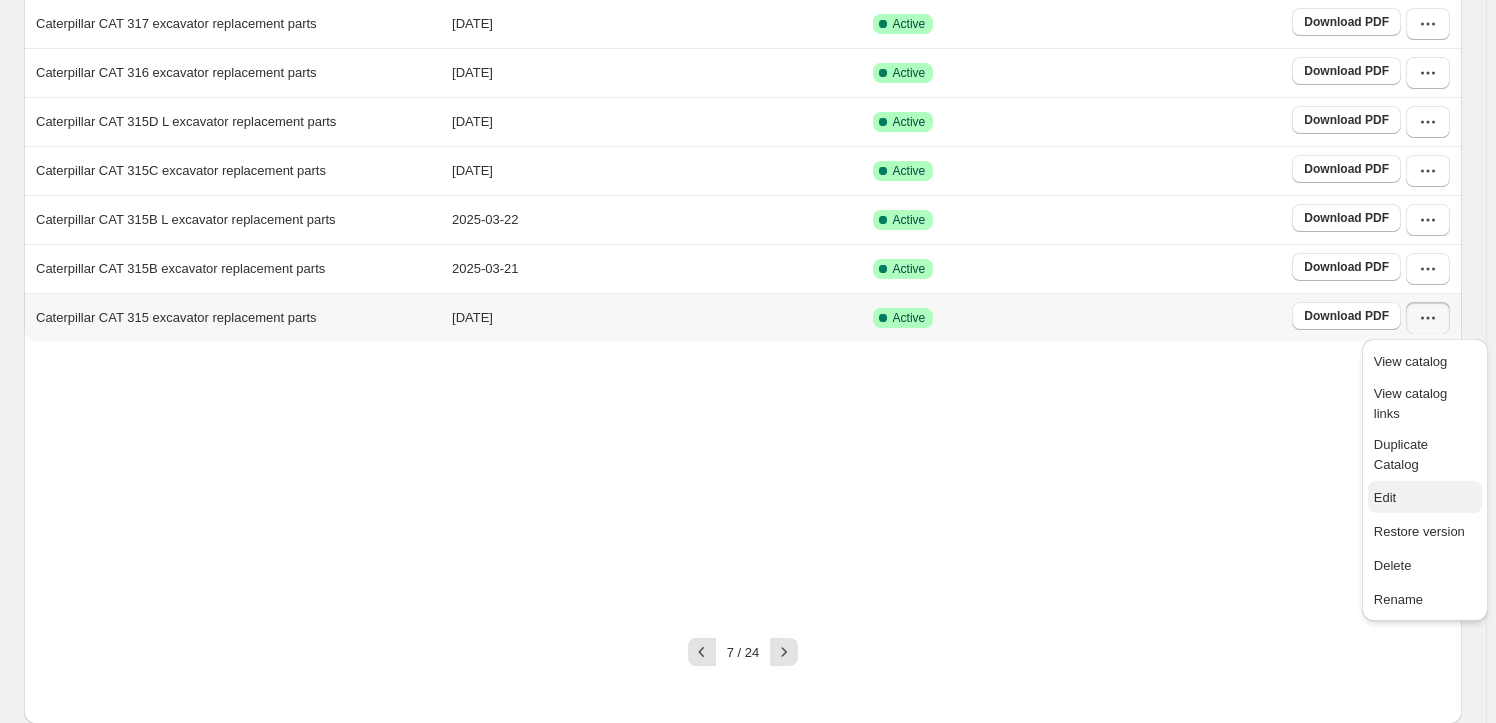 click on "Edit" at bounding box center (1425, 498) 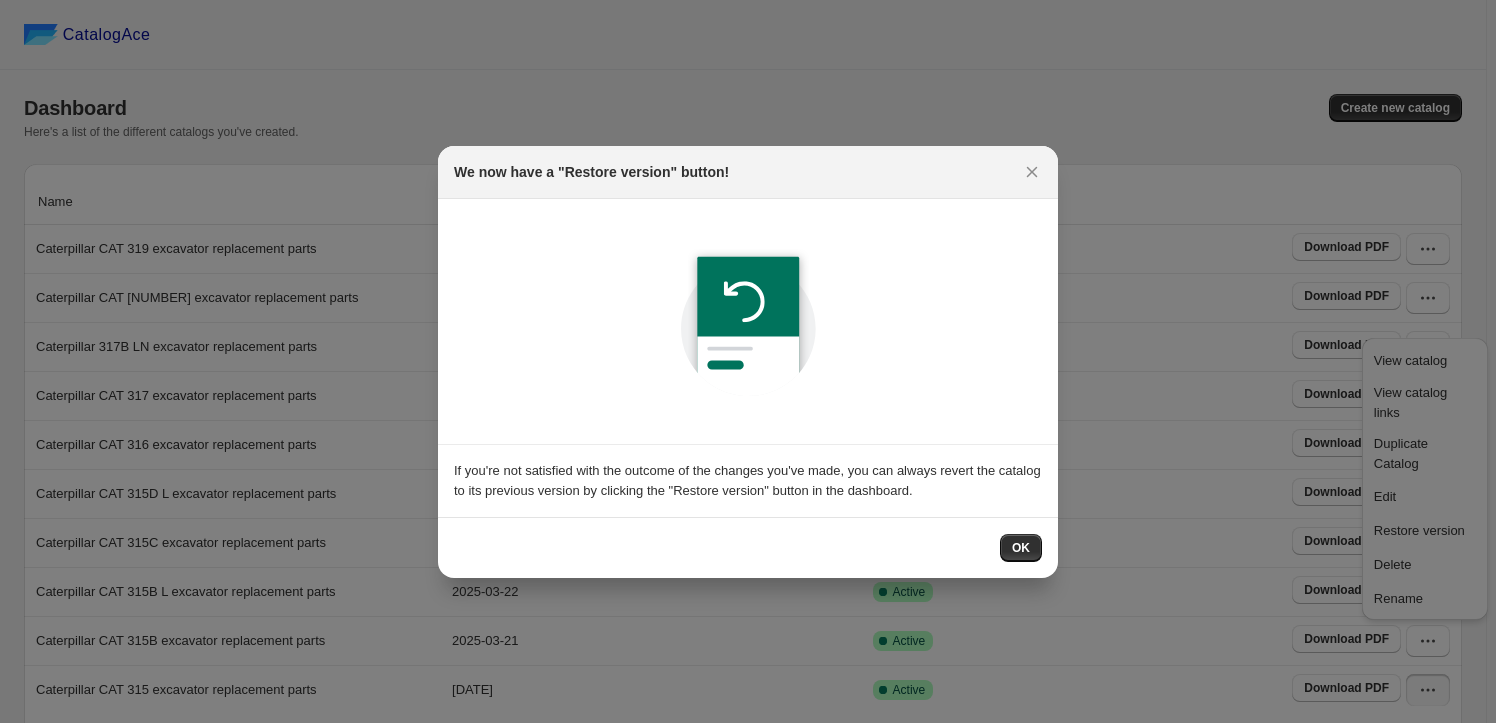 scroll, scrollTop: 0, scrollLeft: 0, axis: both 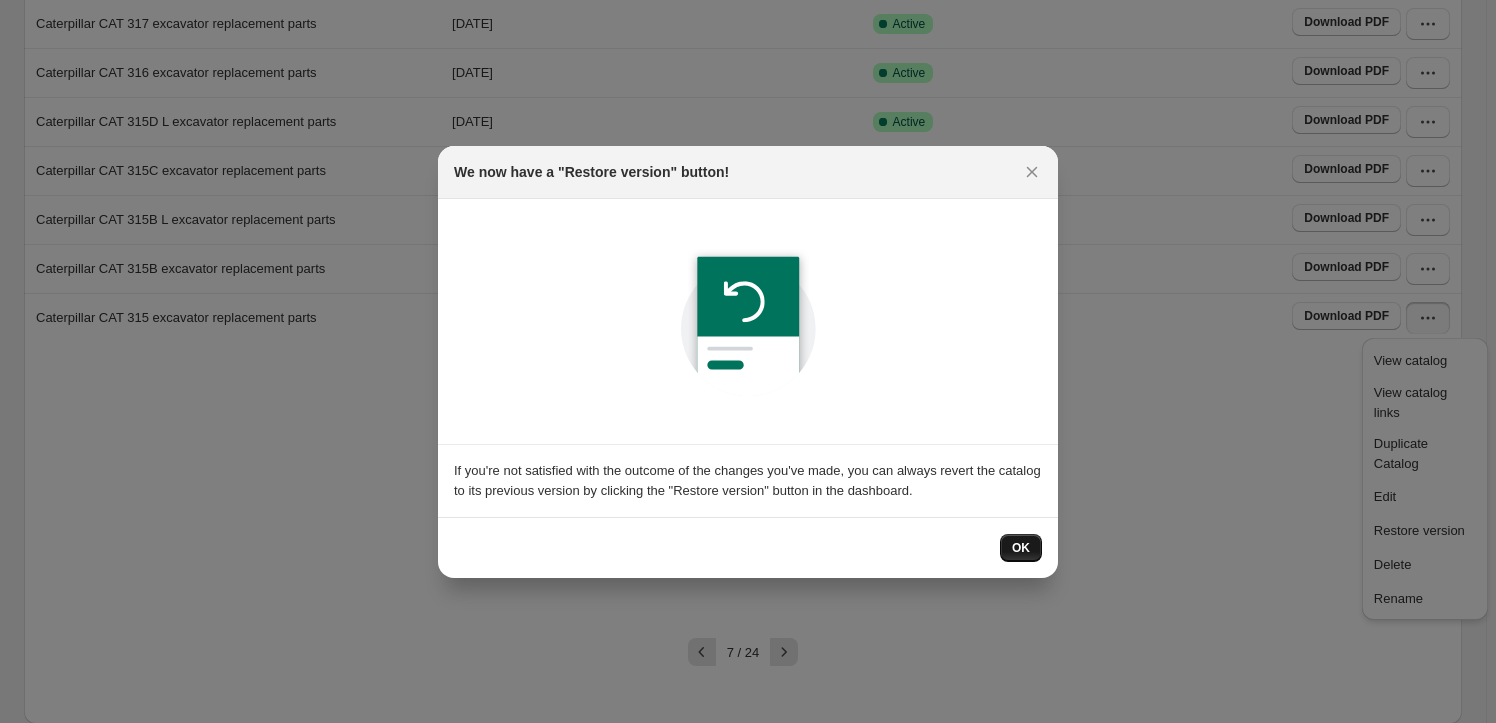click on "OK" at bounding box center (1021, 548) 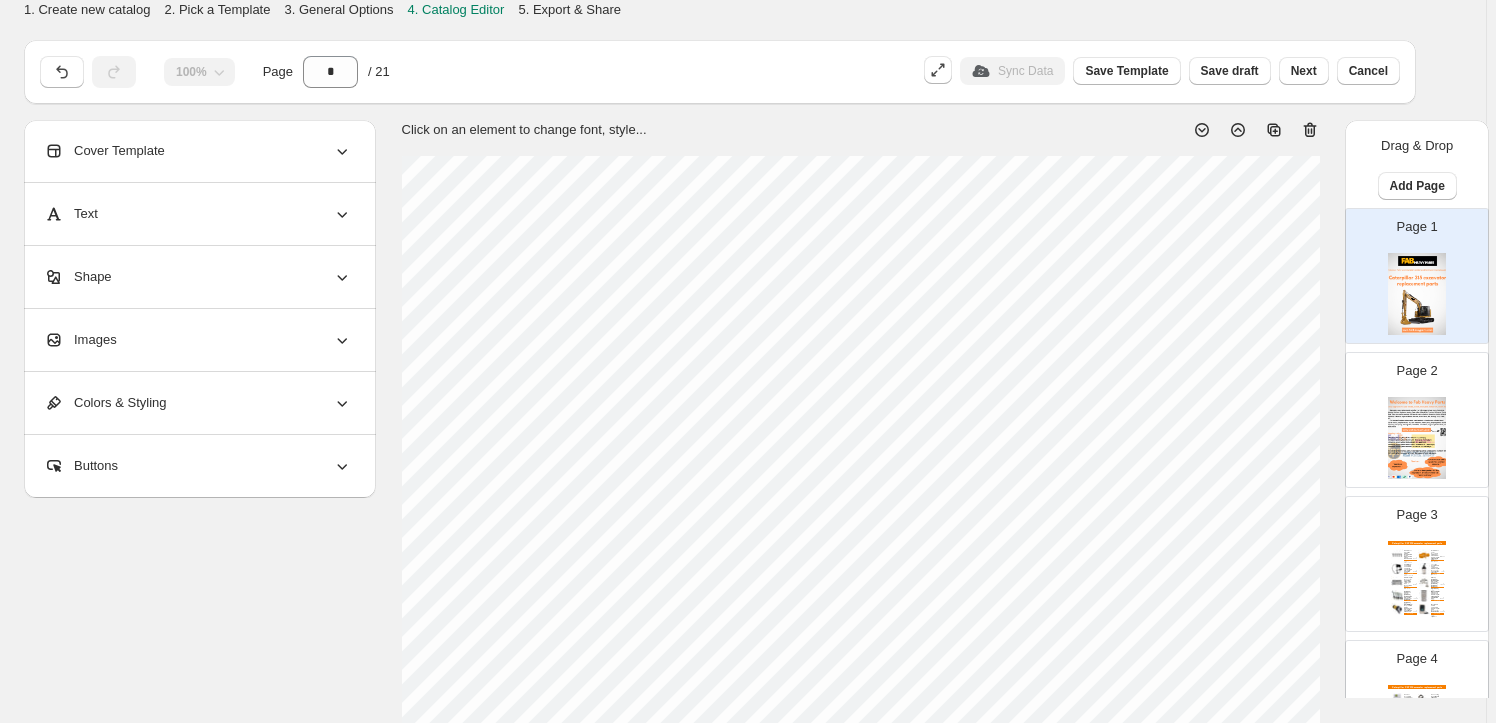 click on "Images" at bounding box center [198, 340] 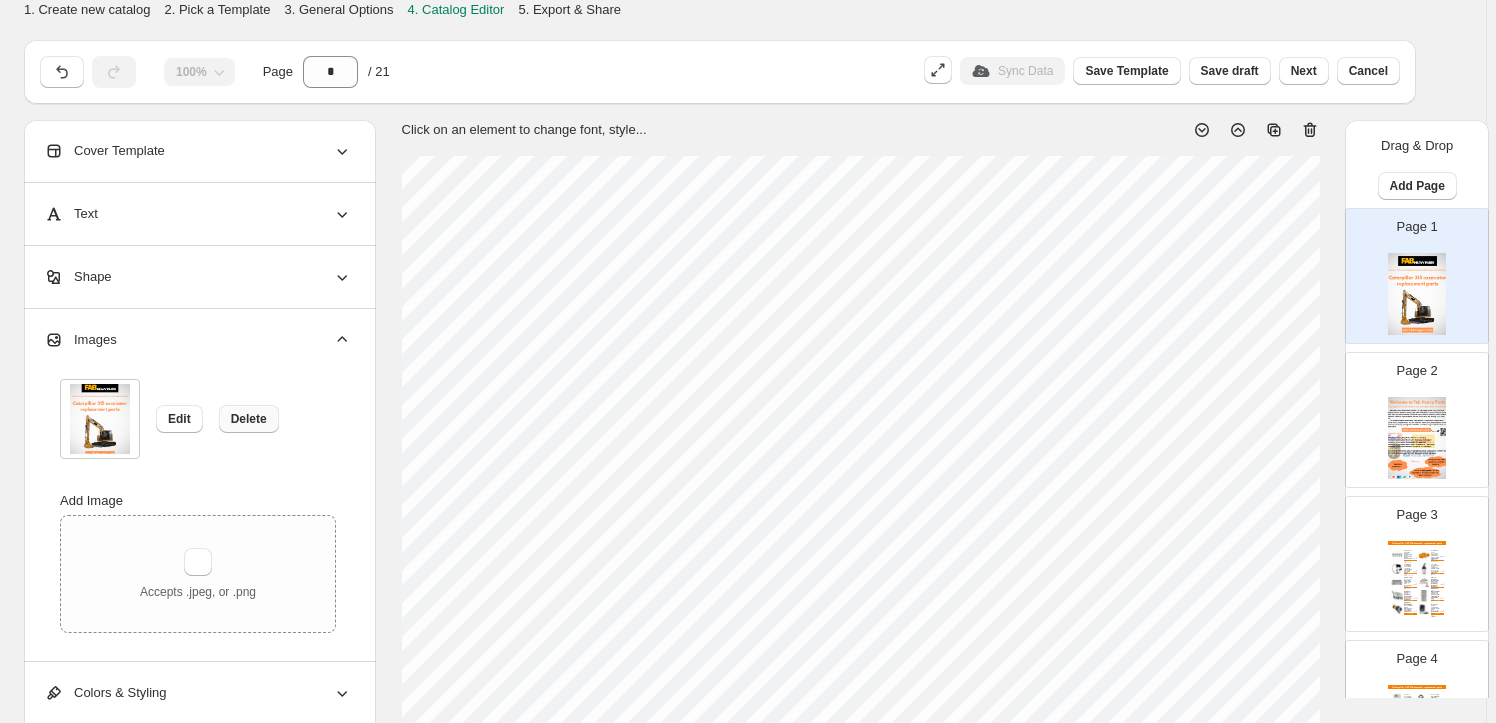 click on "Delete" at bounding box center (249, 419) 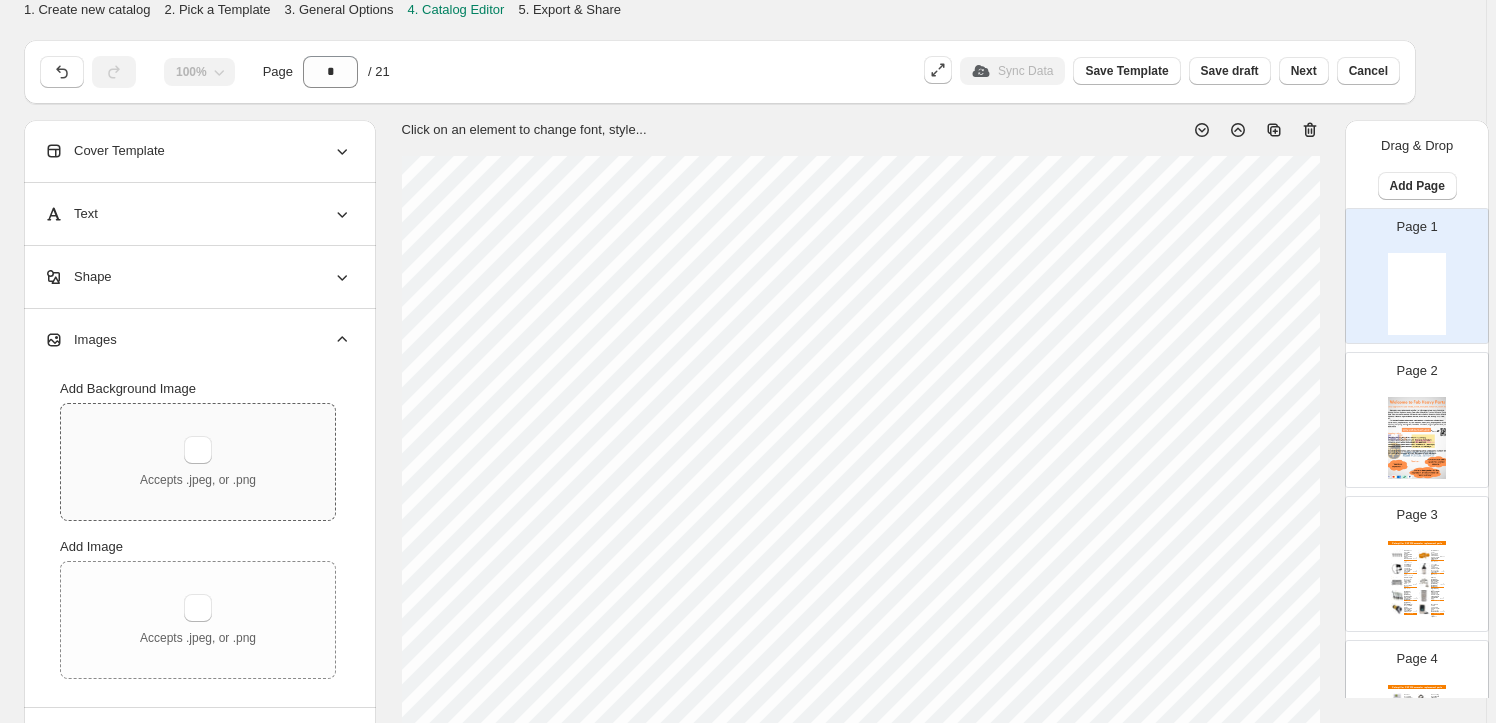 click on "Accepts .jpeg, or .png" at bounding box center (198, 462) 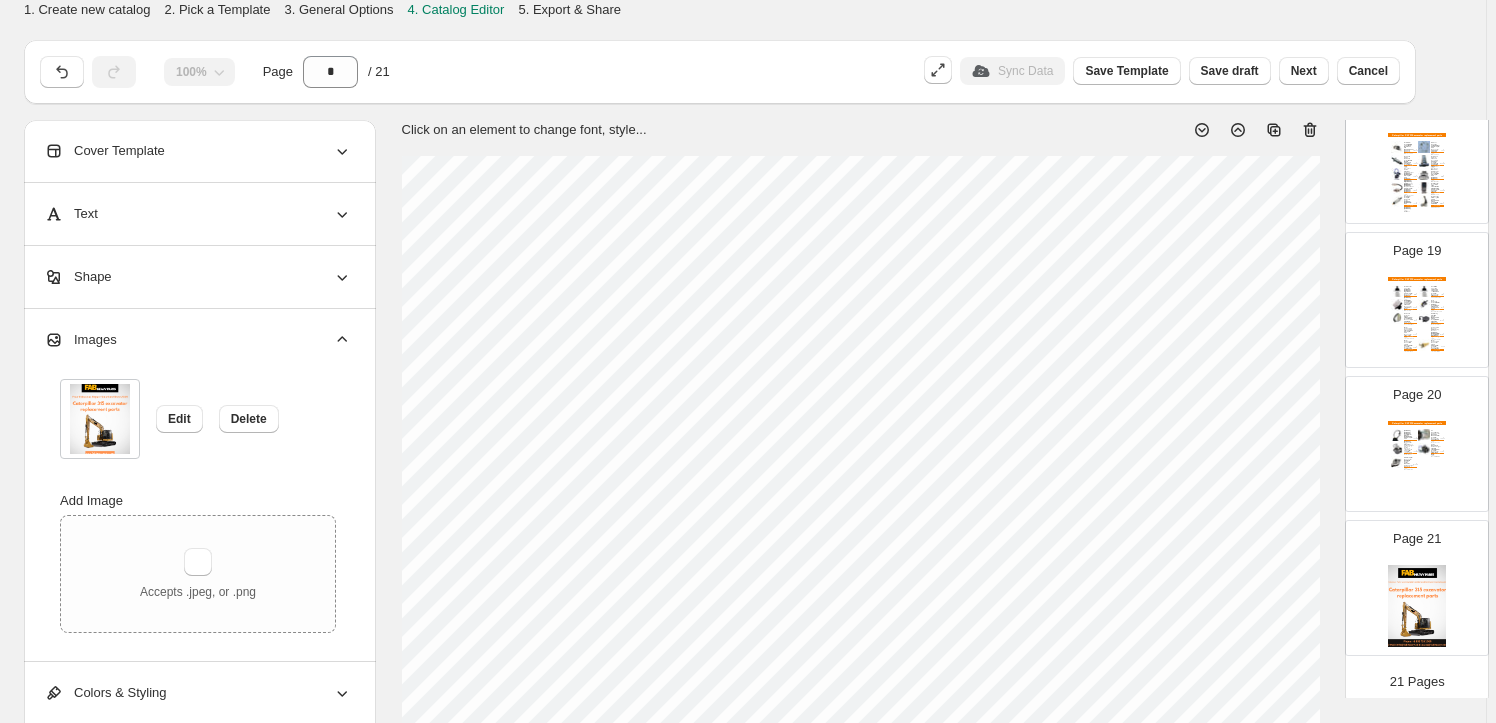 scroll, scrollTop: 2573, scrollLeft: 0, axis: vertical 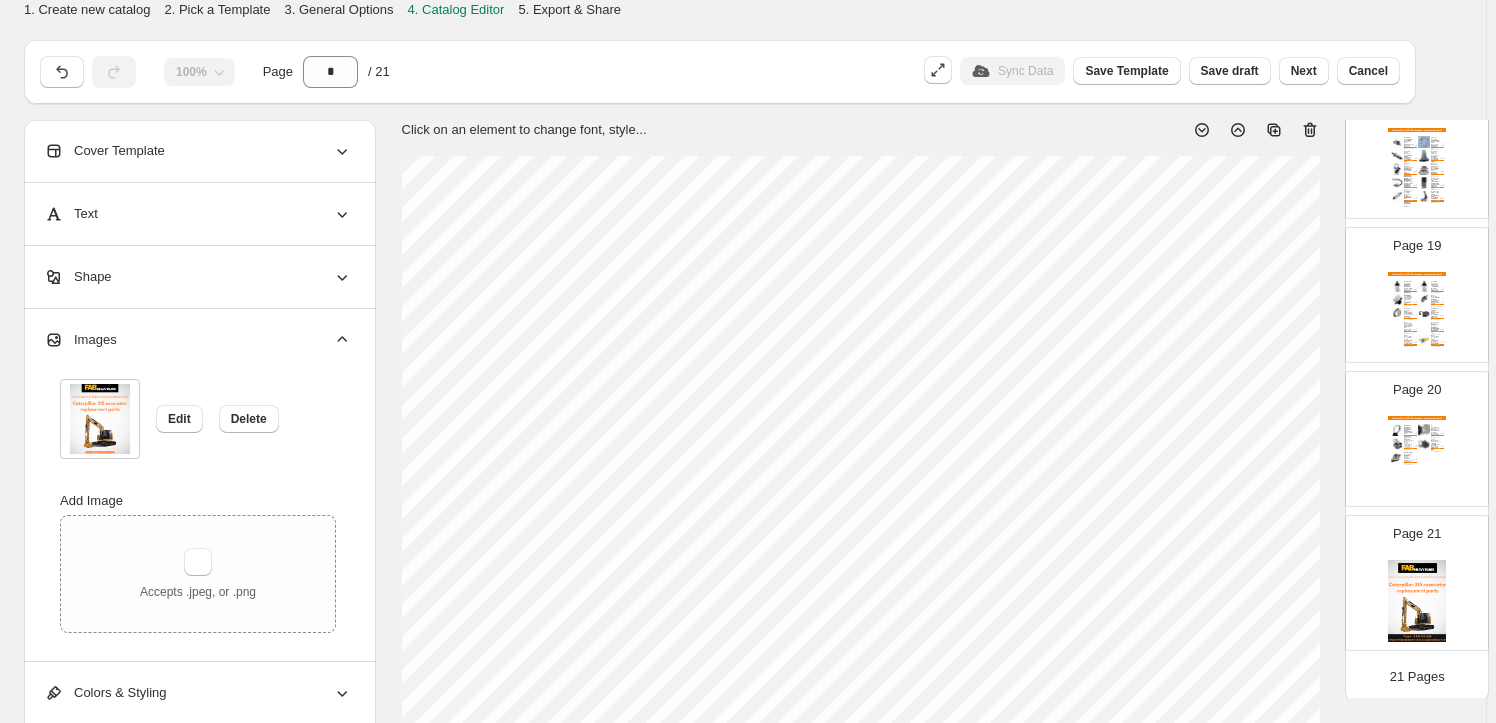 click on "Page 21" at bounding box center (1409, 575) 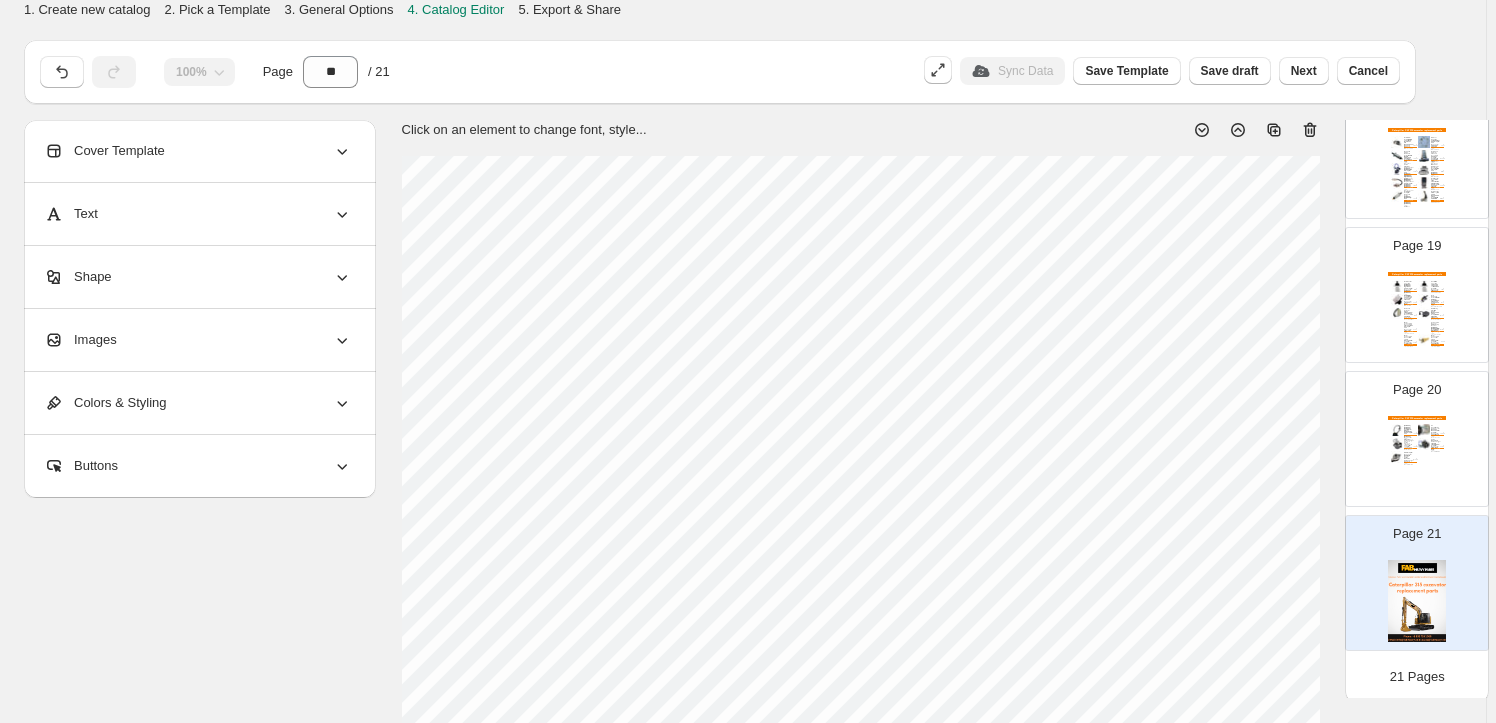click on "Images" at bounding box center [198, 340] 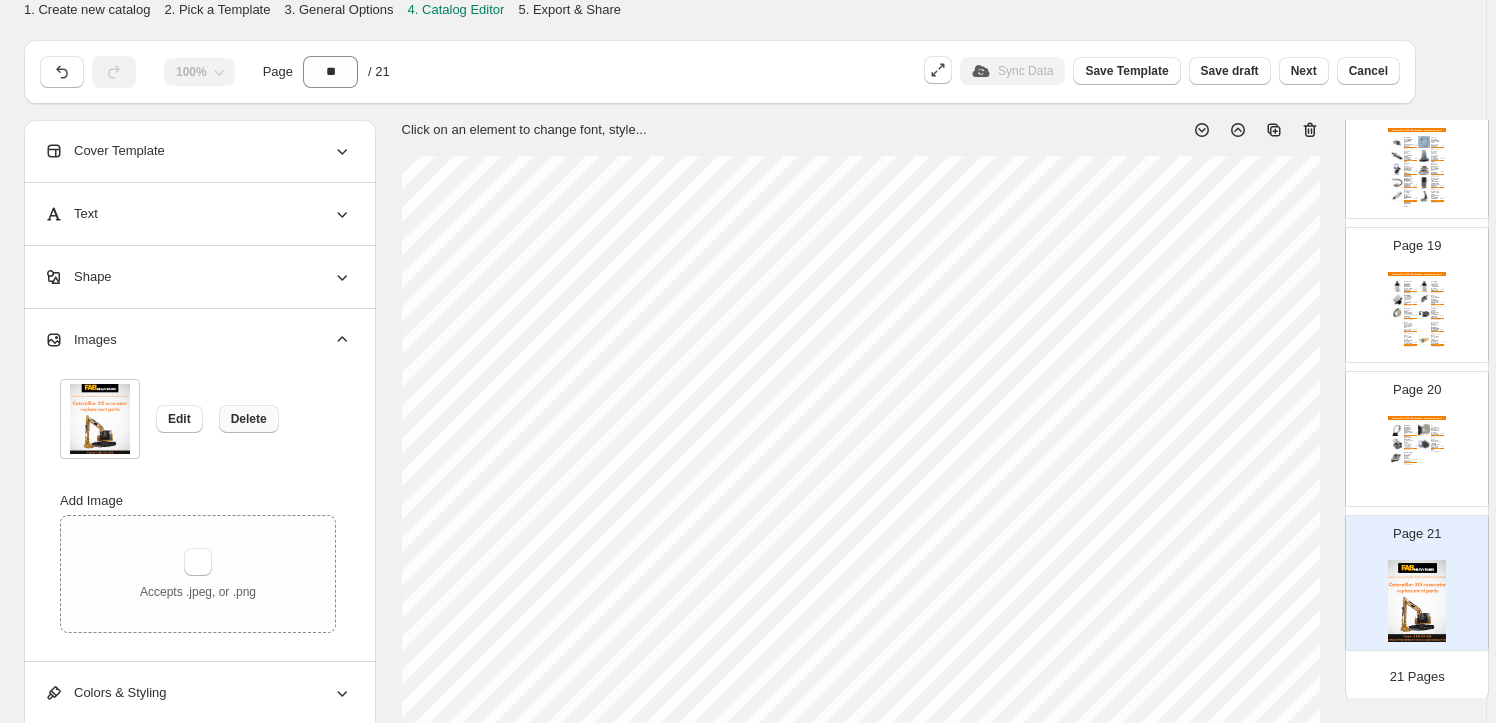 click on "Delete" at bounding box center (249, 419) 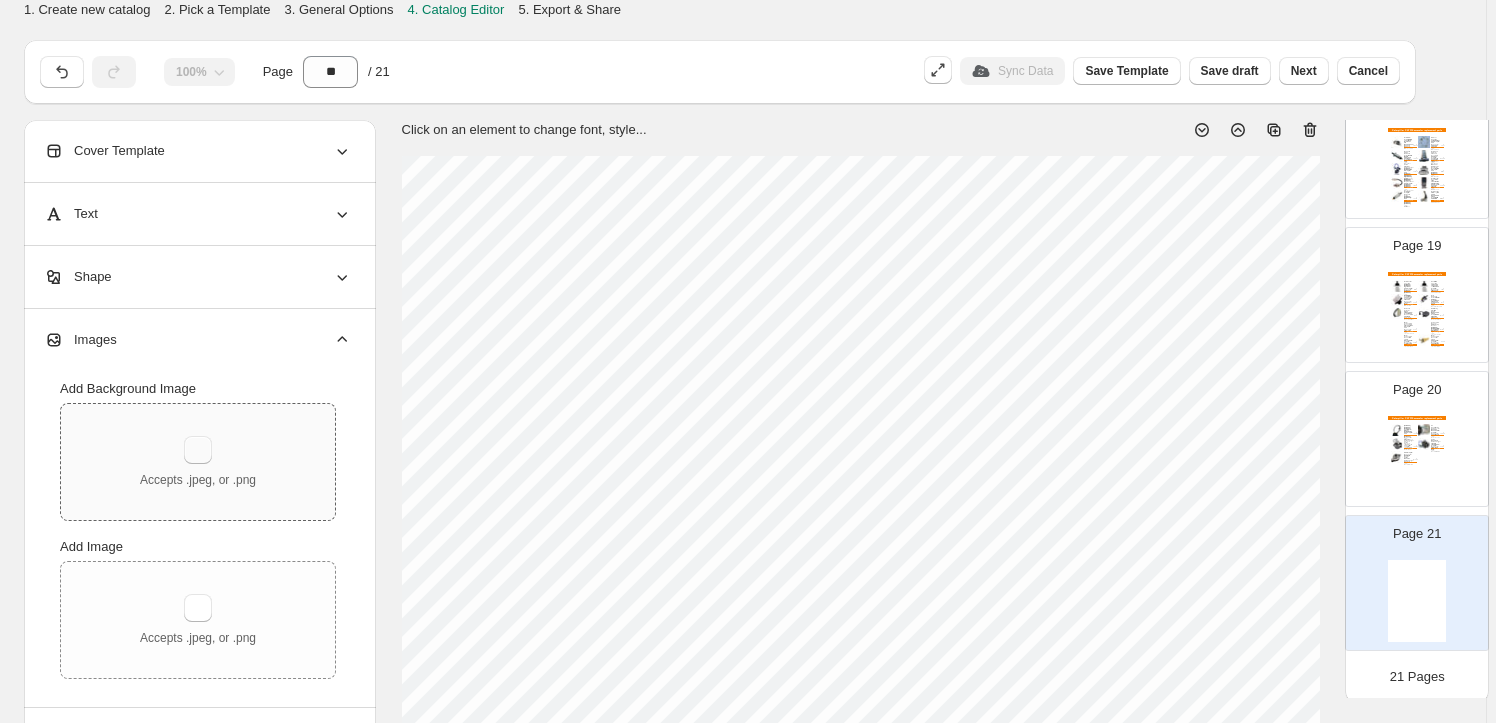 click at bounding box center [198, 450] 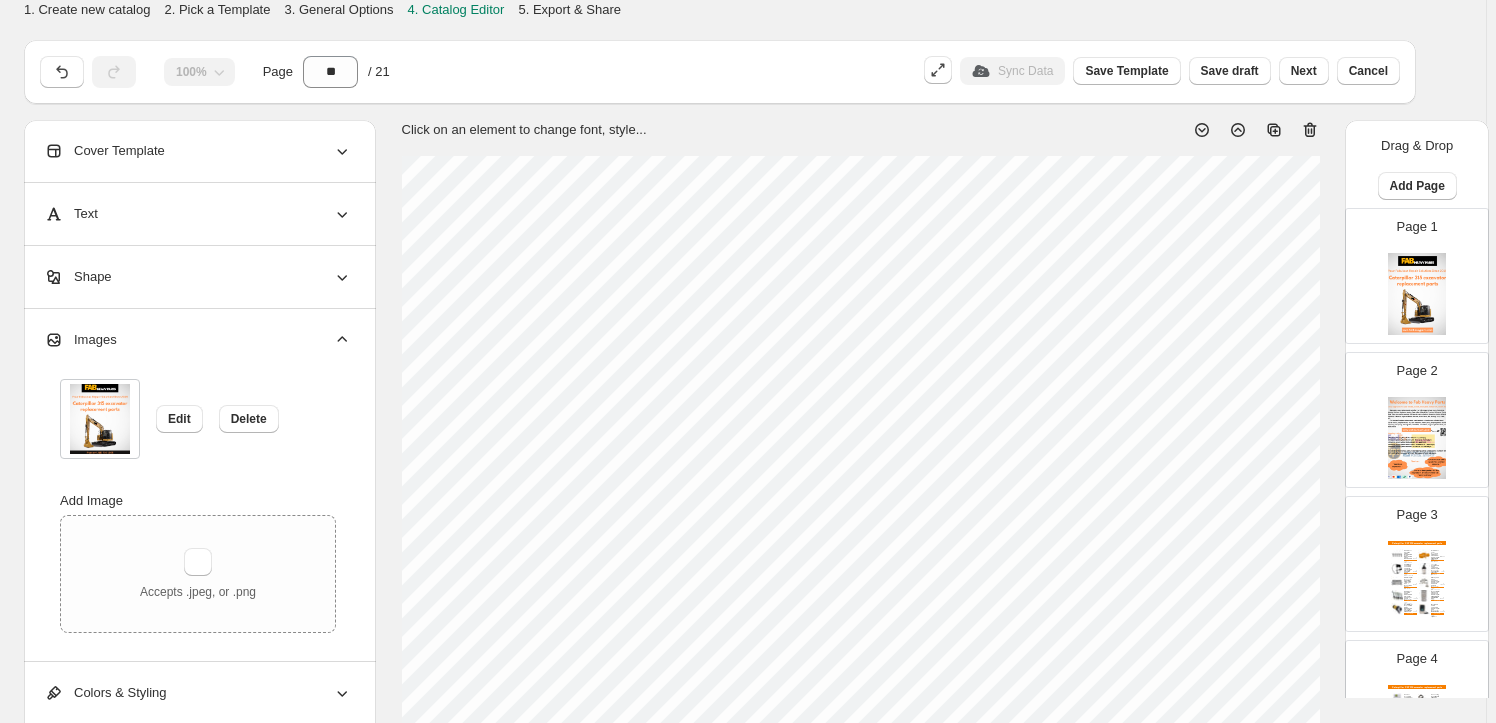 scroll, scrollTop: 0, scrollLeft: 0, axis: both 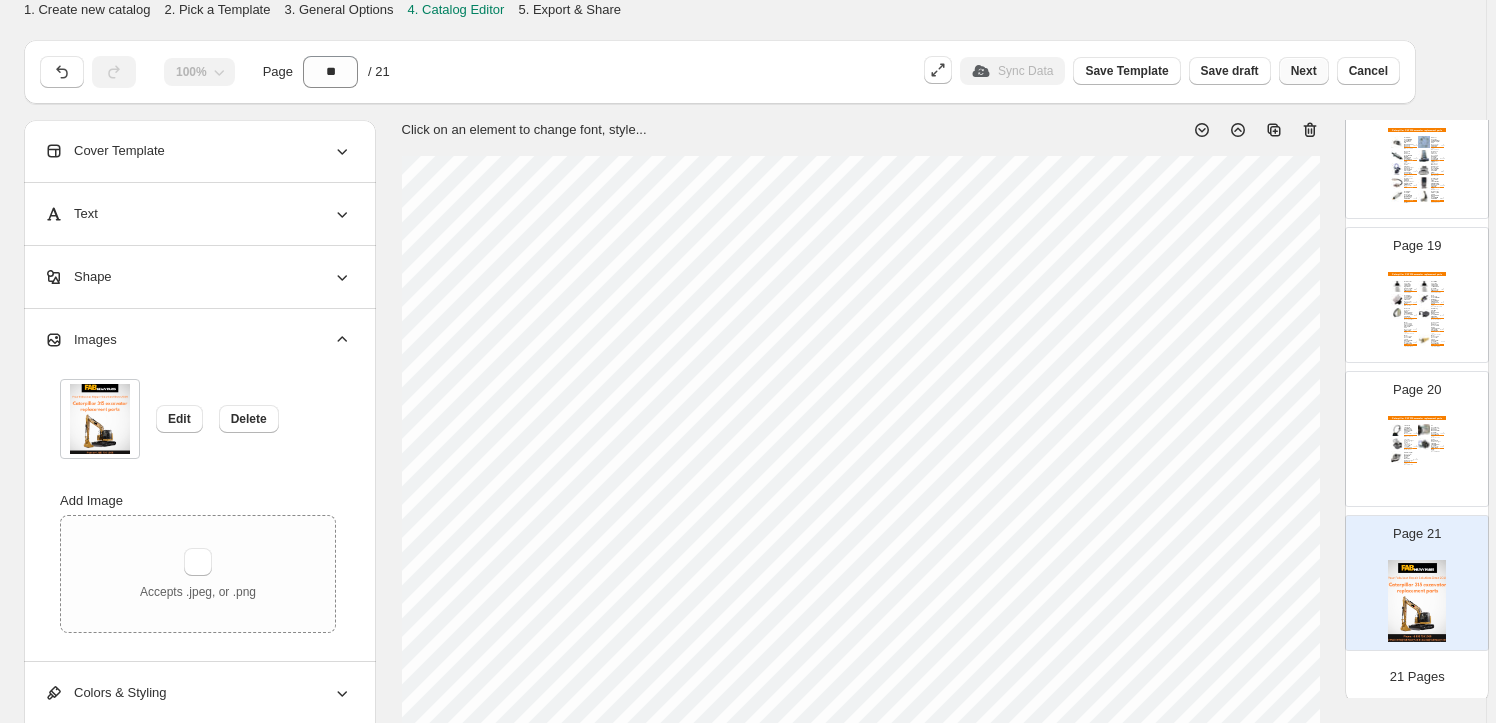 click on "Next" at bounding box center (1304, 71) 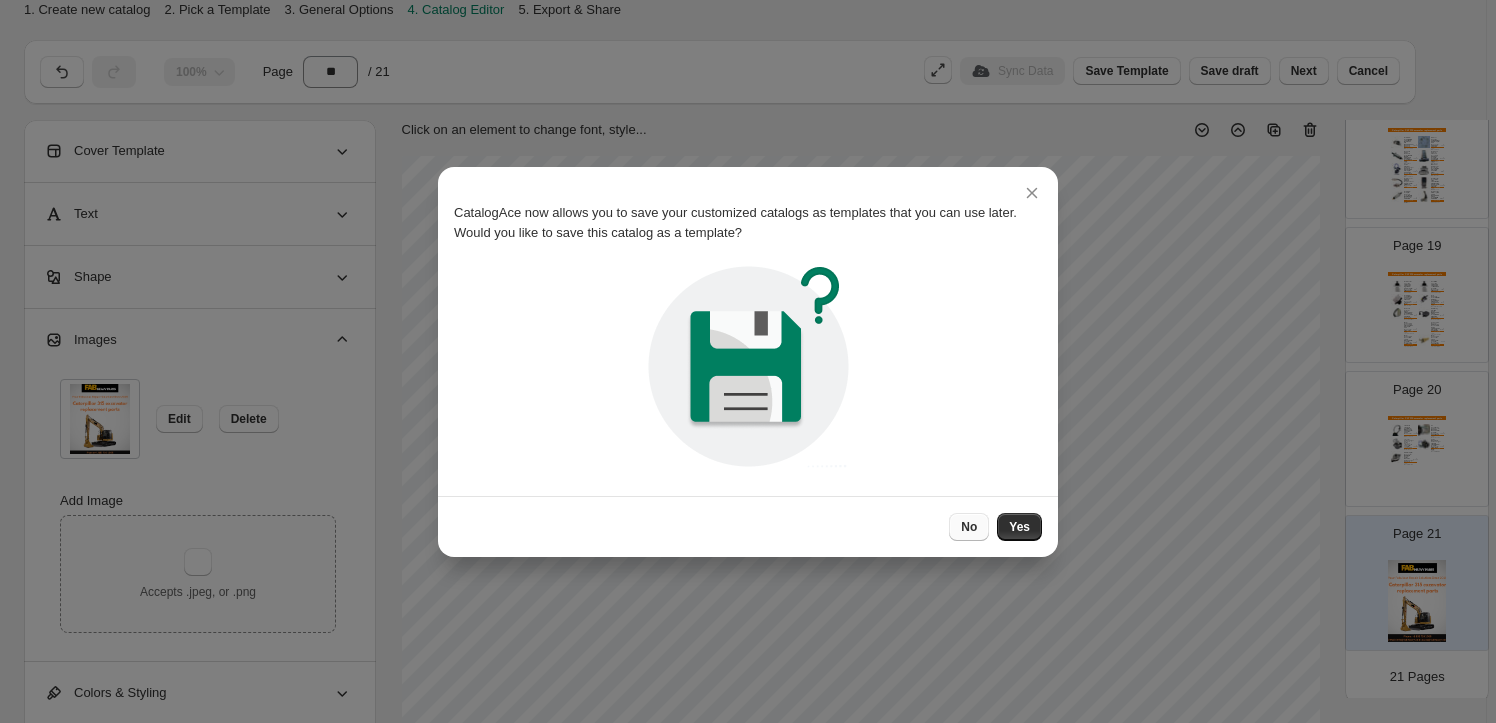 click on "No" at bounding box center [969, 527] 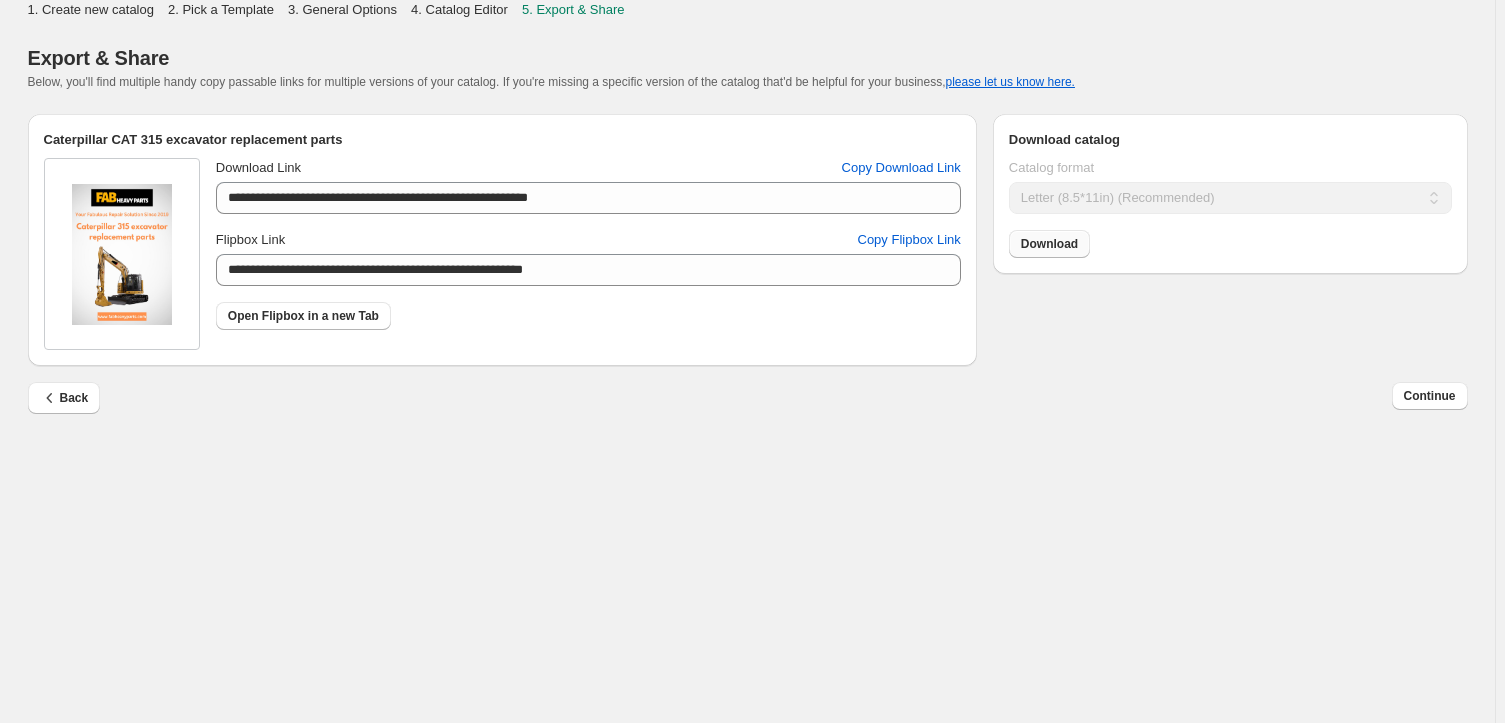 click on "Download" at bounding box center [1049, 244] 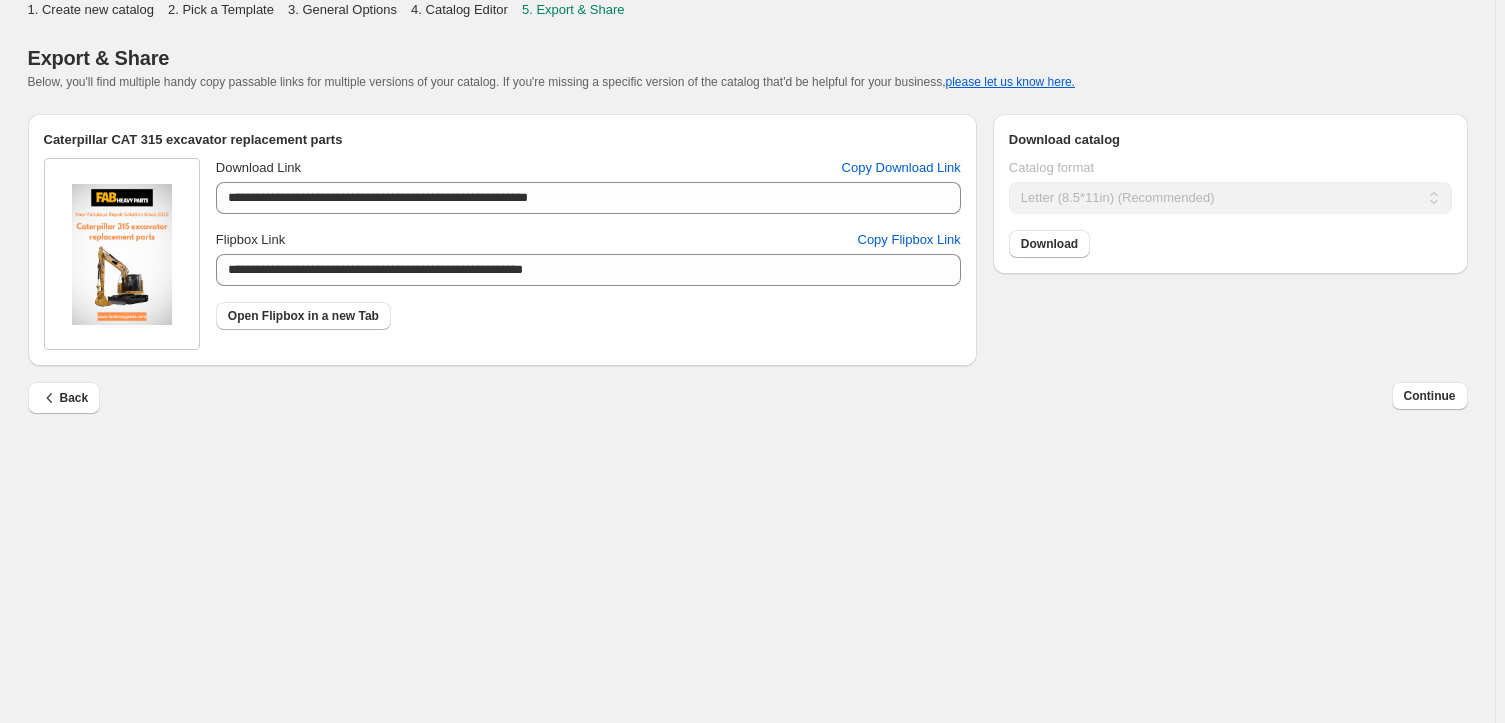 click on "Continue" at bounding box center [1430, 396] 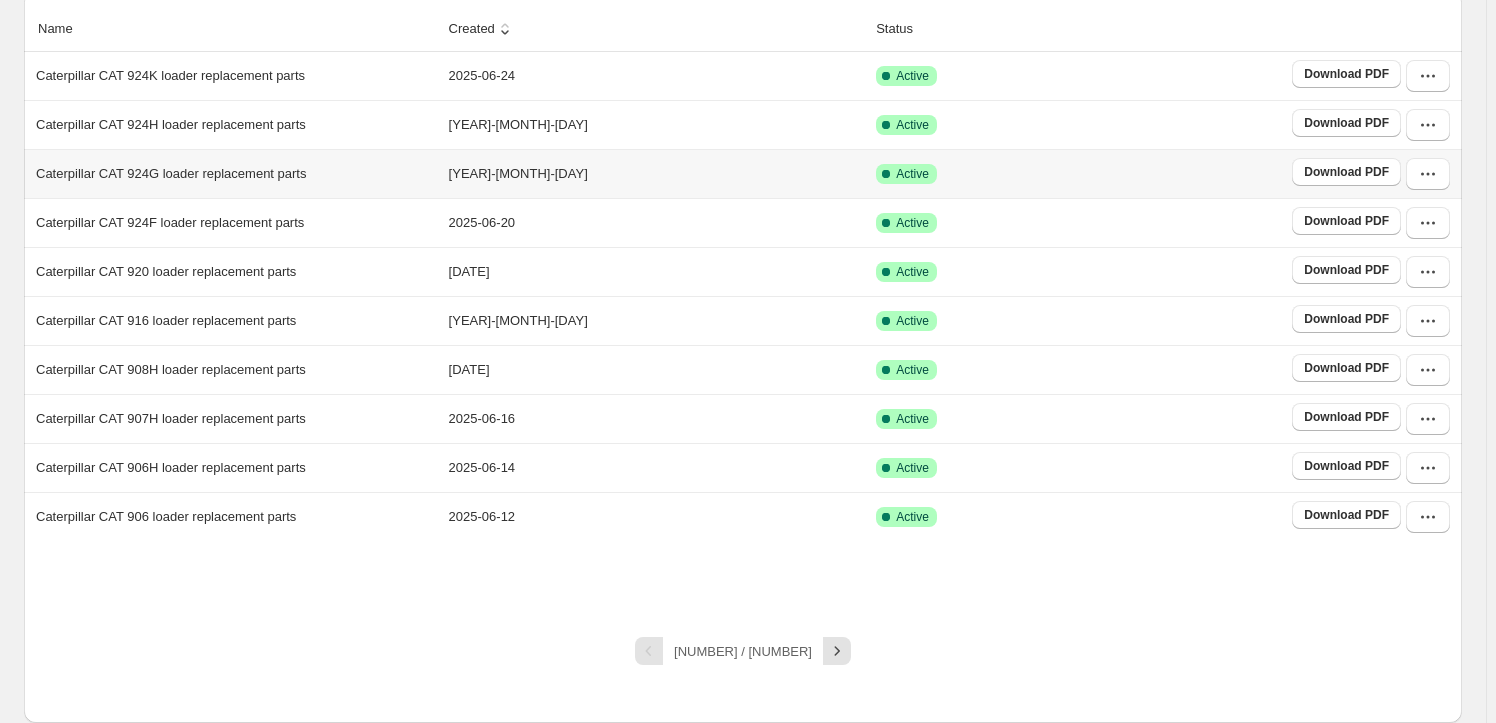 scroll, scrollTop: 372, scrollLeft: 0, axis: vertical 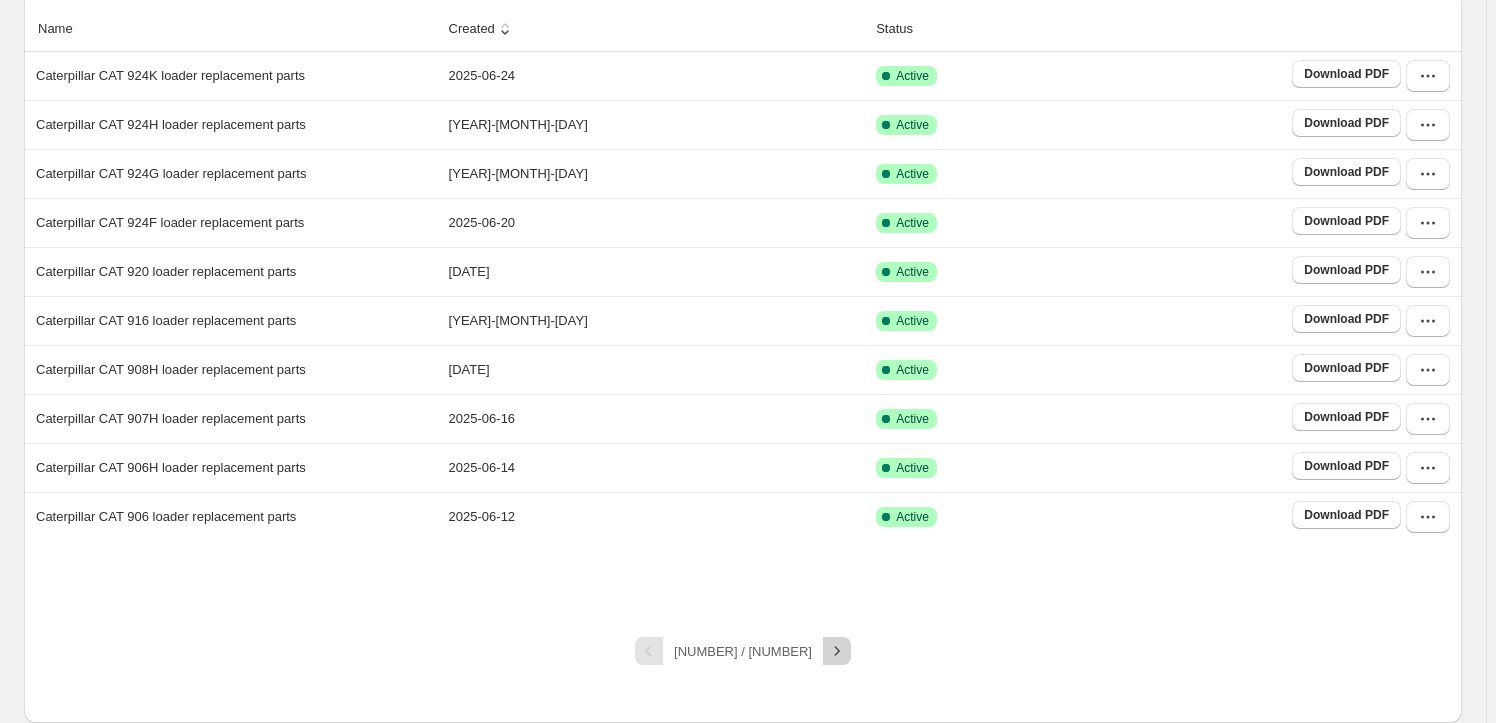 click at bounding box center (837, 651) 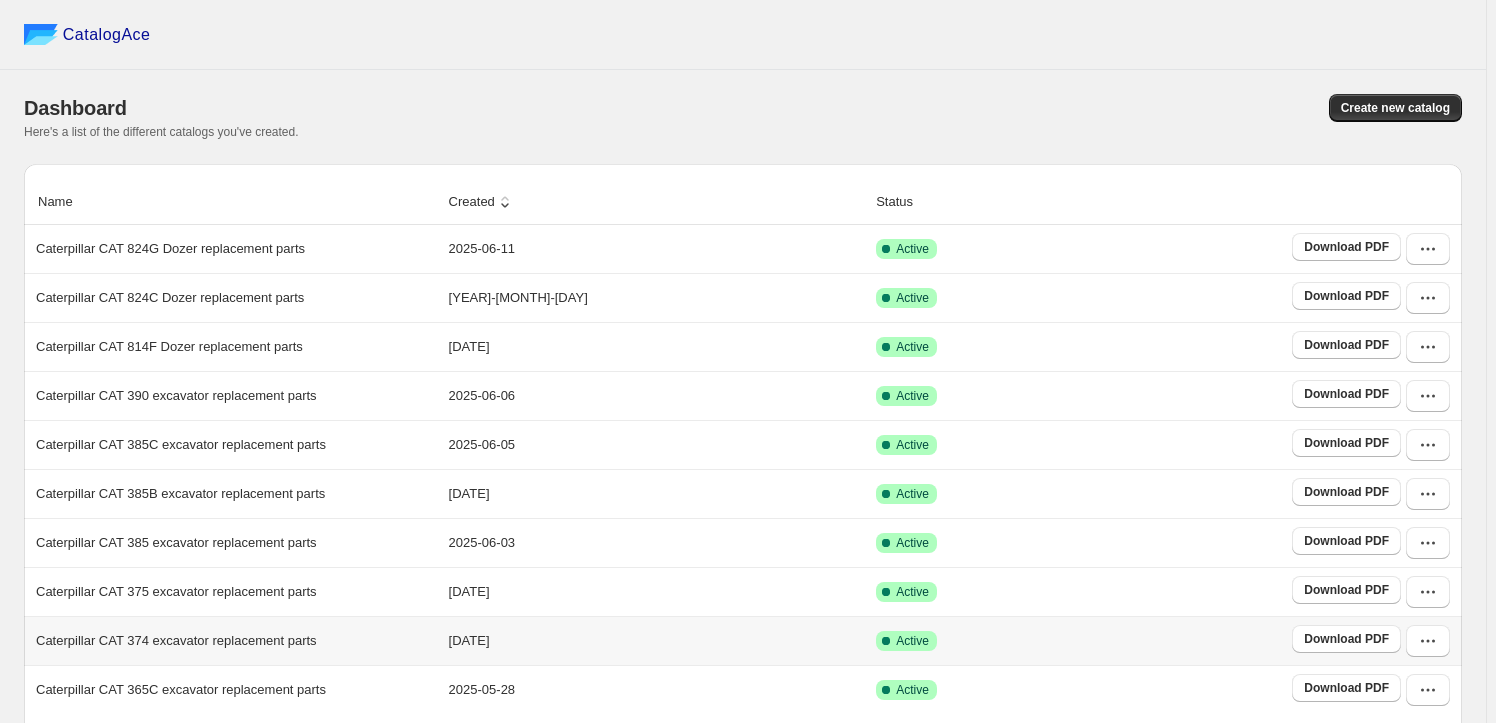 scroll, scrollTop: 312, scrollLeft: 0, axis: vertical 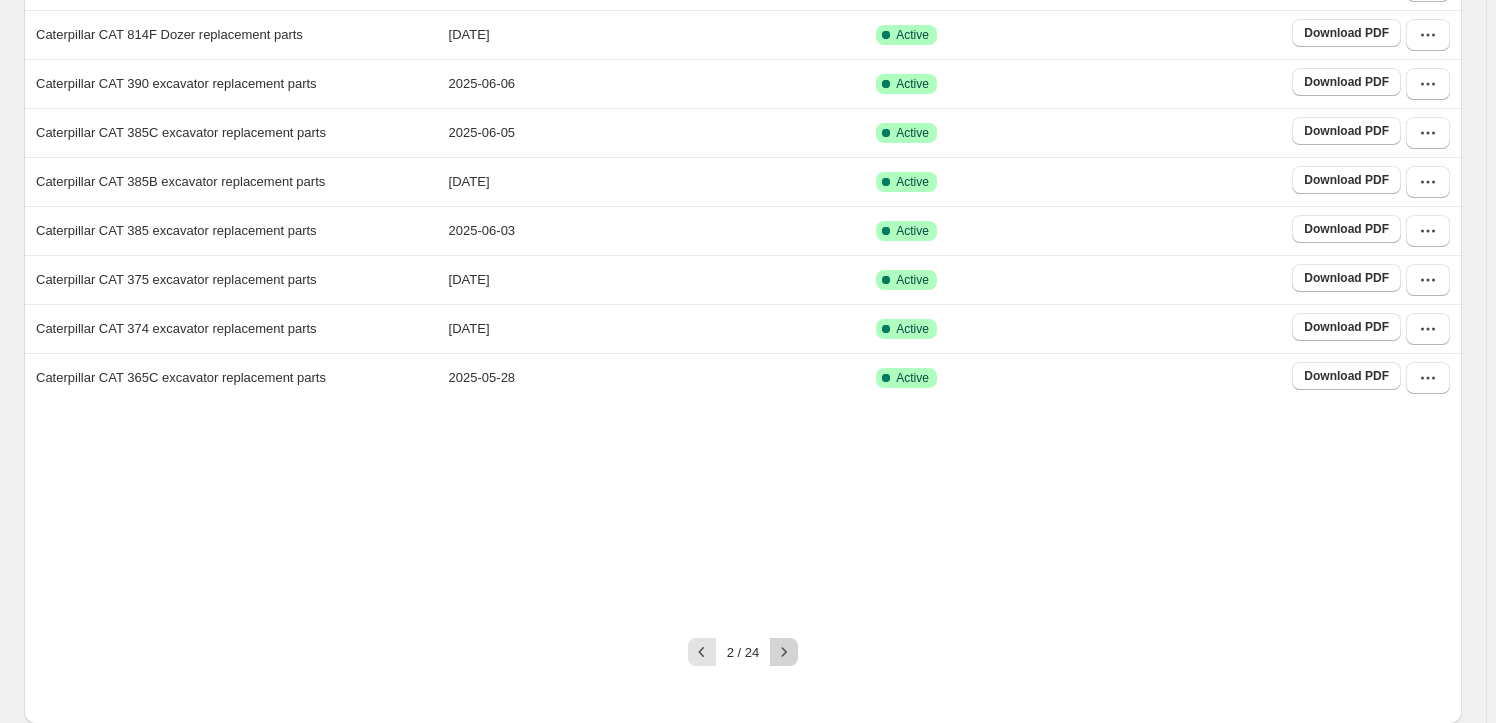 click 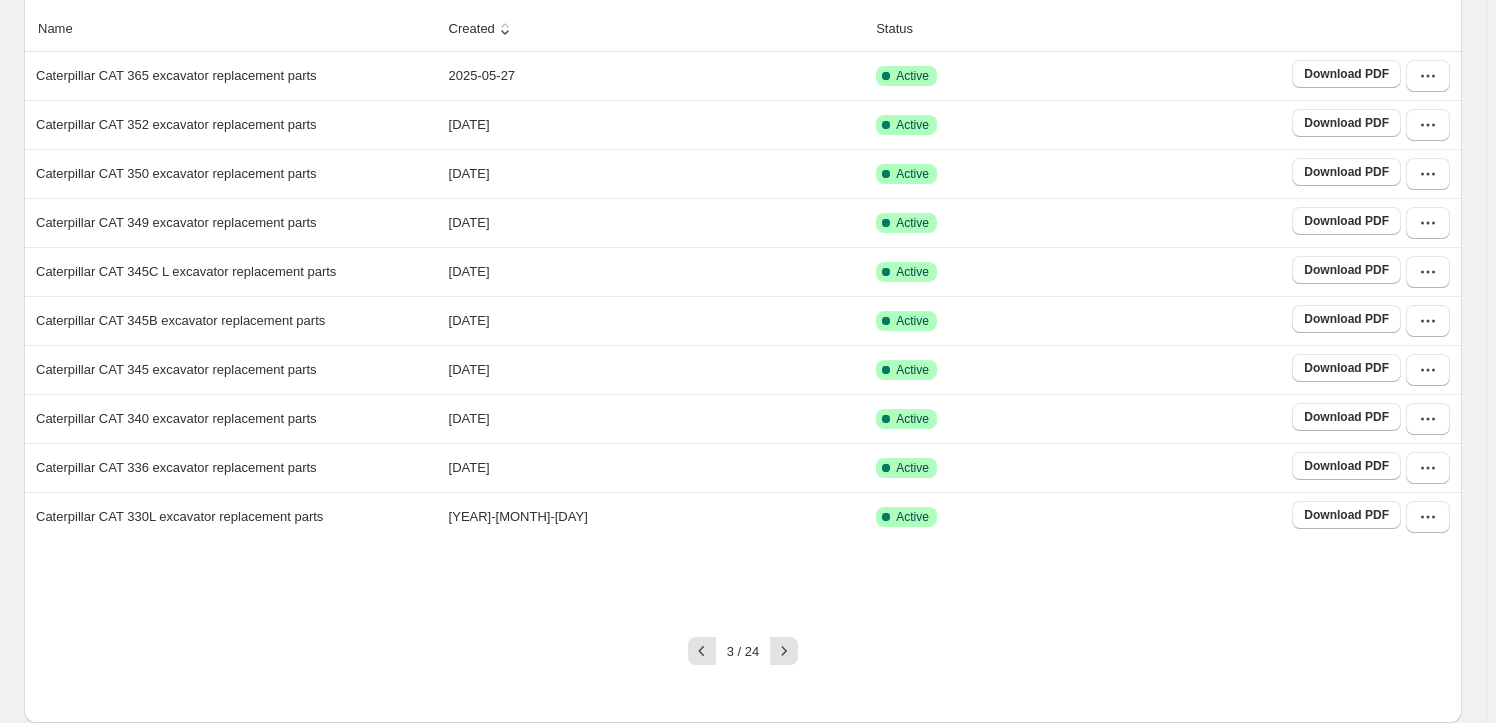scroll, scrollTop: 372, scrollLeft: 0, axis: vertical 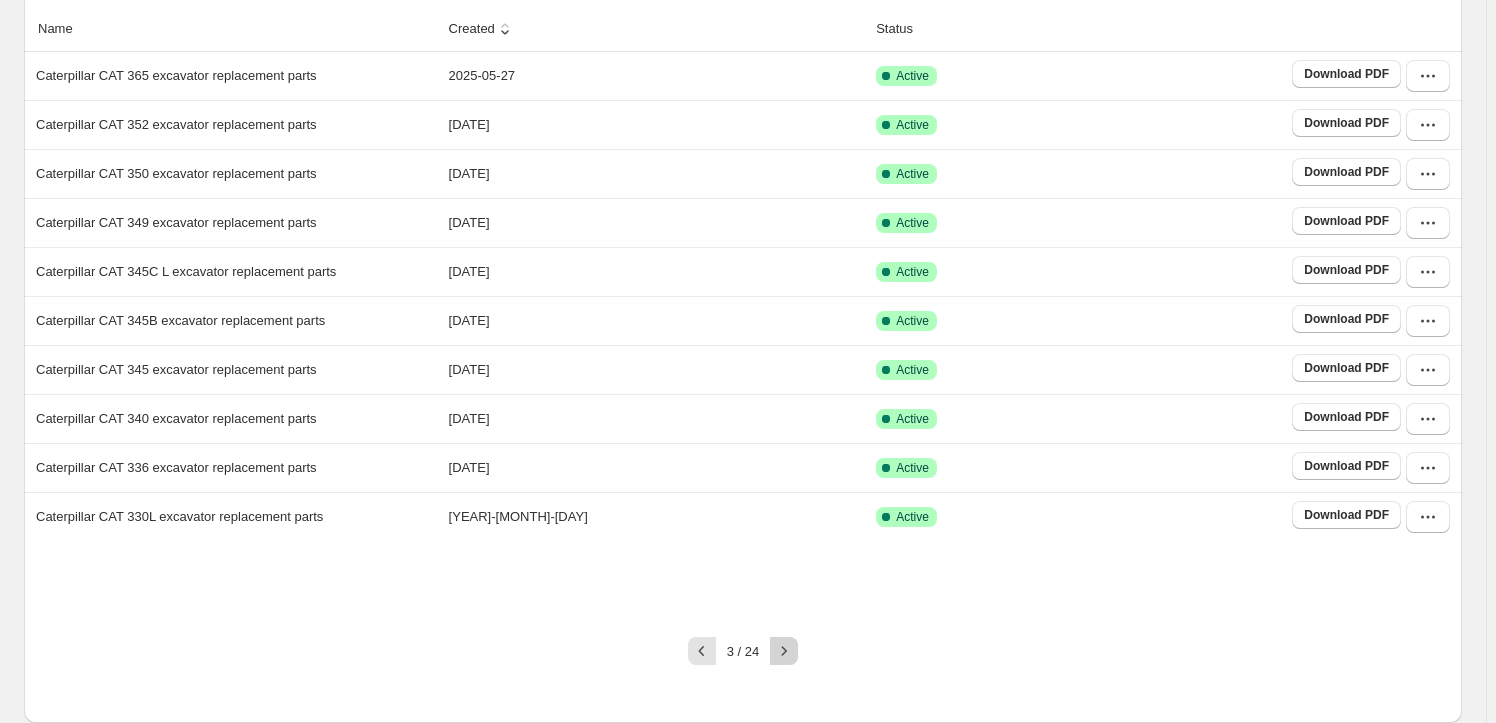 click 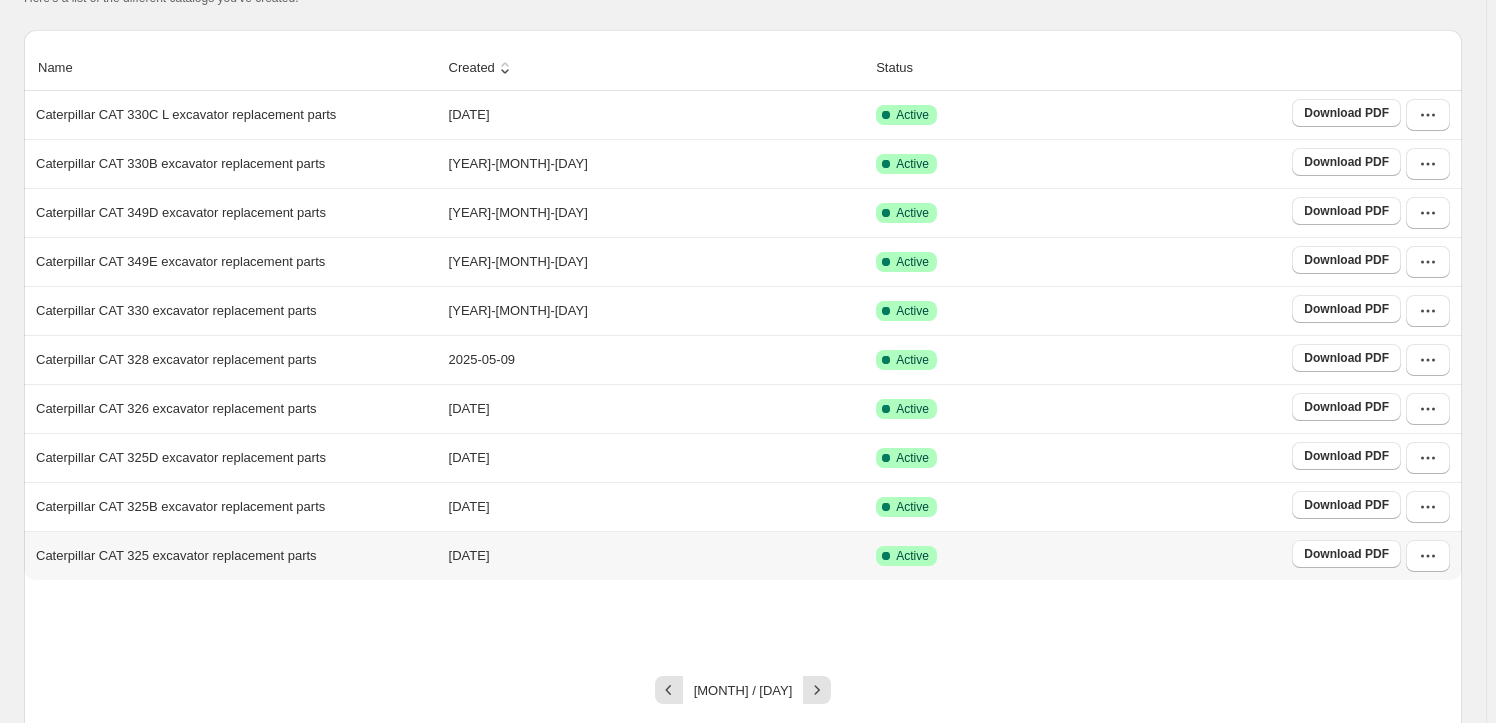 scroll, scrollTop: 363, scrollLeft: 0, axis: vertical 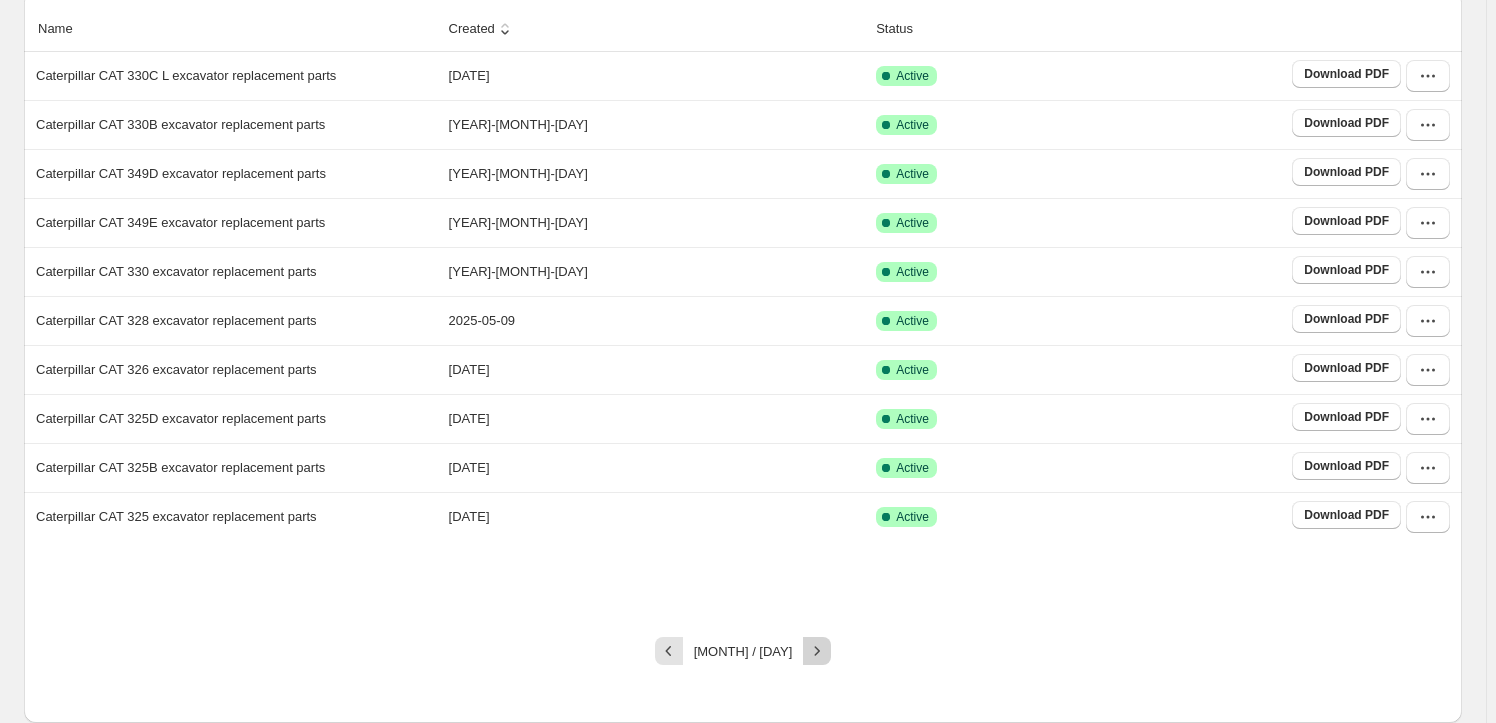 click 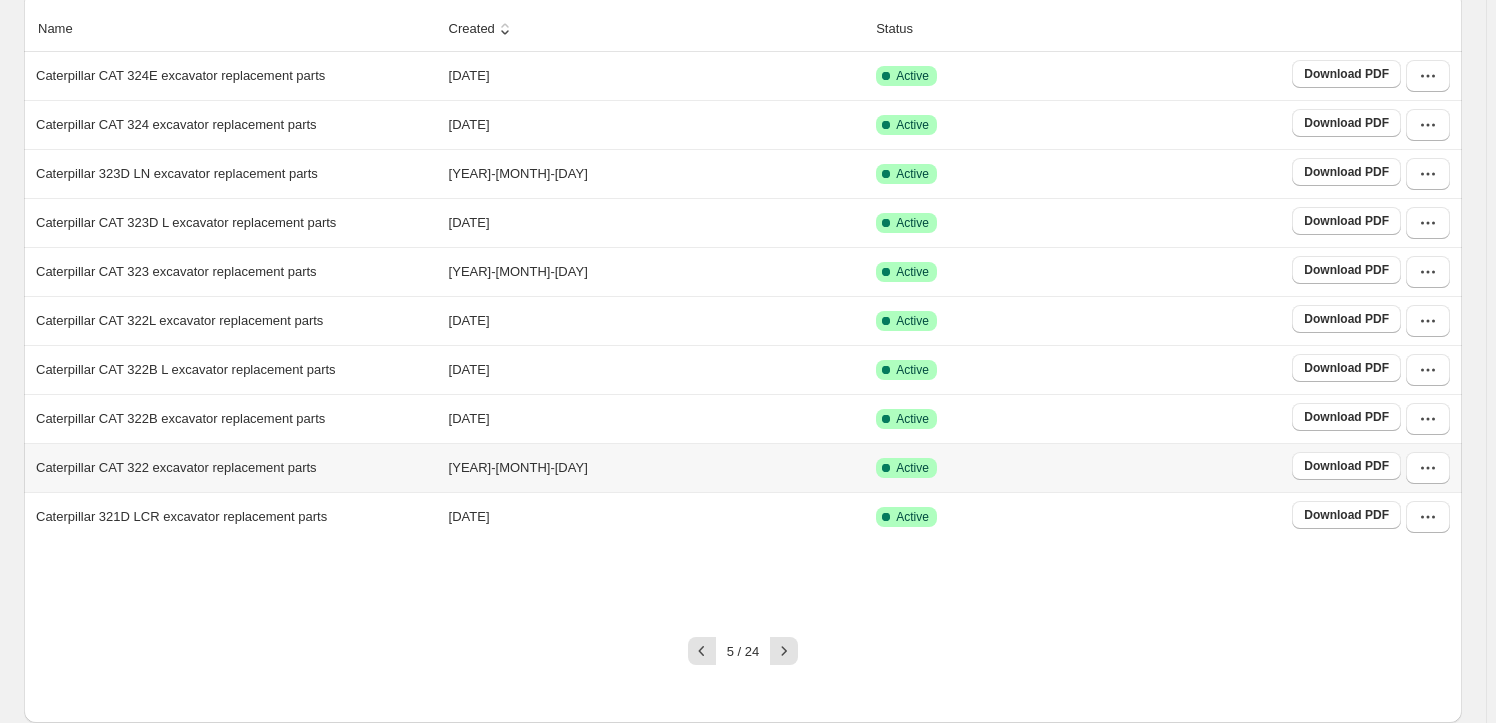 scroll, scrollTop: 372, scrollLeft: 0, axis: vertical 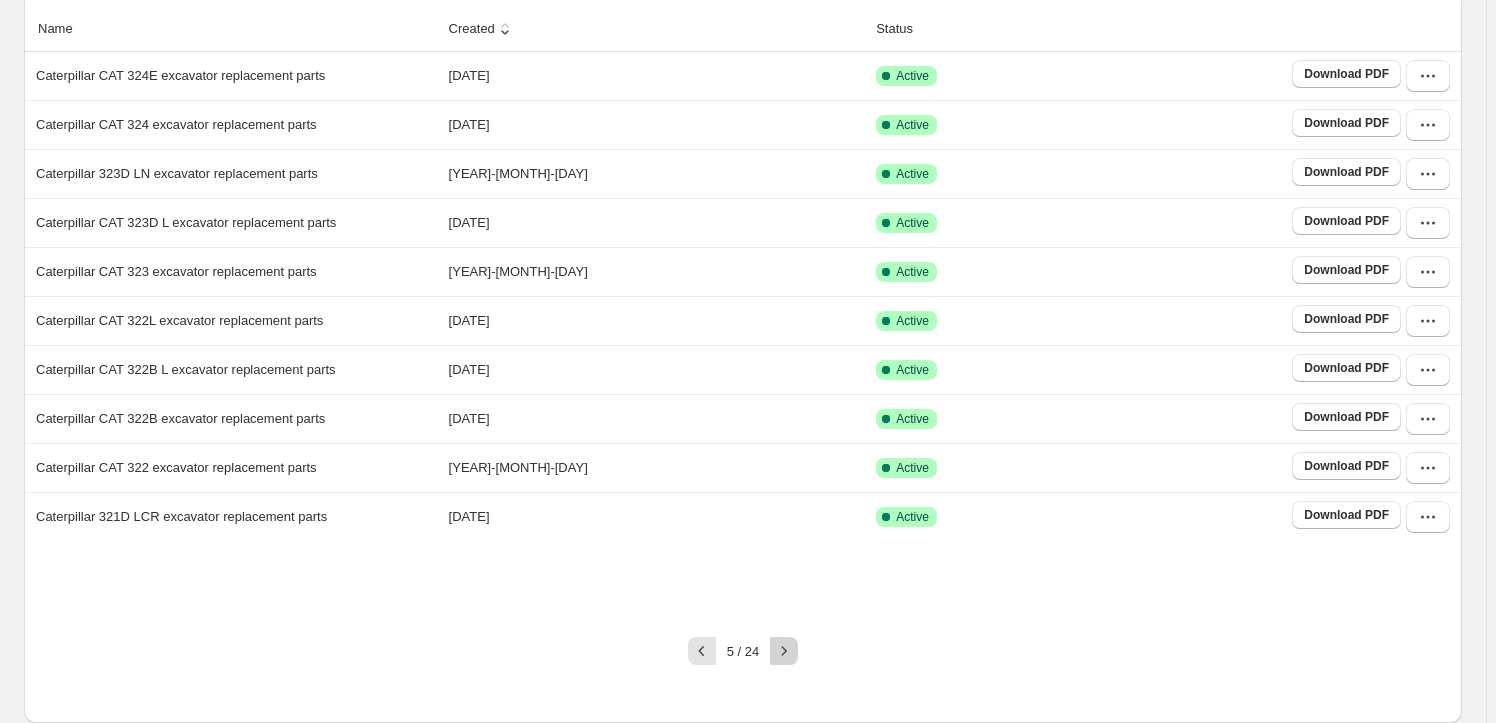 click 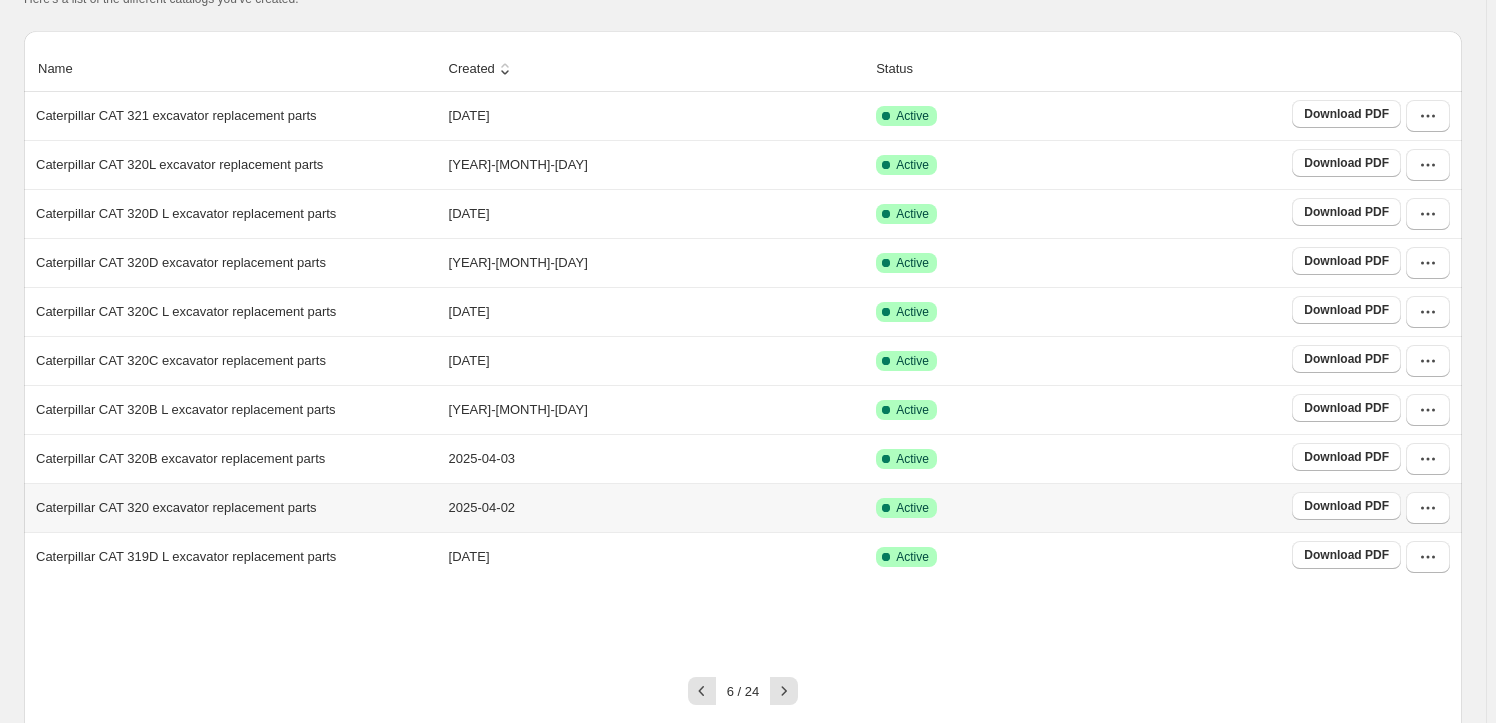 scroll, scrollTop: 363, scrollLeft: 0, axis: vertical 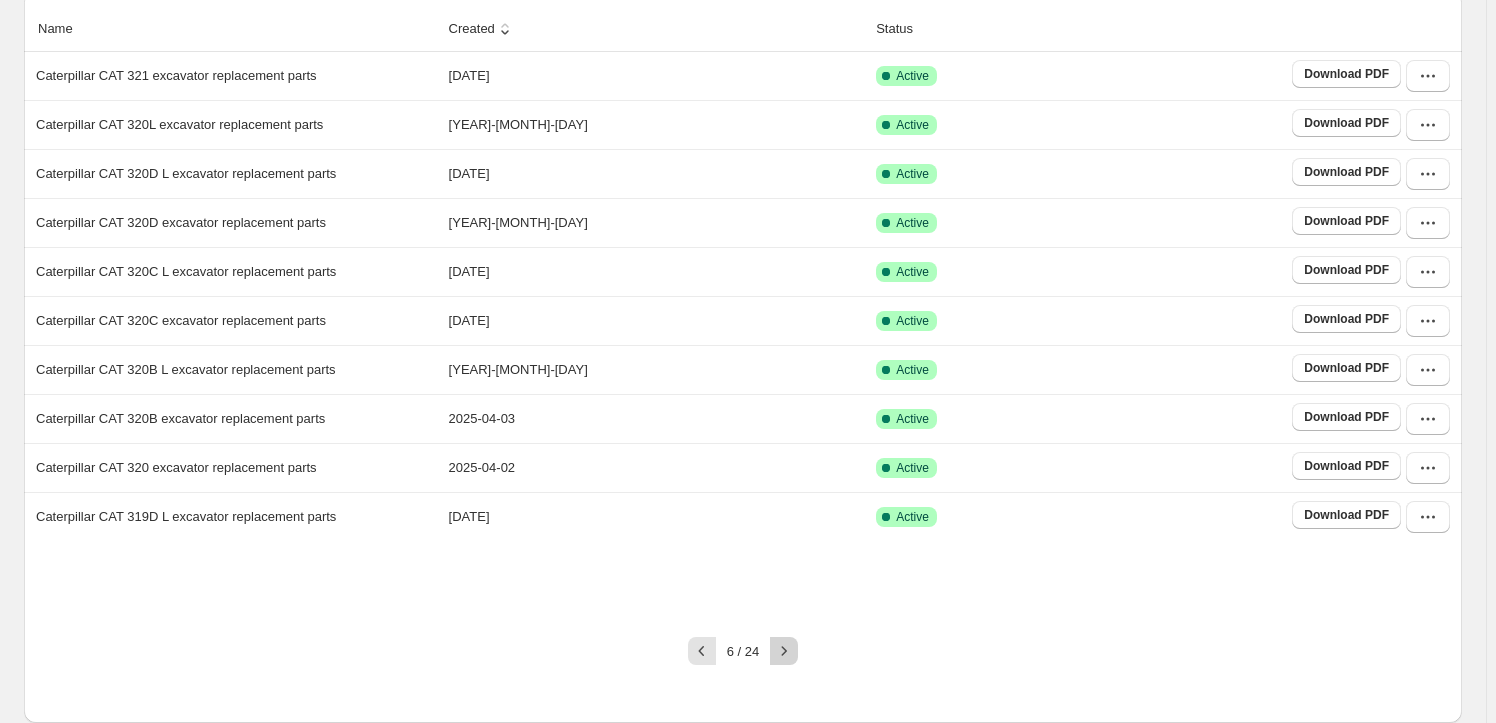 click 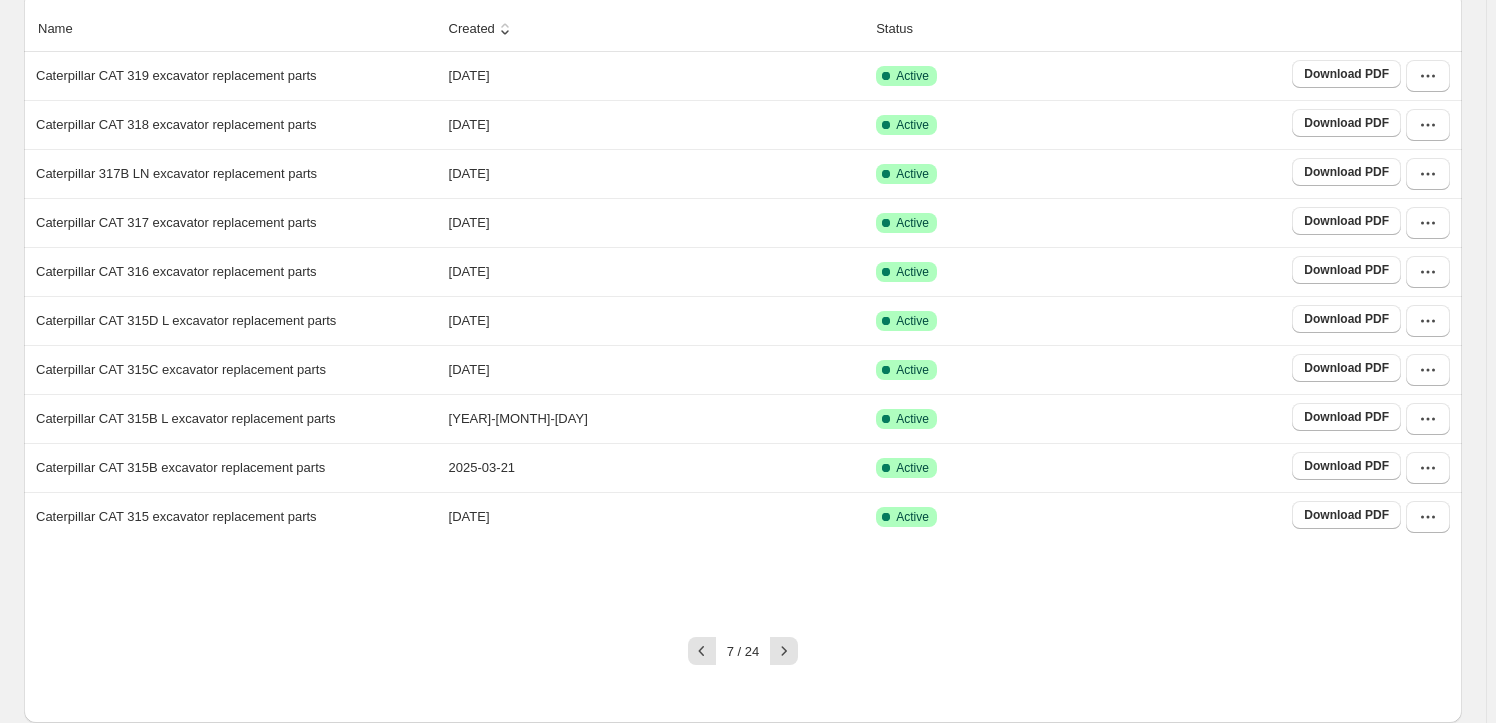 scroll, scrollTop: 372, scrollLeft: 0, axis: vertical 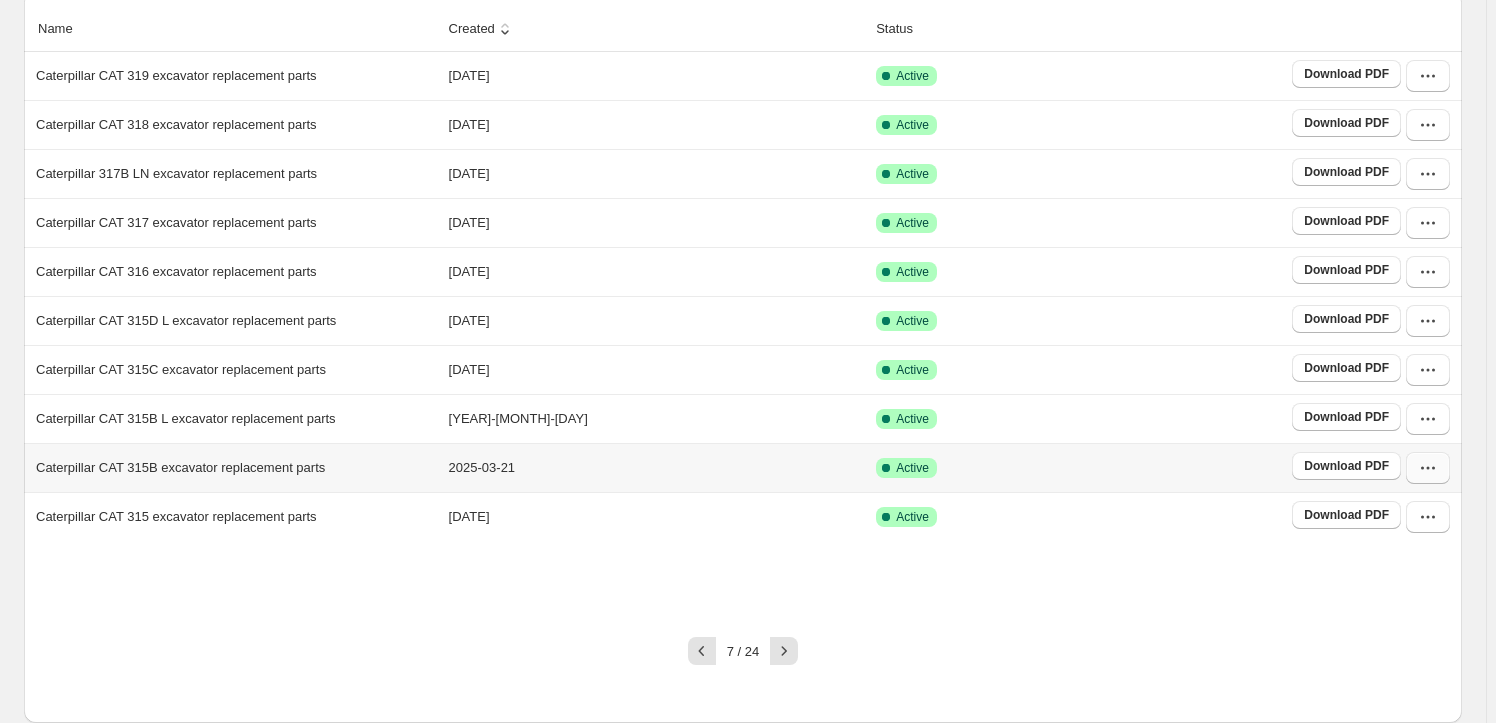 click 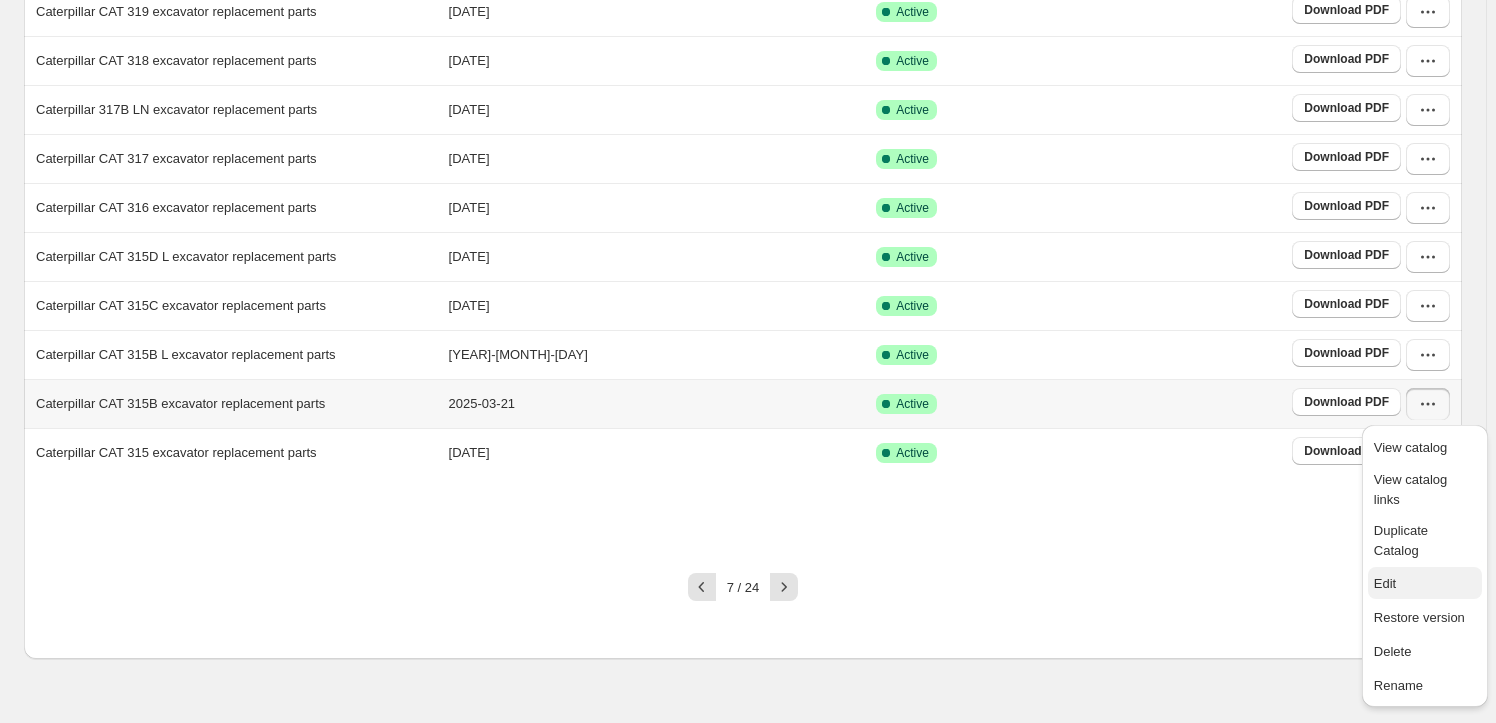 click on "Edit" at bounding box center (1425, 584) 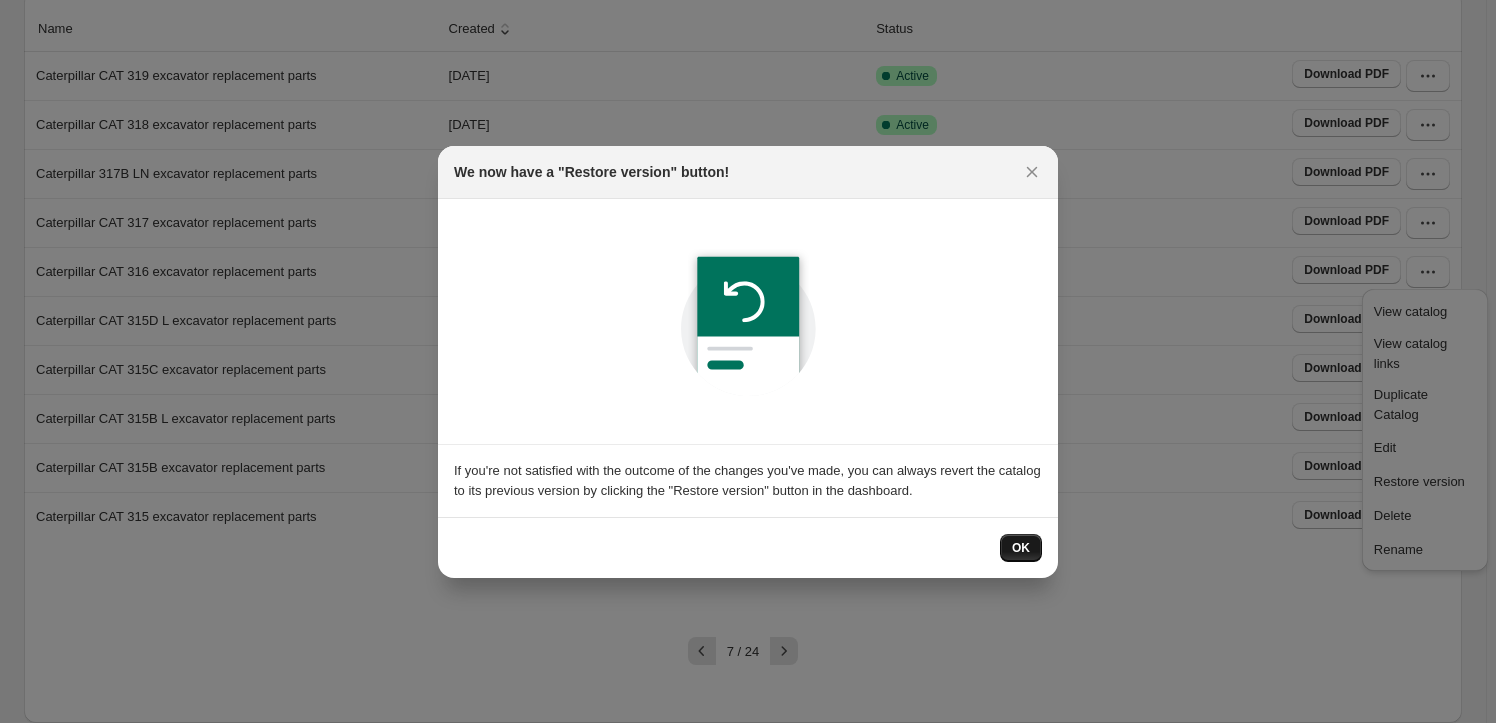 click on "OK" at bounding box center (1021, 548) 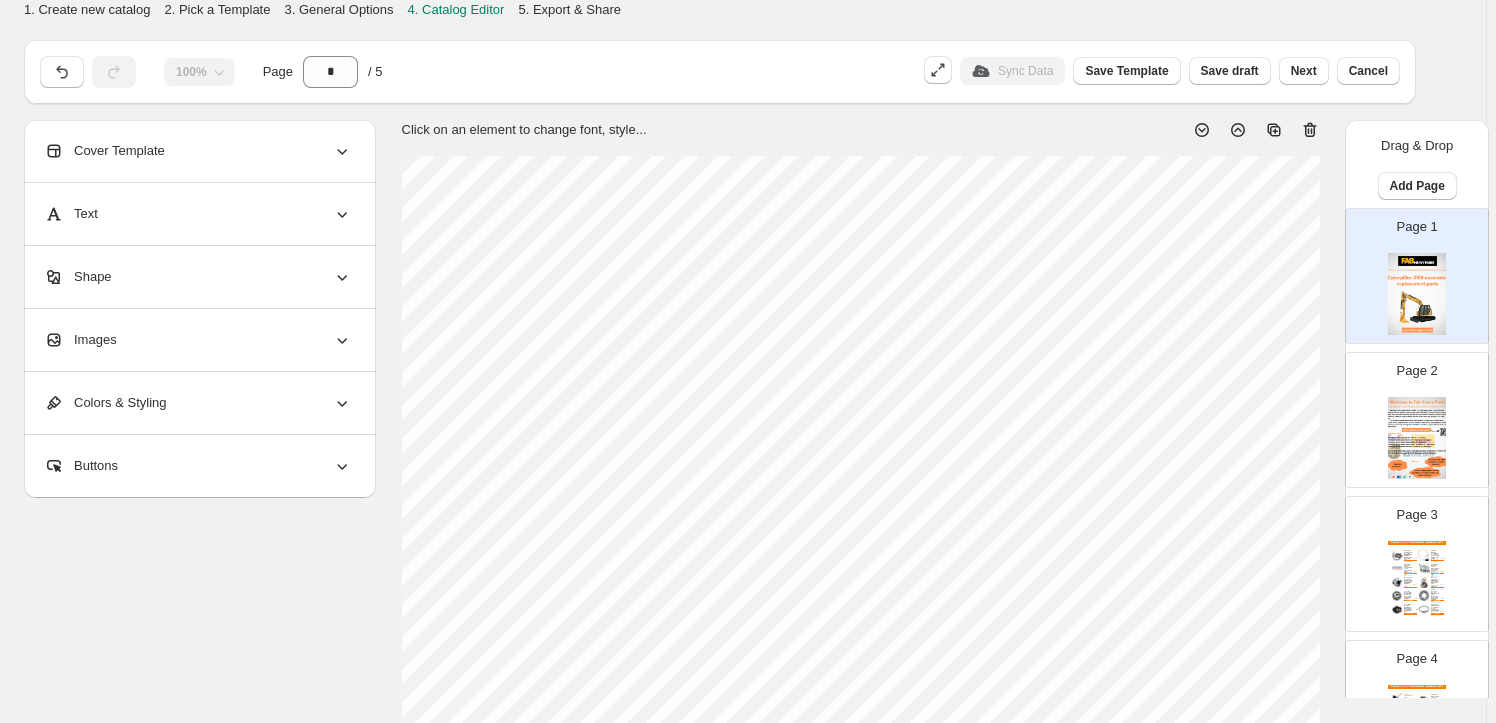 click on "Images" at bounding box center (198, 340) 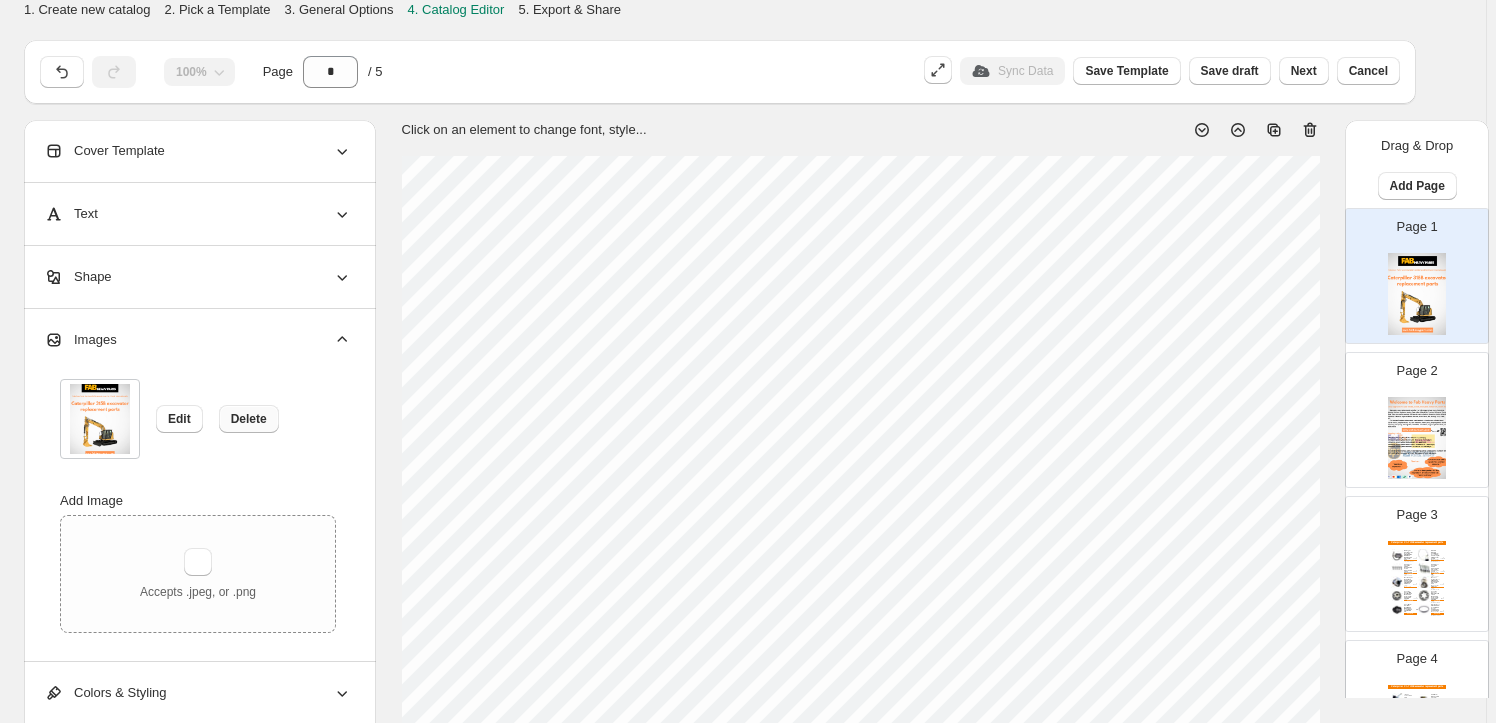 click on "Delete" at bounding box center (249, 419) 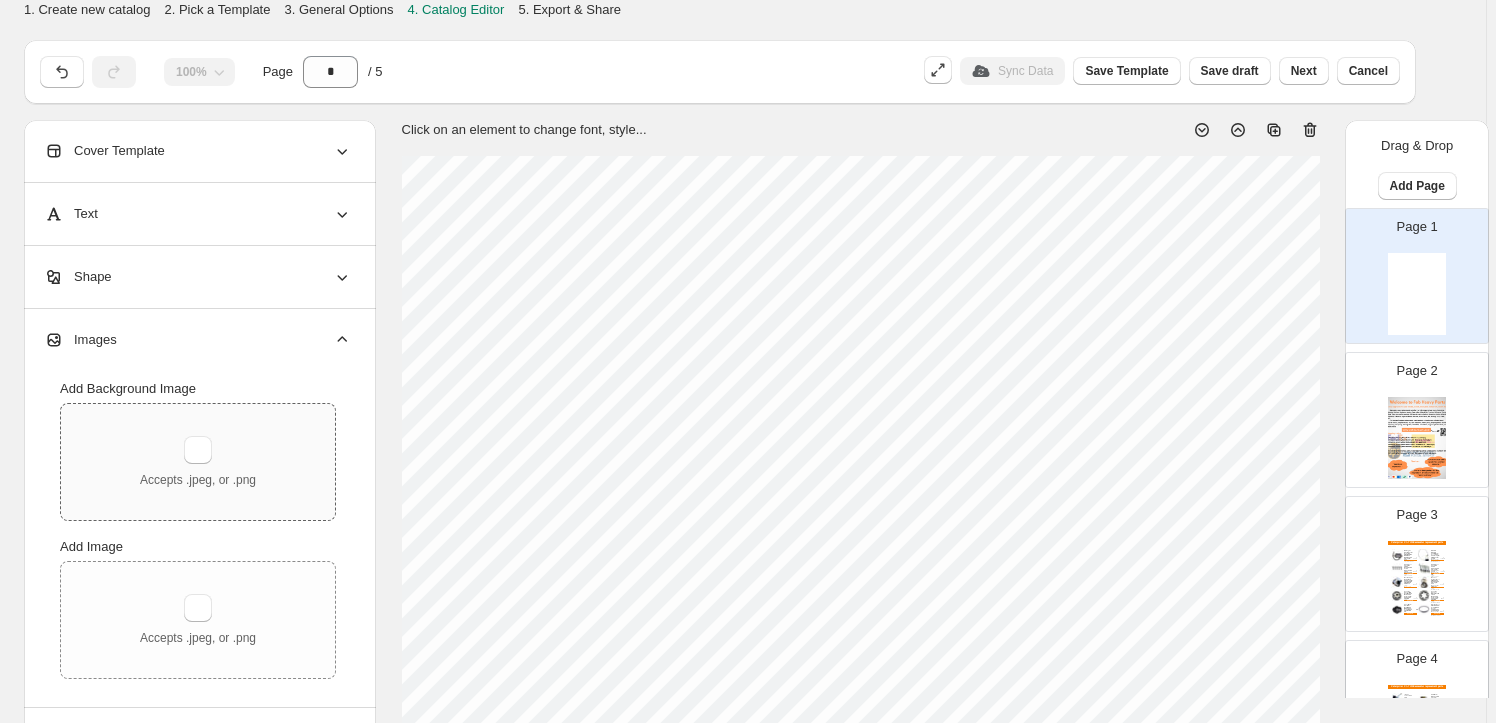 click on "Accepts .jpeg, or .png" at bounding box center (198, 462) 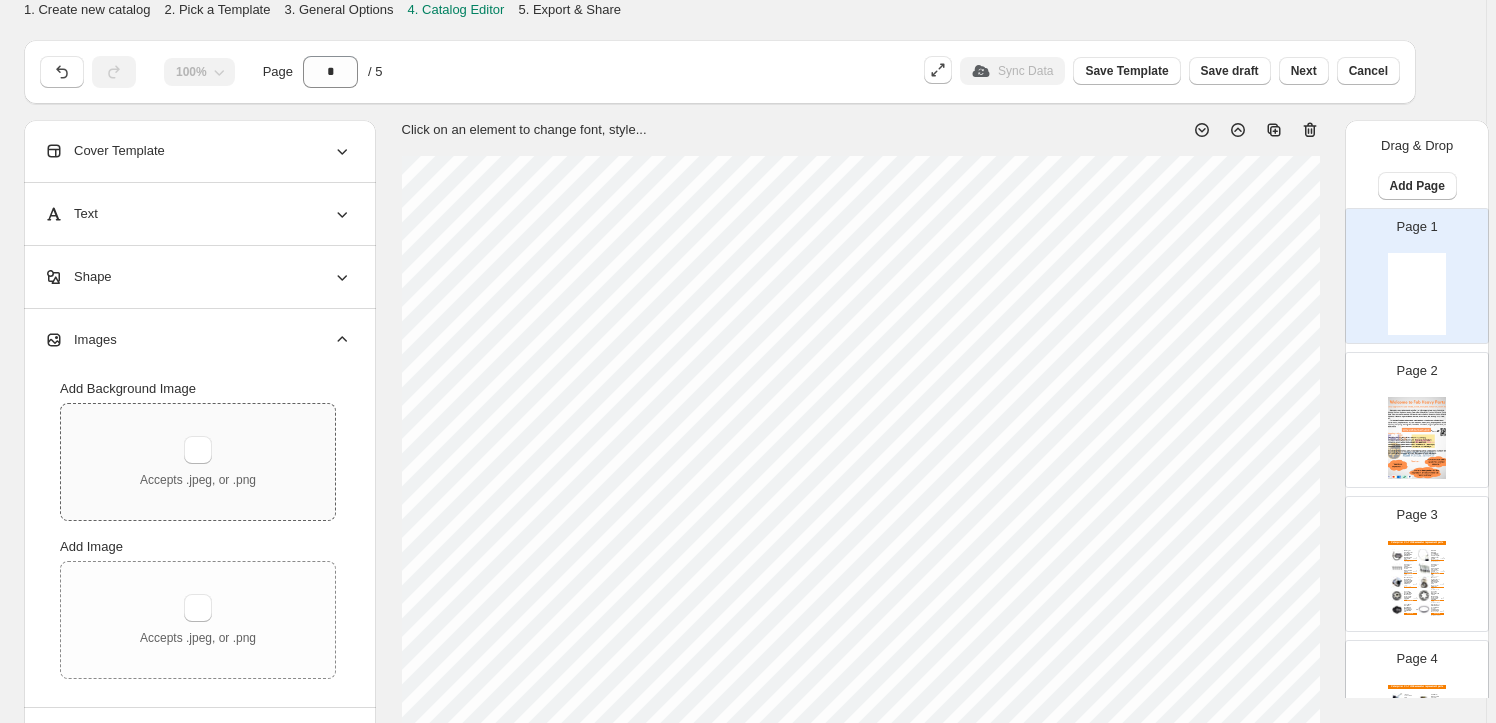 type on "**********" 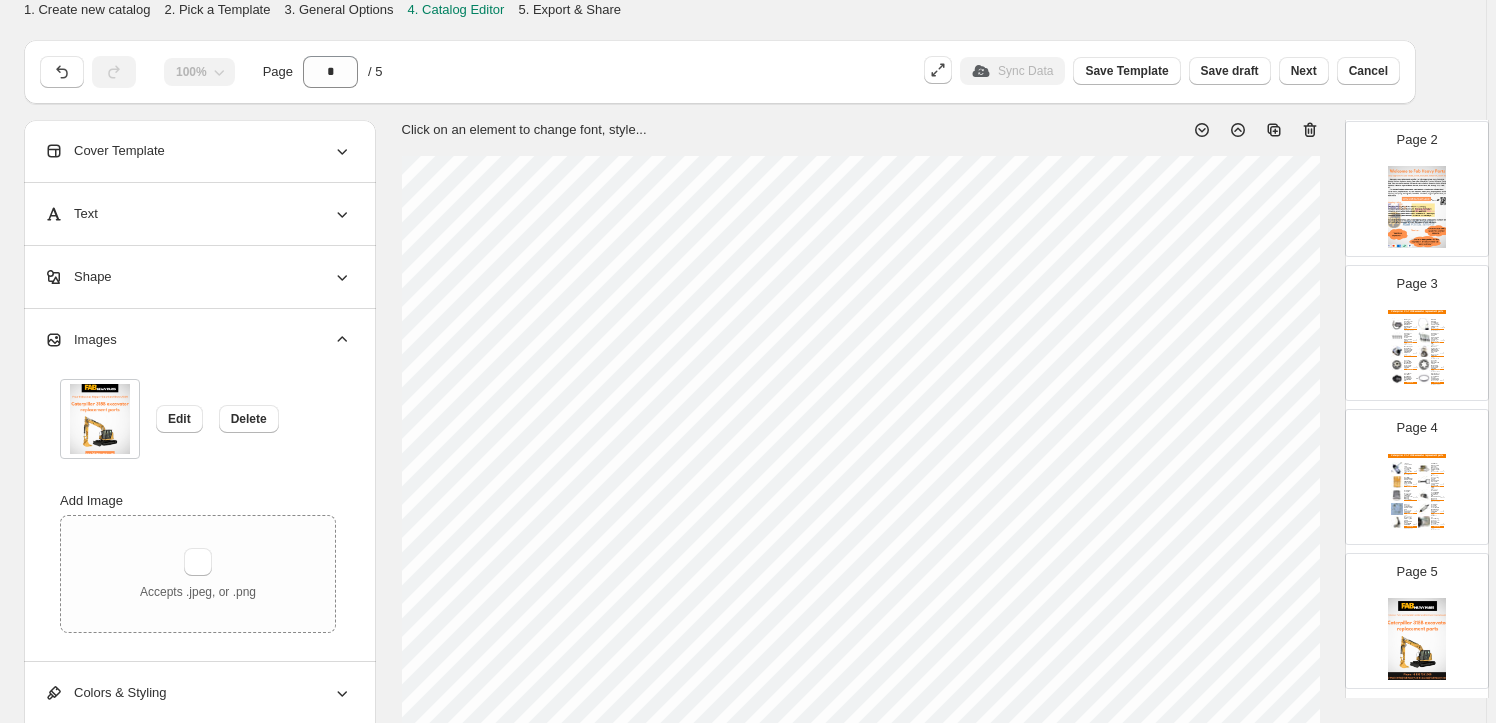 scroll, scrollTop: 272, scrollLeft: 0, axis: vertical 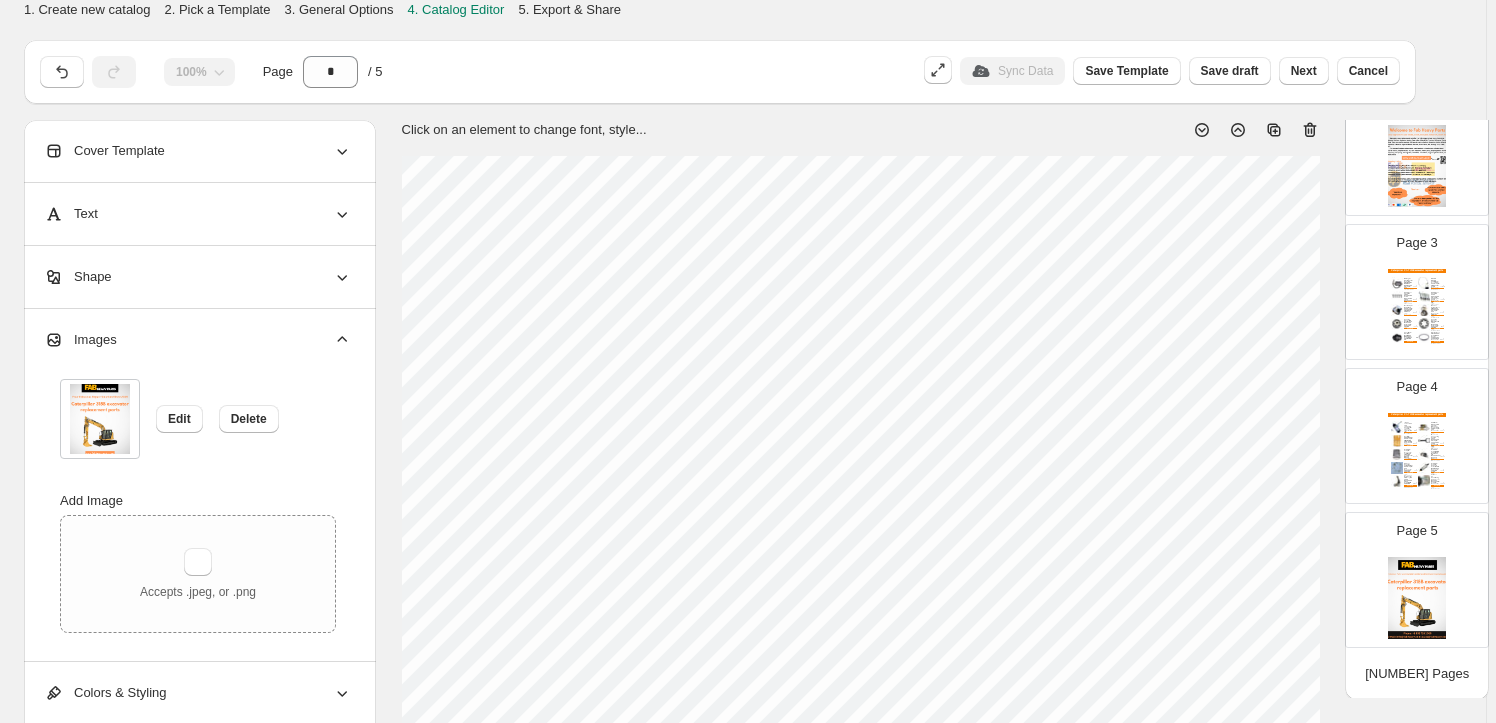 click at bounding box center [1417, 598] 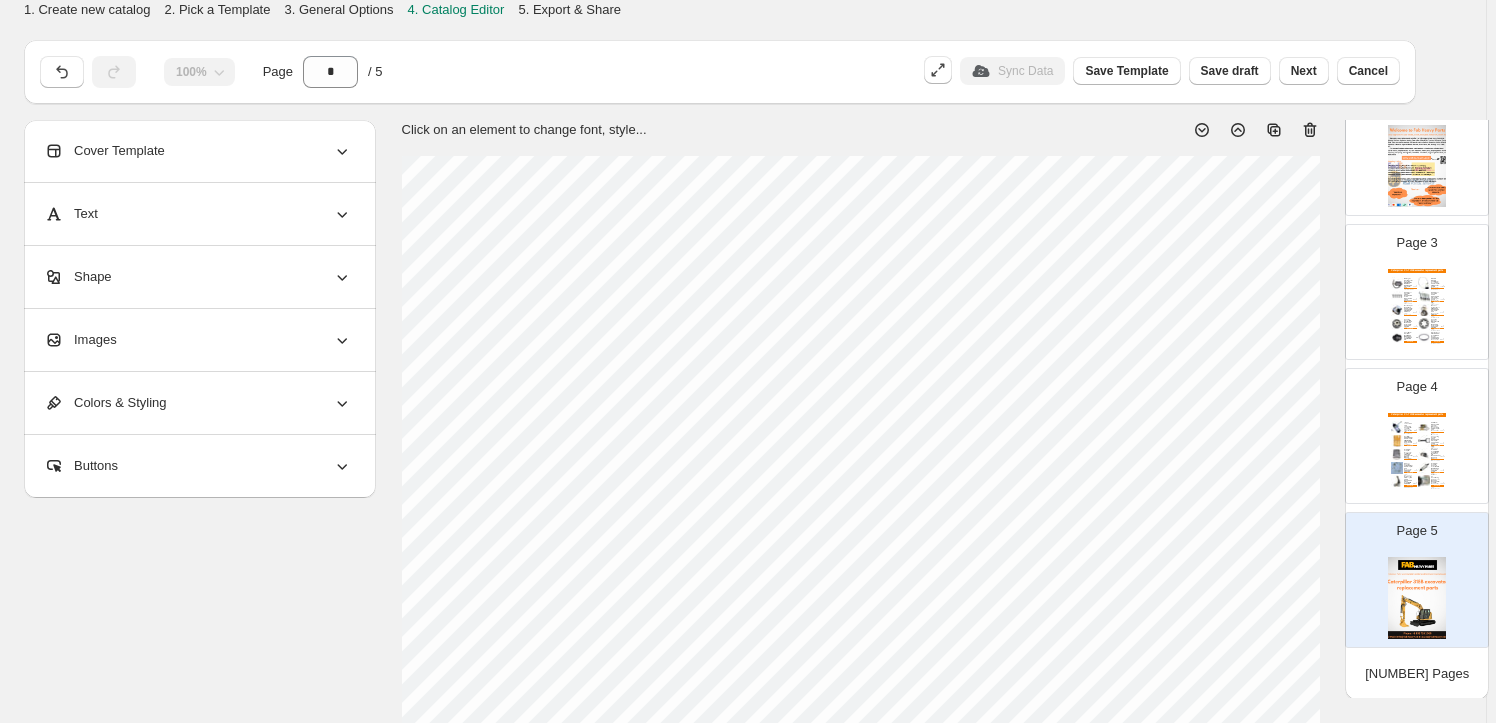 click on "Images" at bounding box center (198, 340) 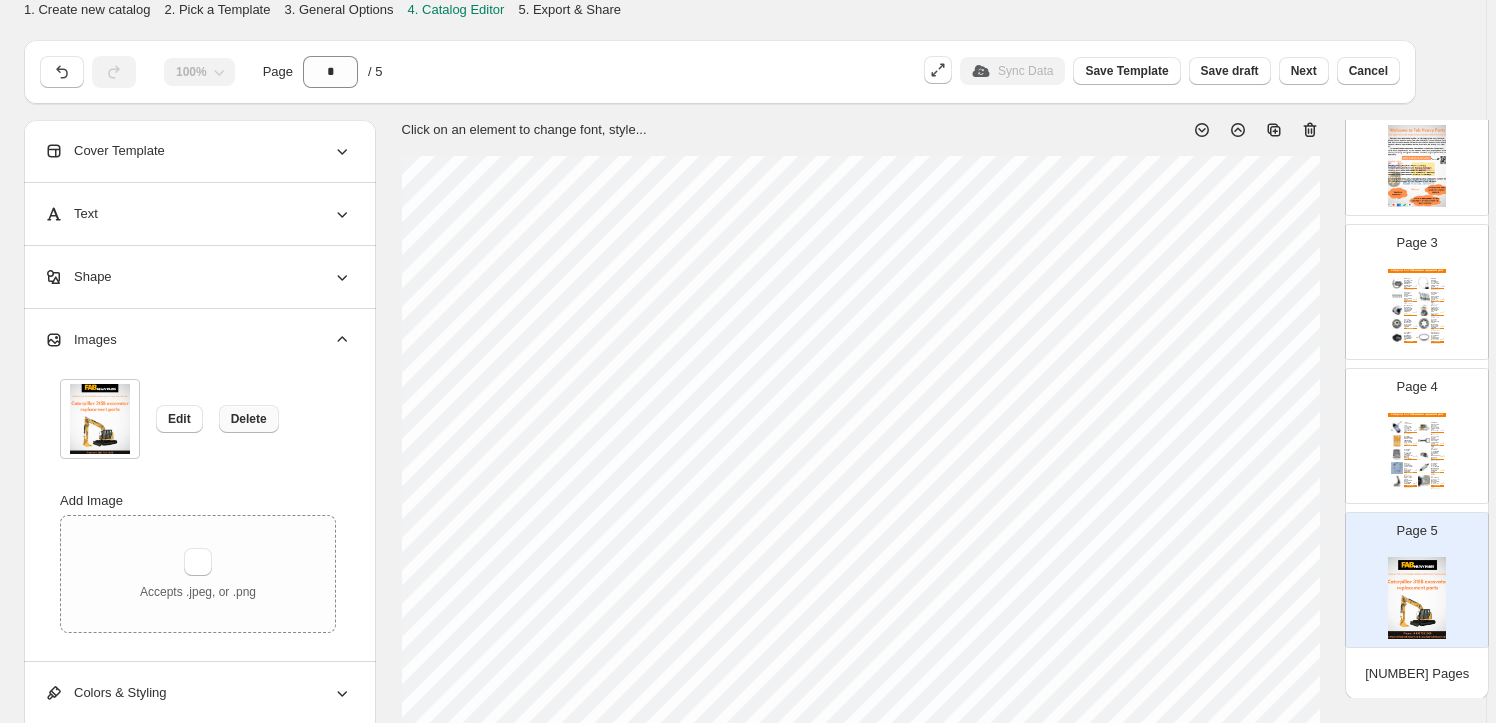 click on "Delete" at bounding box center [249, 419] 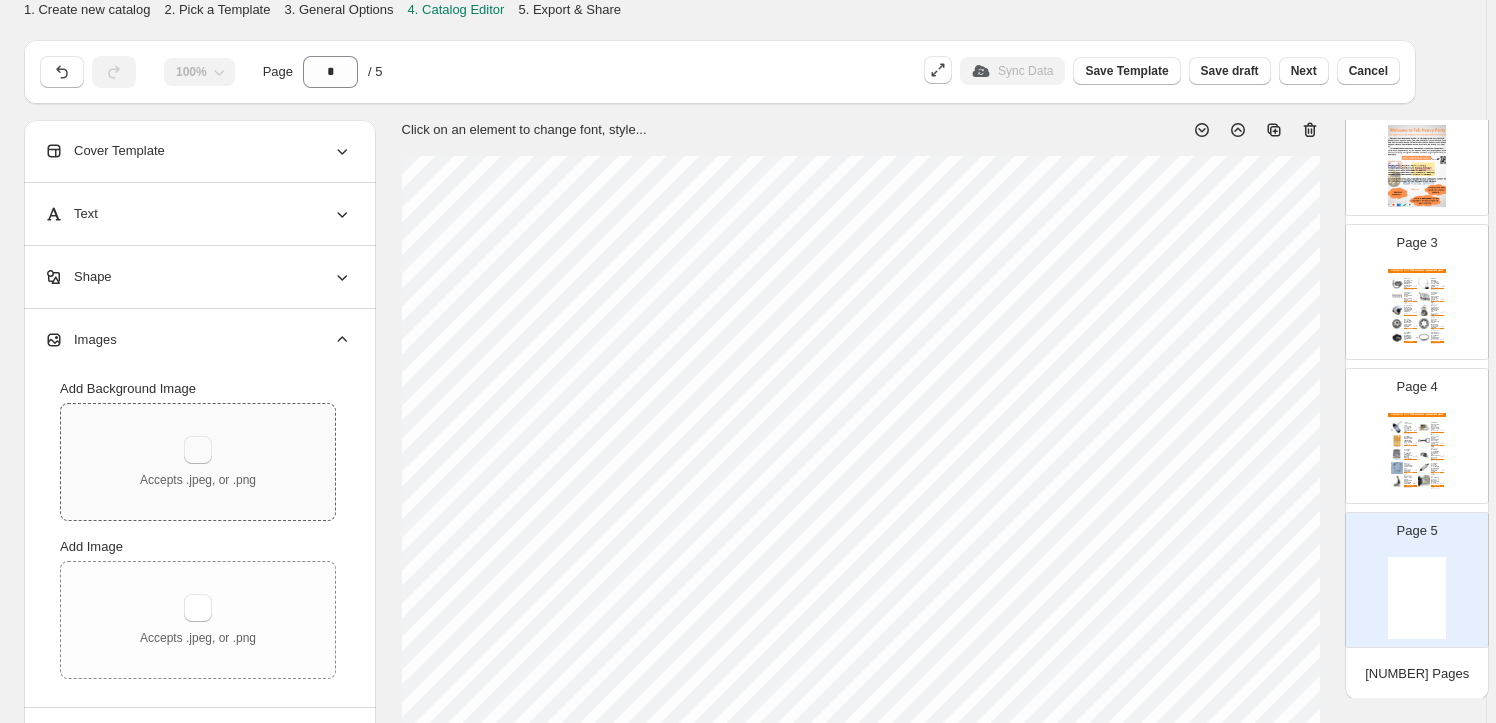 click at bounding box center (198, 450) 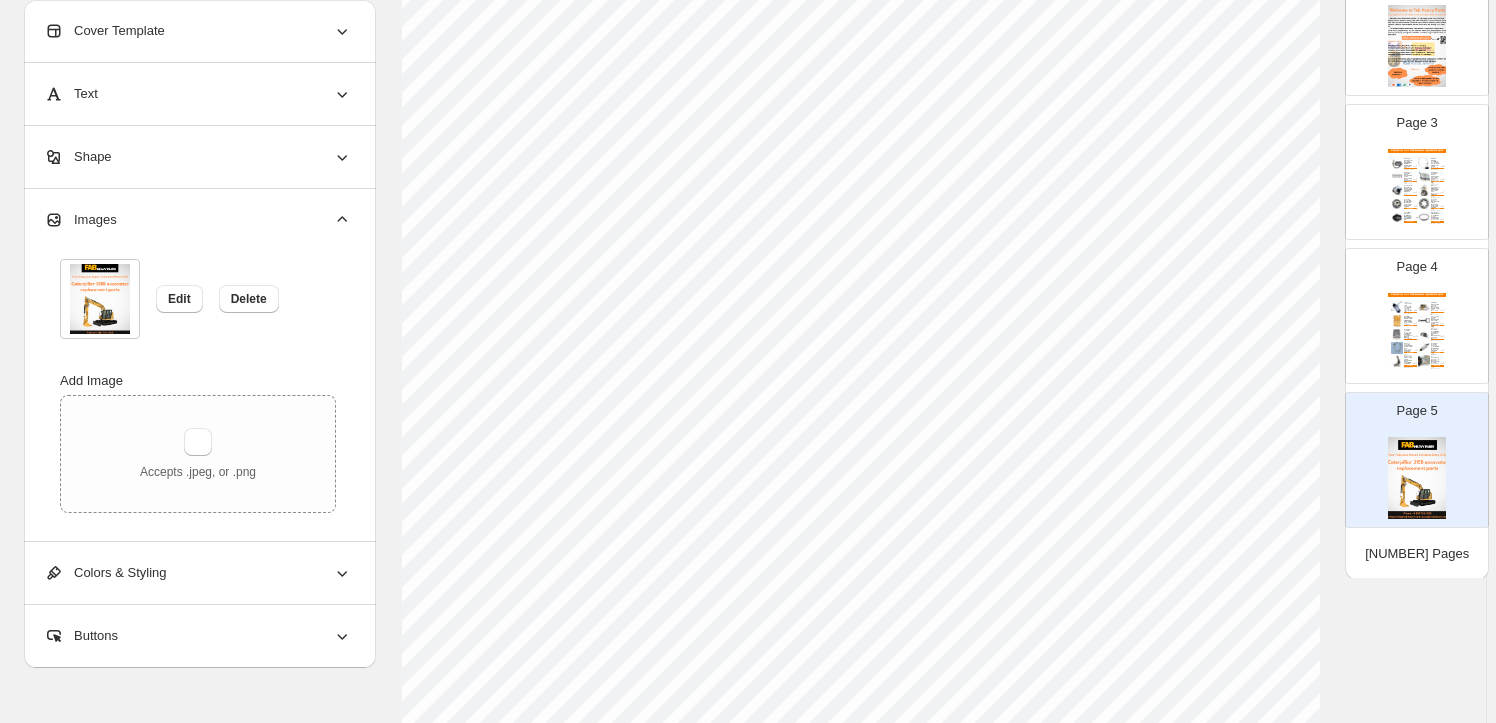 scroll, scrollTop: 0, scrollLeft: 0, axis: both 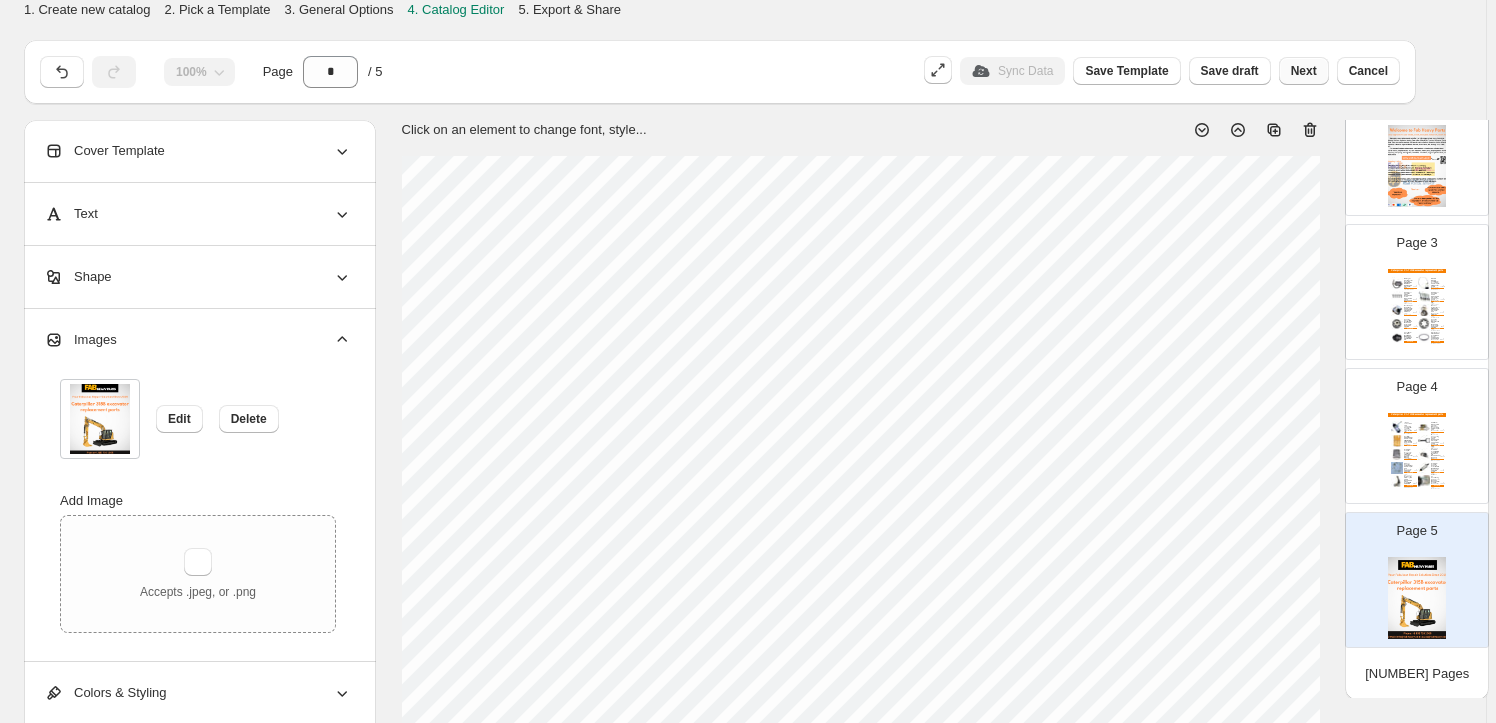 click on "Next" at bounding box center (1304, 71) 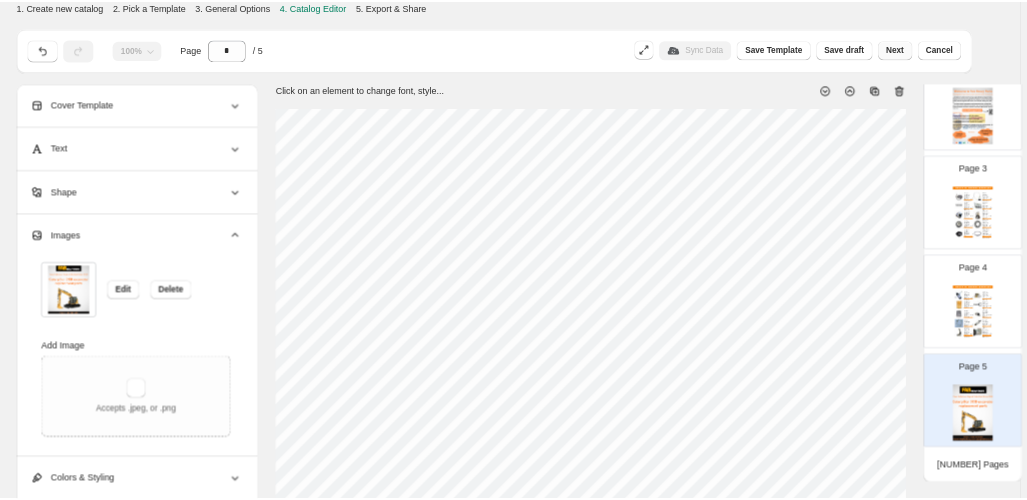 scroll, scrollTop: 0, scrollLeft: 0, axis: both 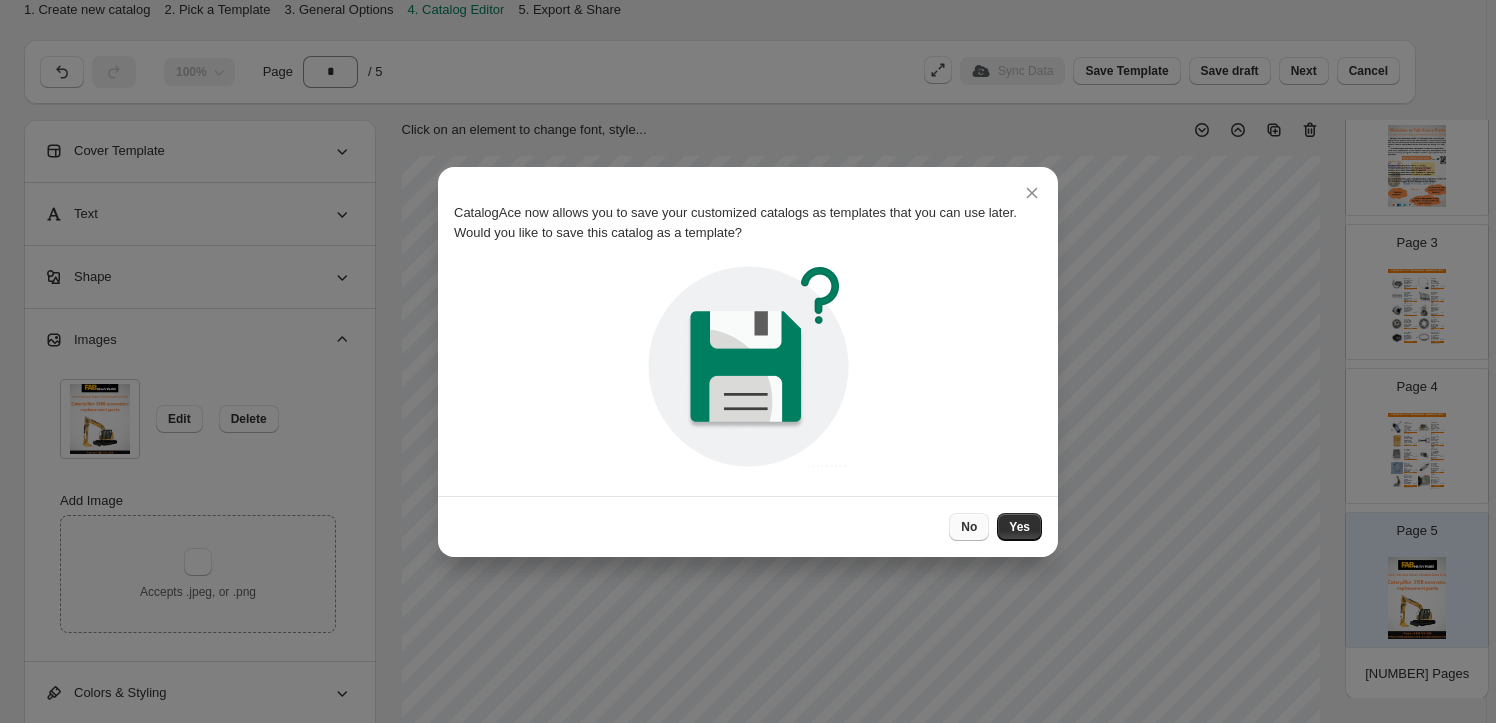 click on "No" at bounding box center (969, 527) 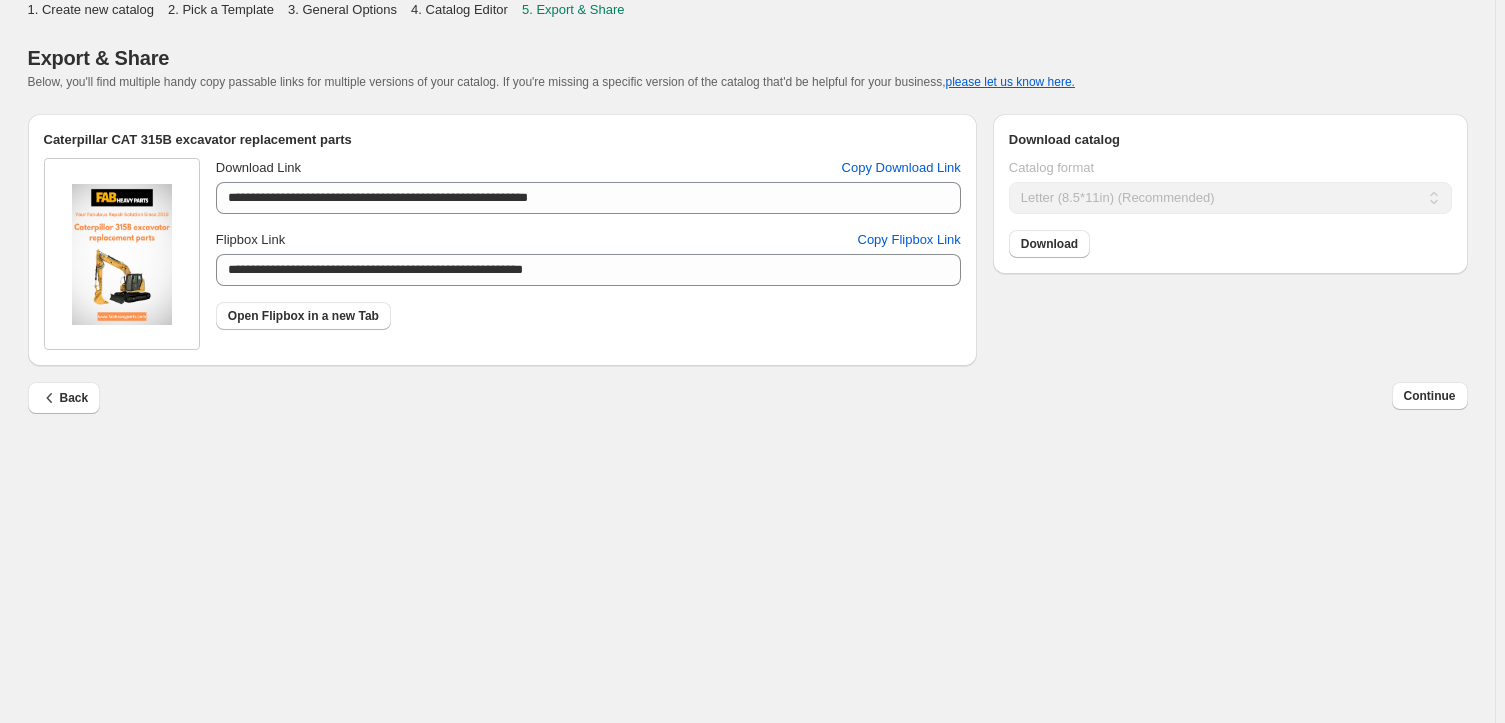 click on "**********" at bounding box center (1230, 212) 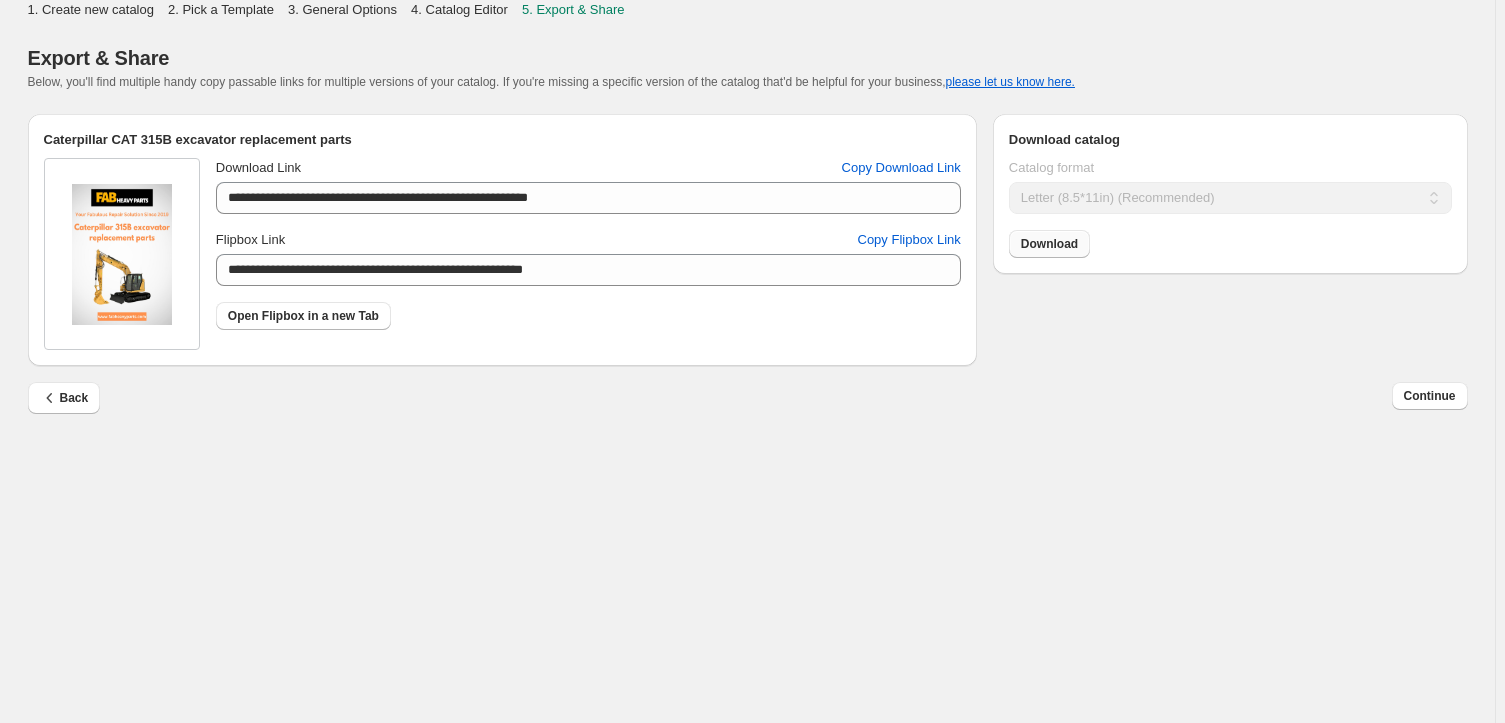 click on "Download" at bounding box center (1049, 244) 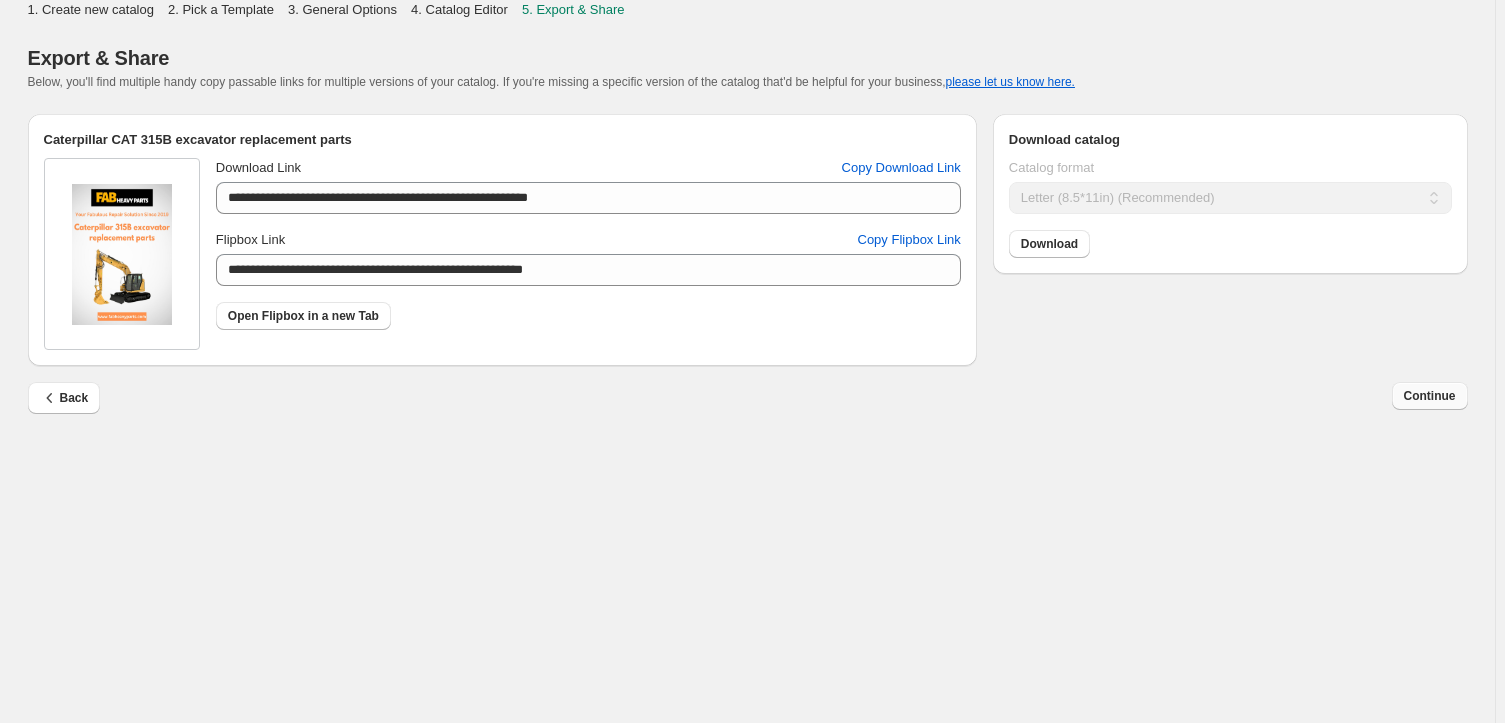 click on "Continue" at bounding box center [1430, 396] 